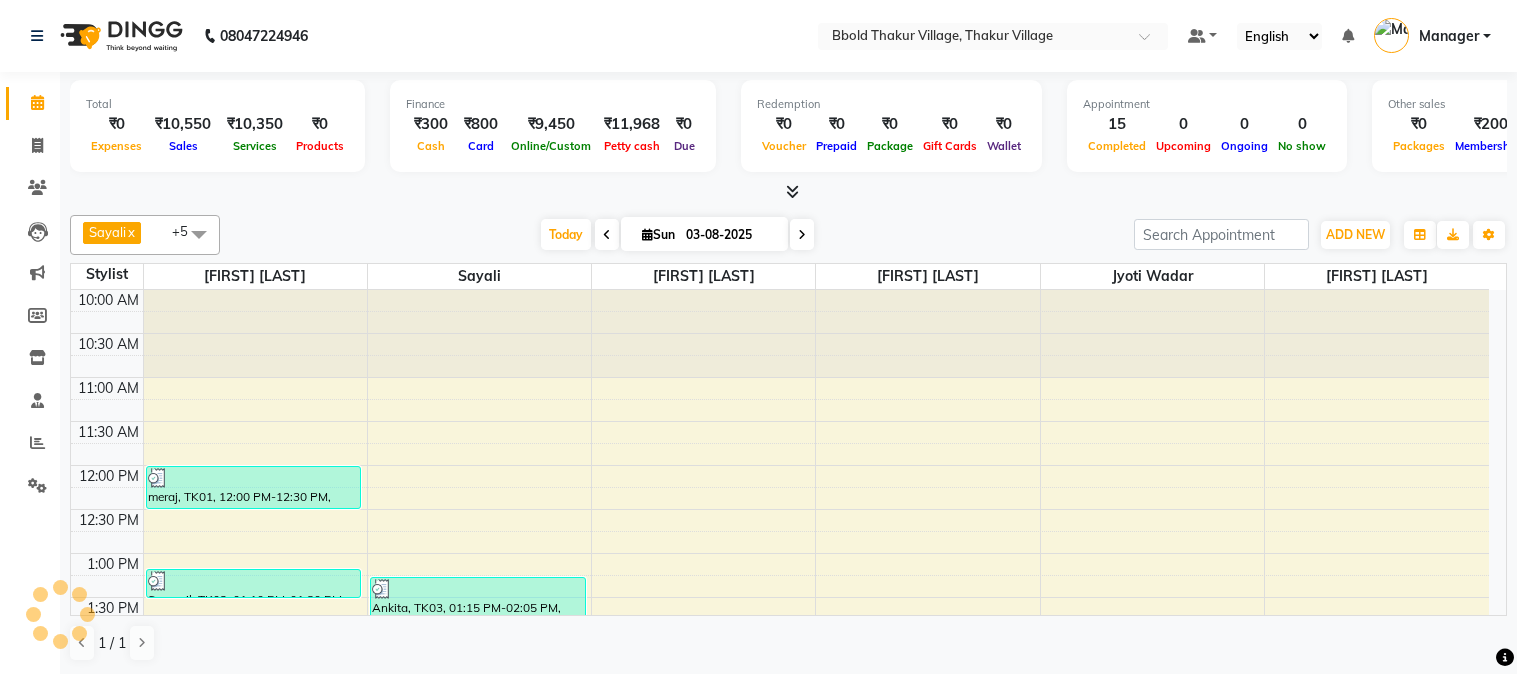 scroll, scrollTop: 0, scrollLeft: 0, axis: both 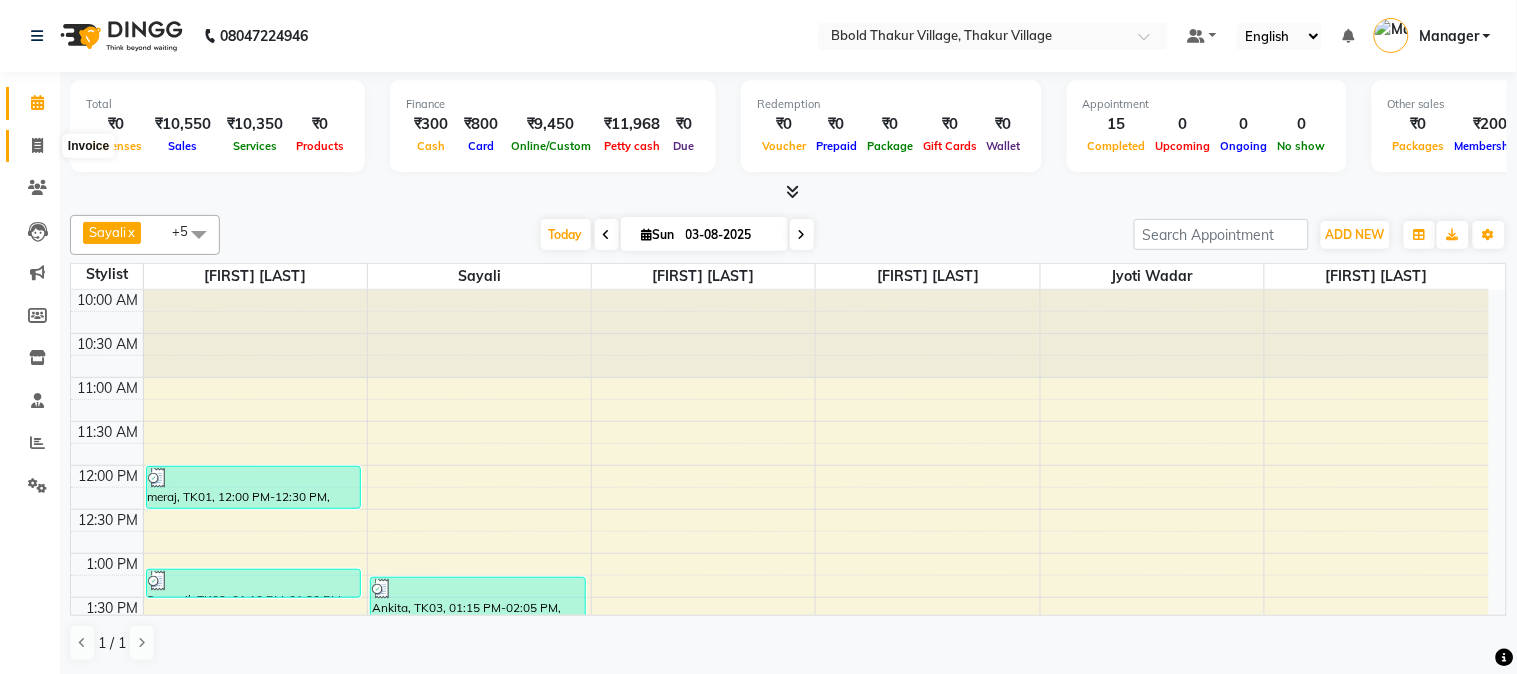 click 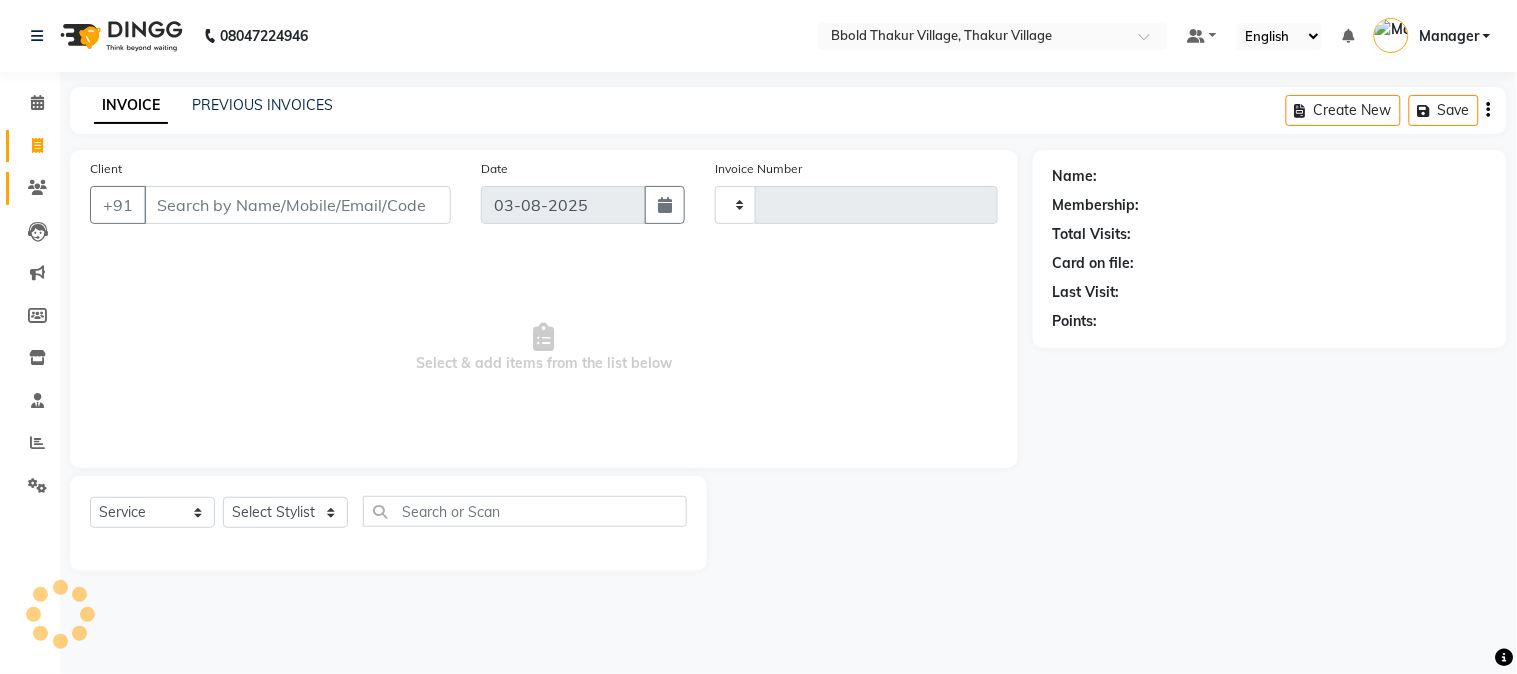 type on "1045" 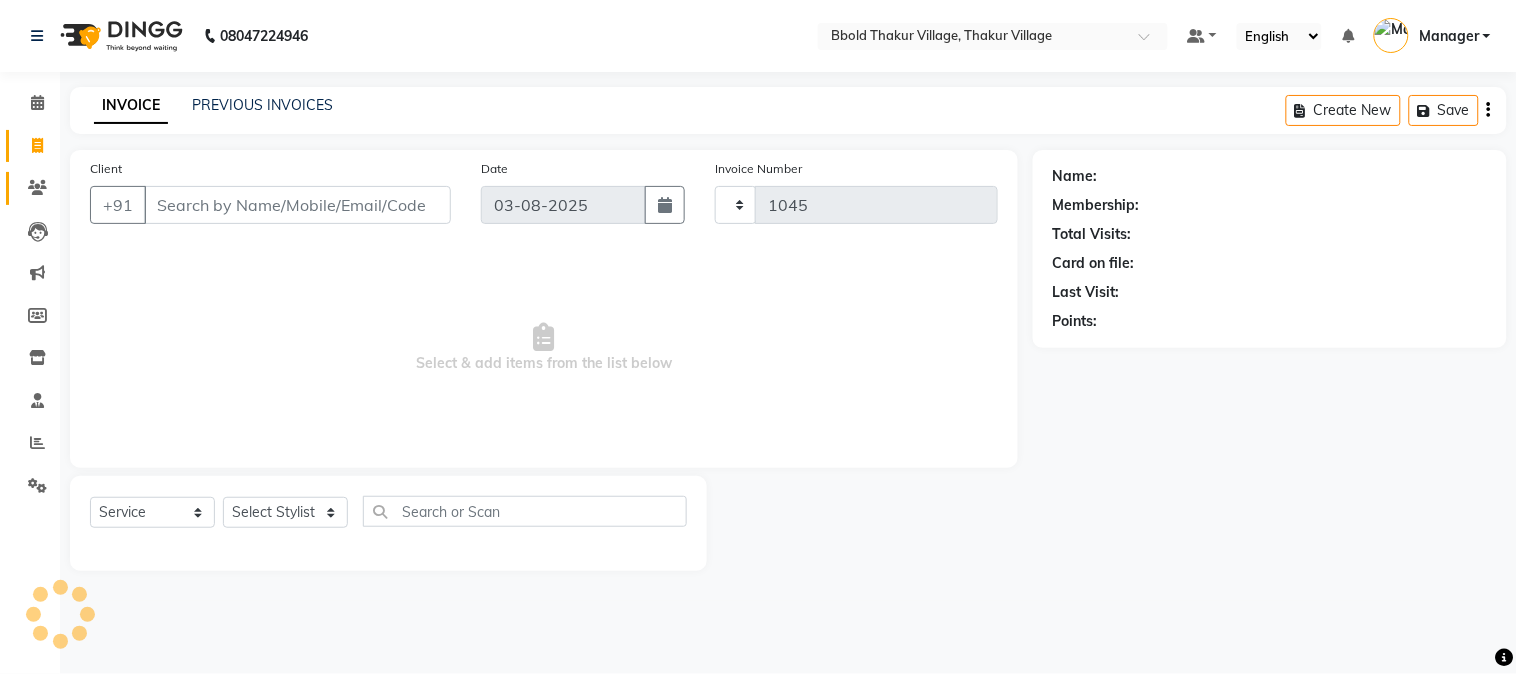 select on "7742" 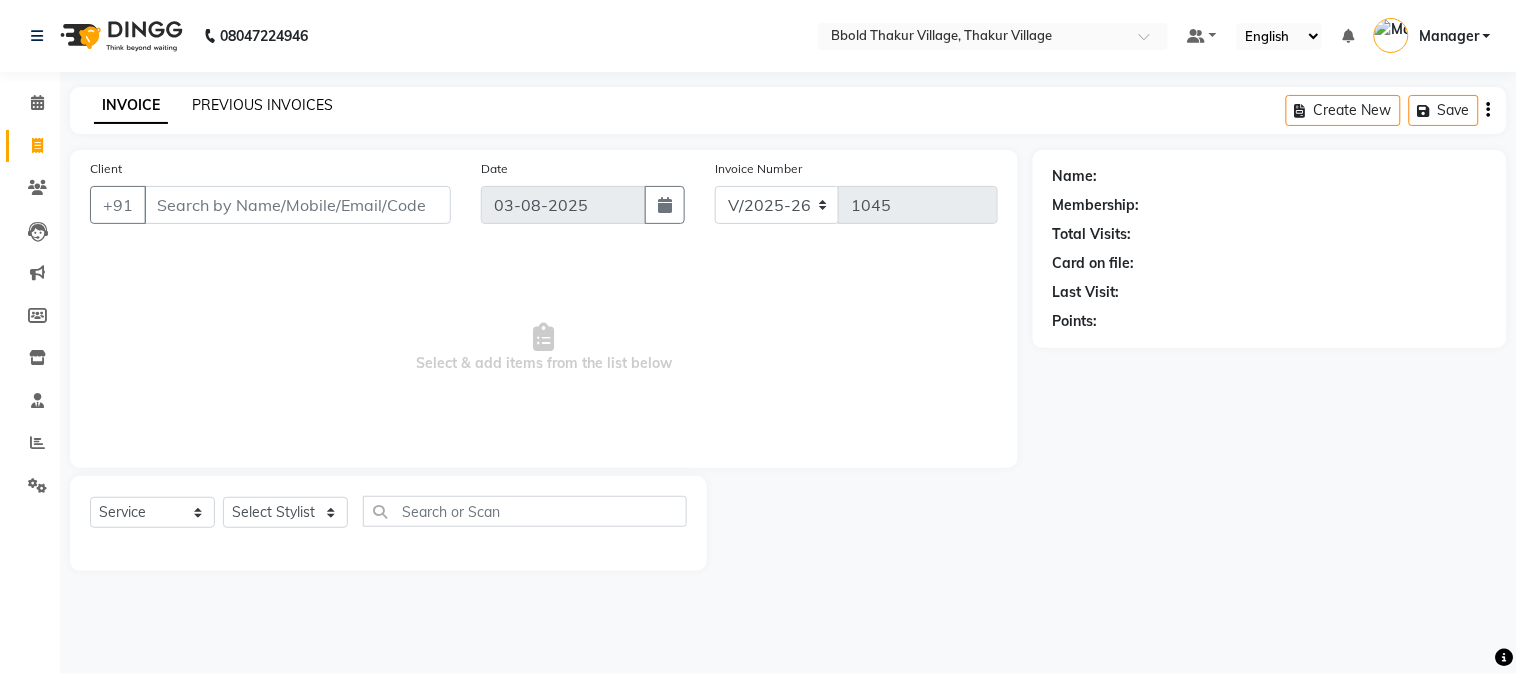 select on "membership" 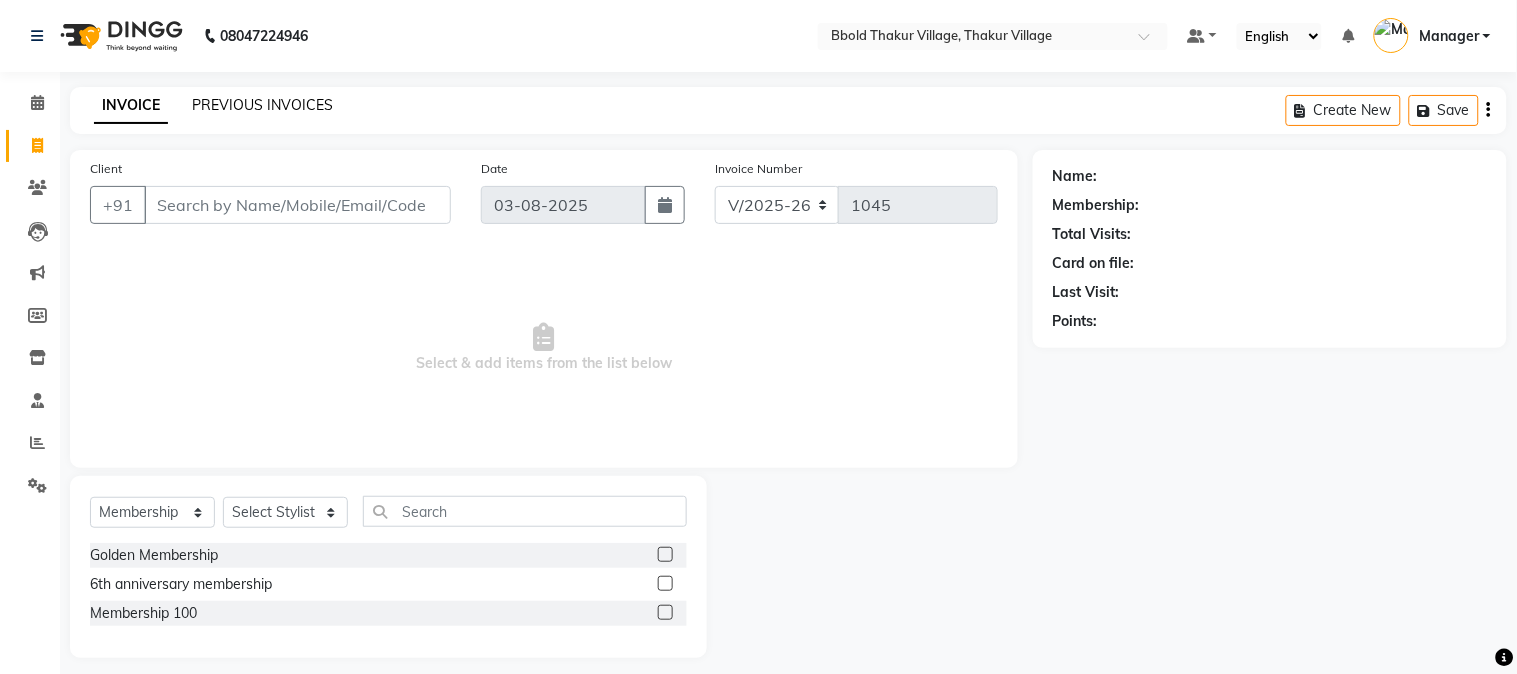 click on "PREVIOUS INVOICES" 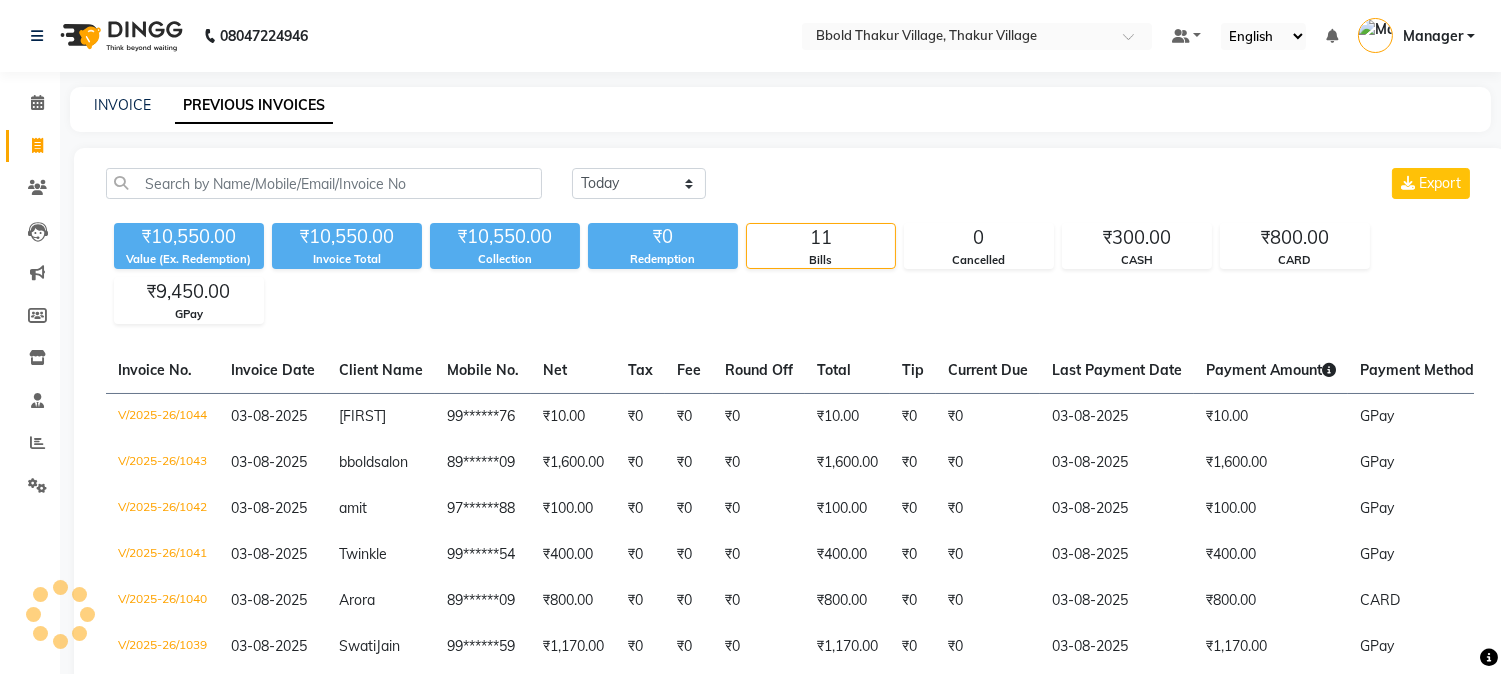 scroll, scrollTop: 347, scrollLeft: 0, axis: vertical 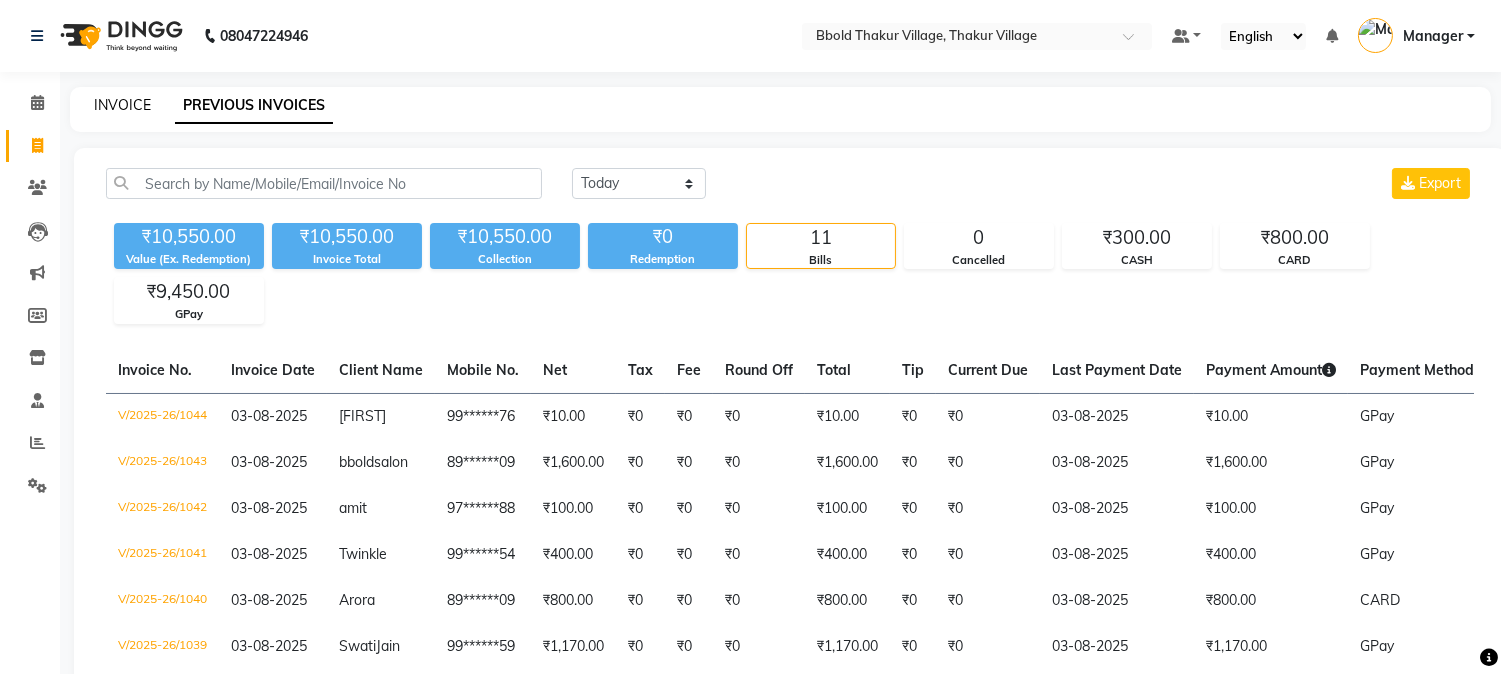 click on "INVOICE" 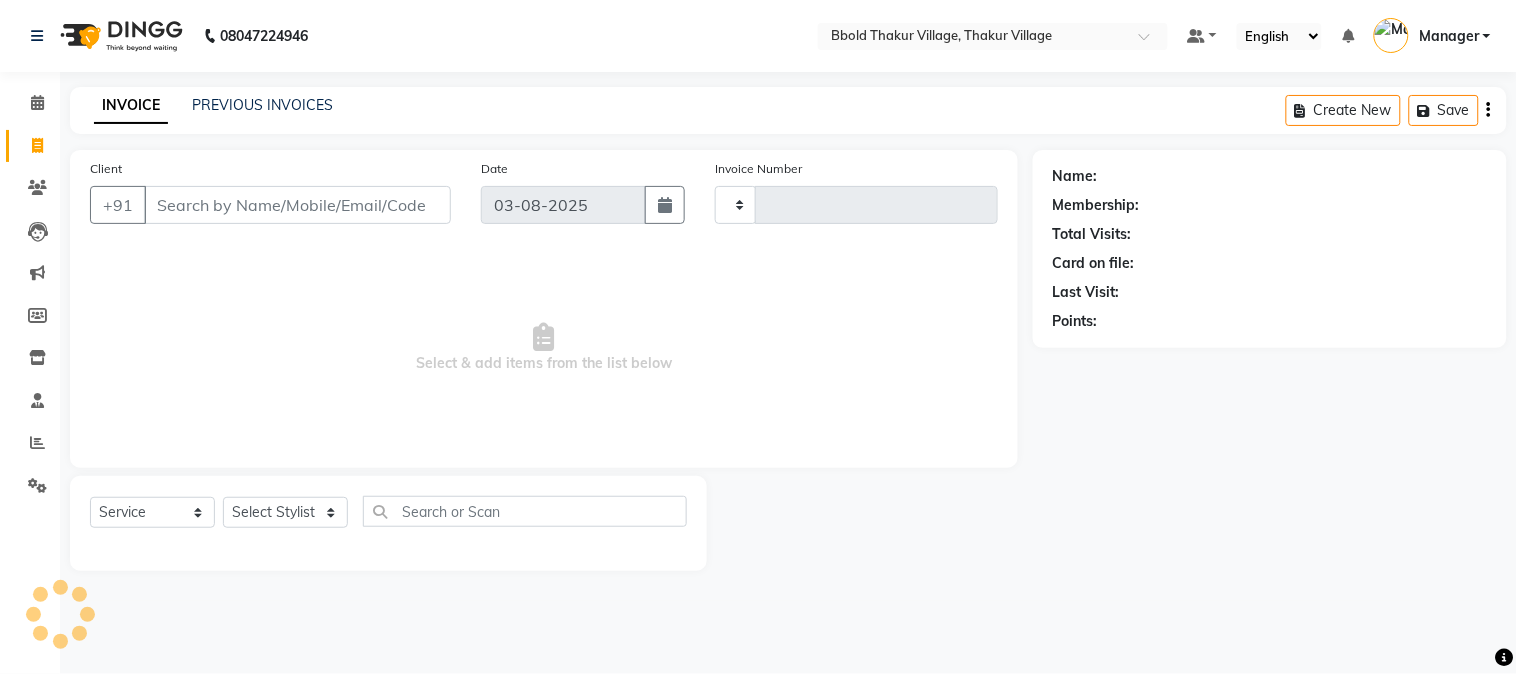 type on "1045" 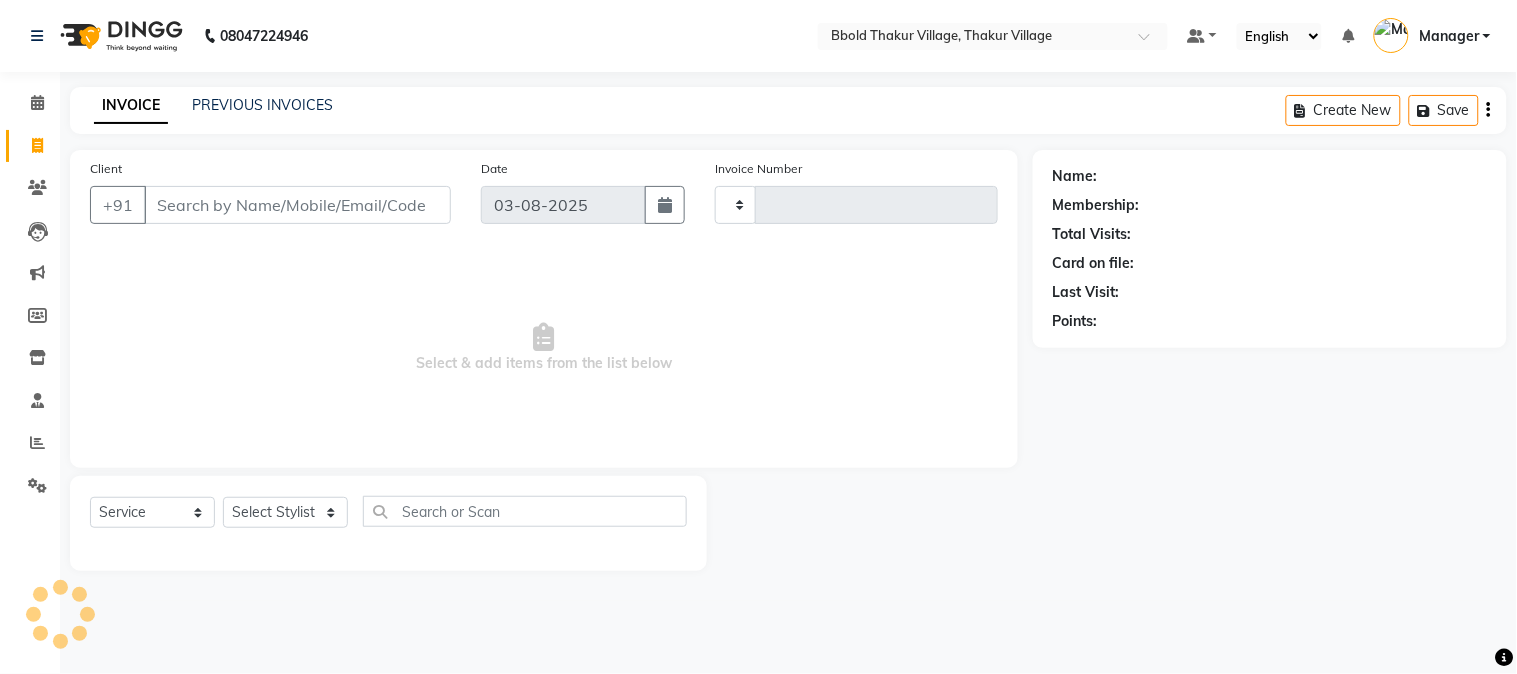 select on "7742" 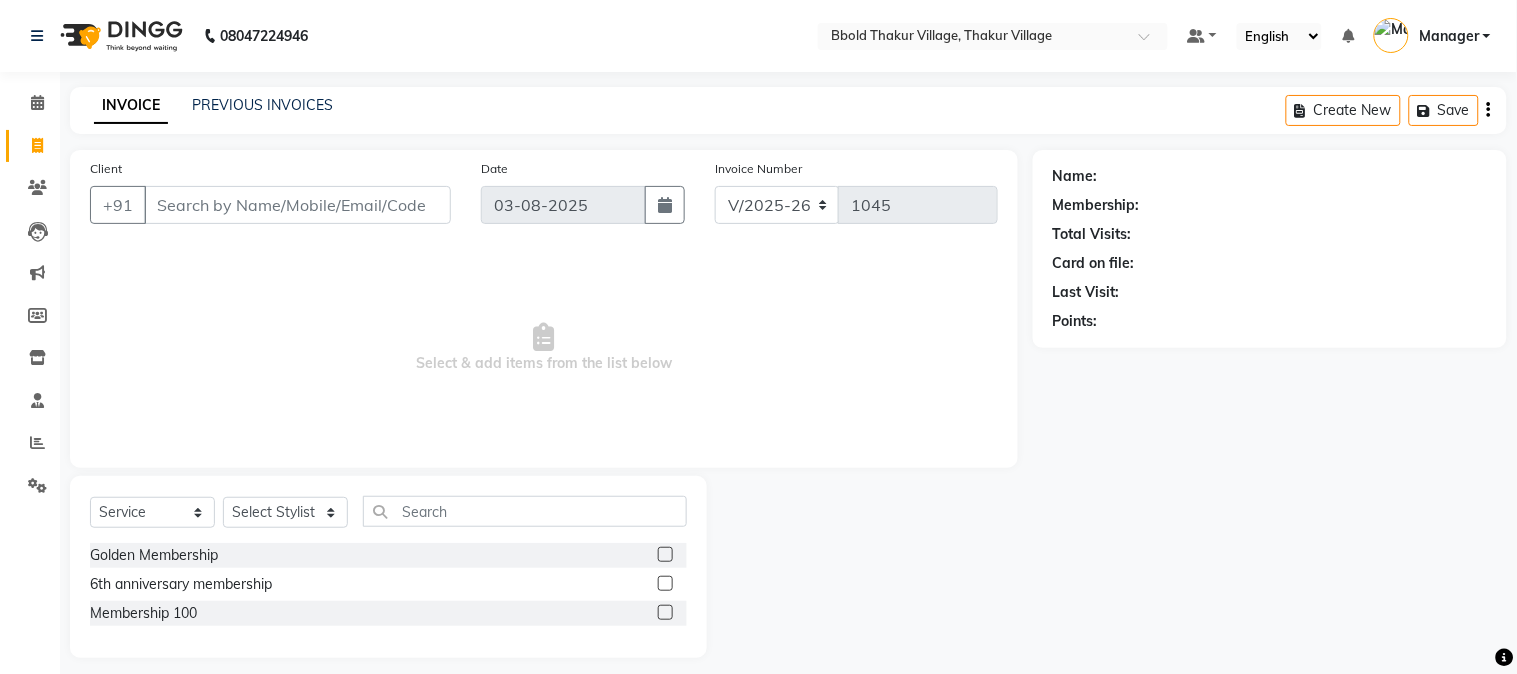 select on "membership" 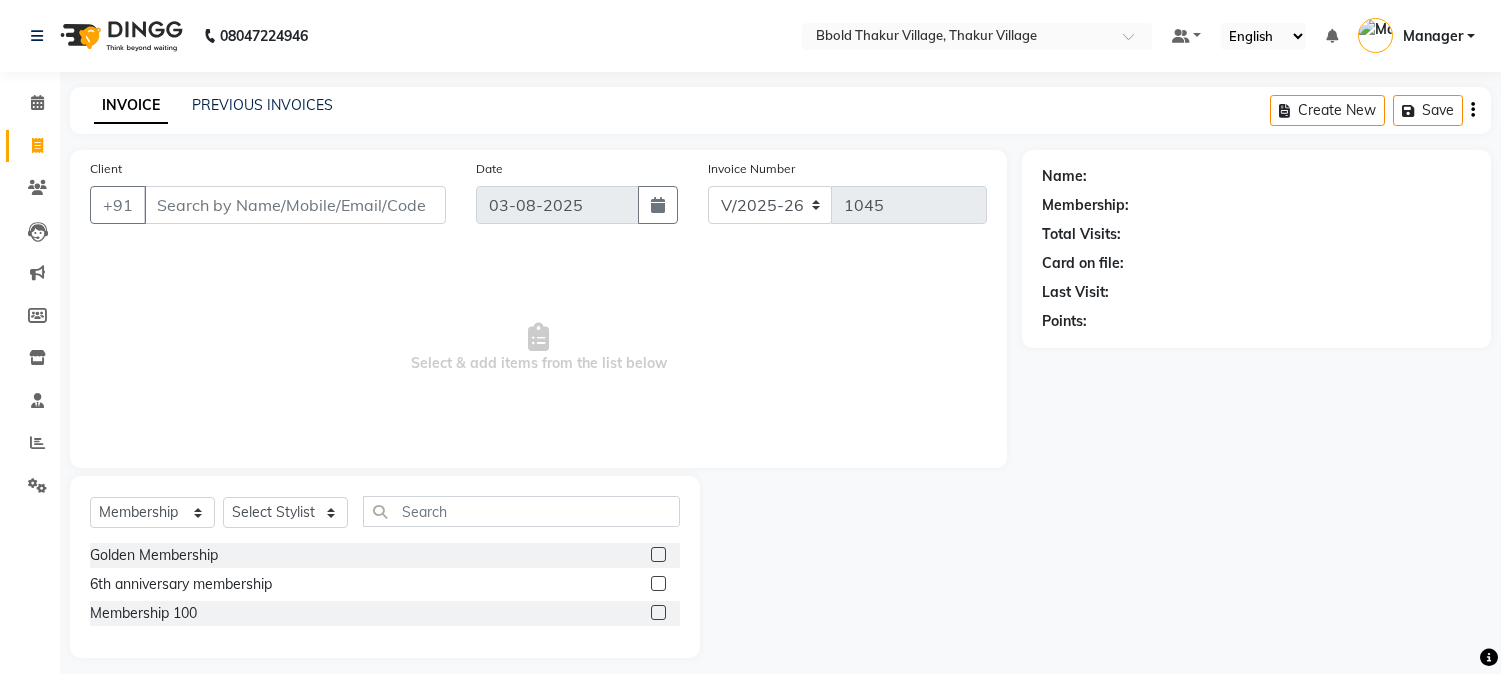 select on "7742" 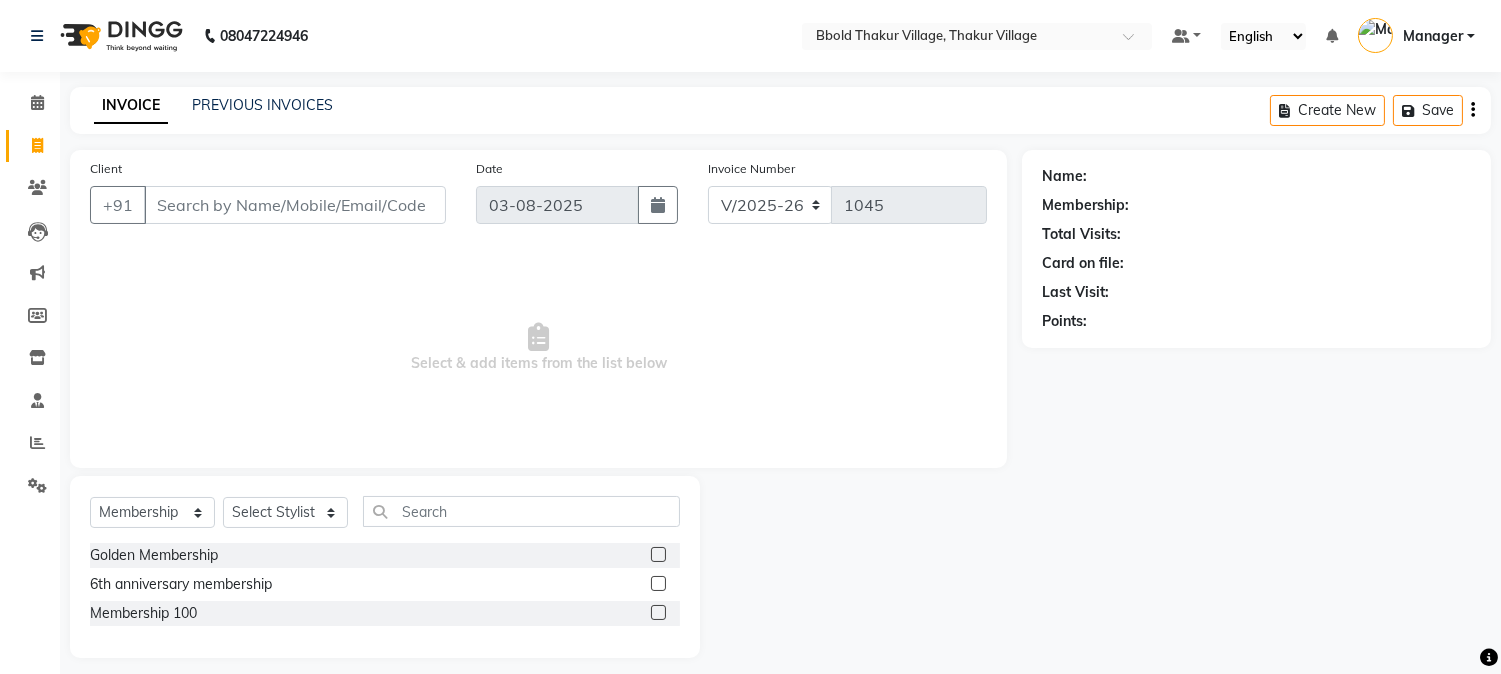 scroll, scrollTop: 0, scrollLeft: 0, axis: both 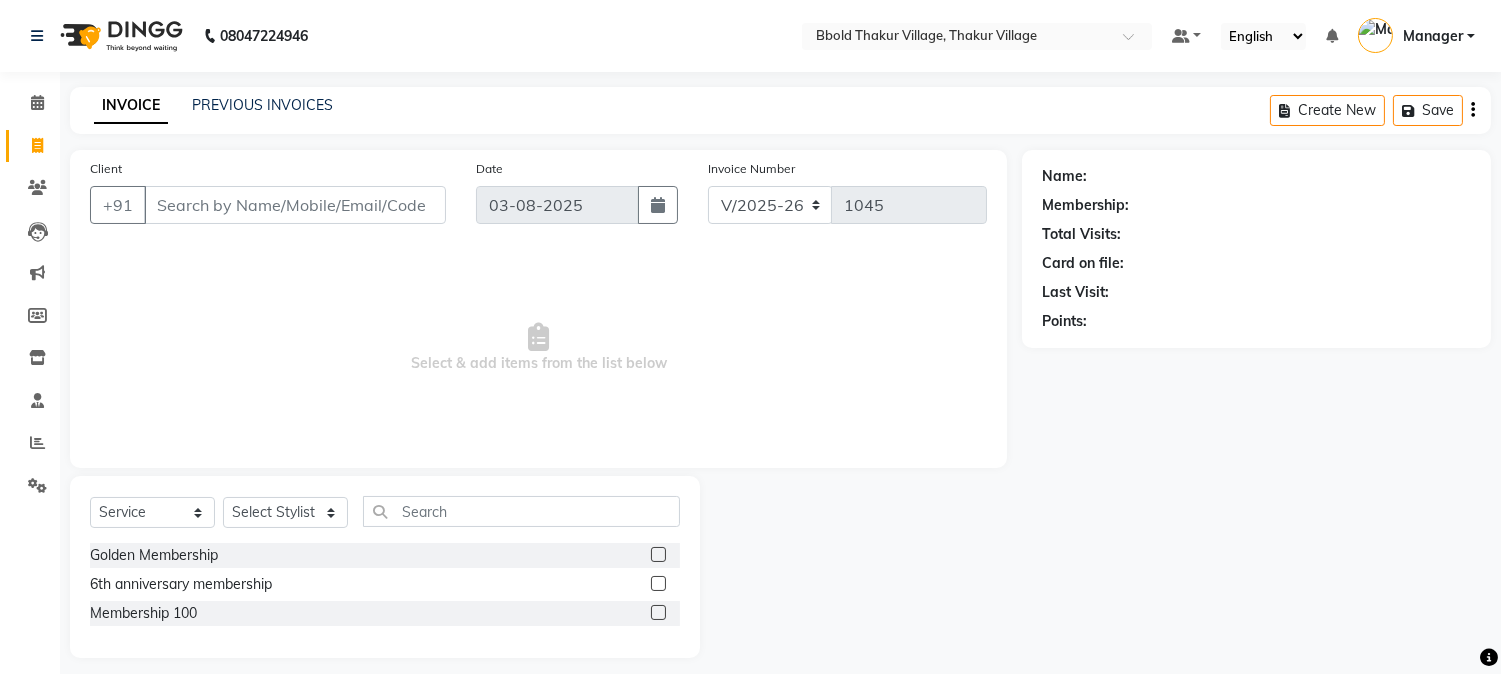 click on "Select  Service  Product  Membership  Package Voucher Prepaid Gift Card" 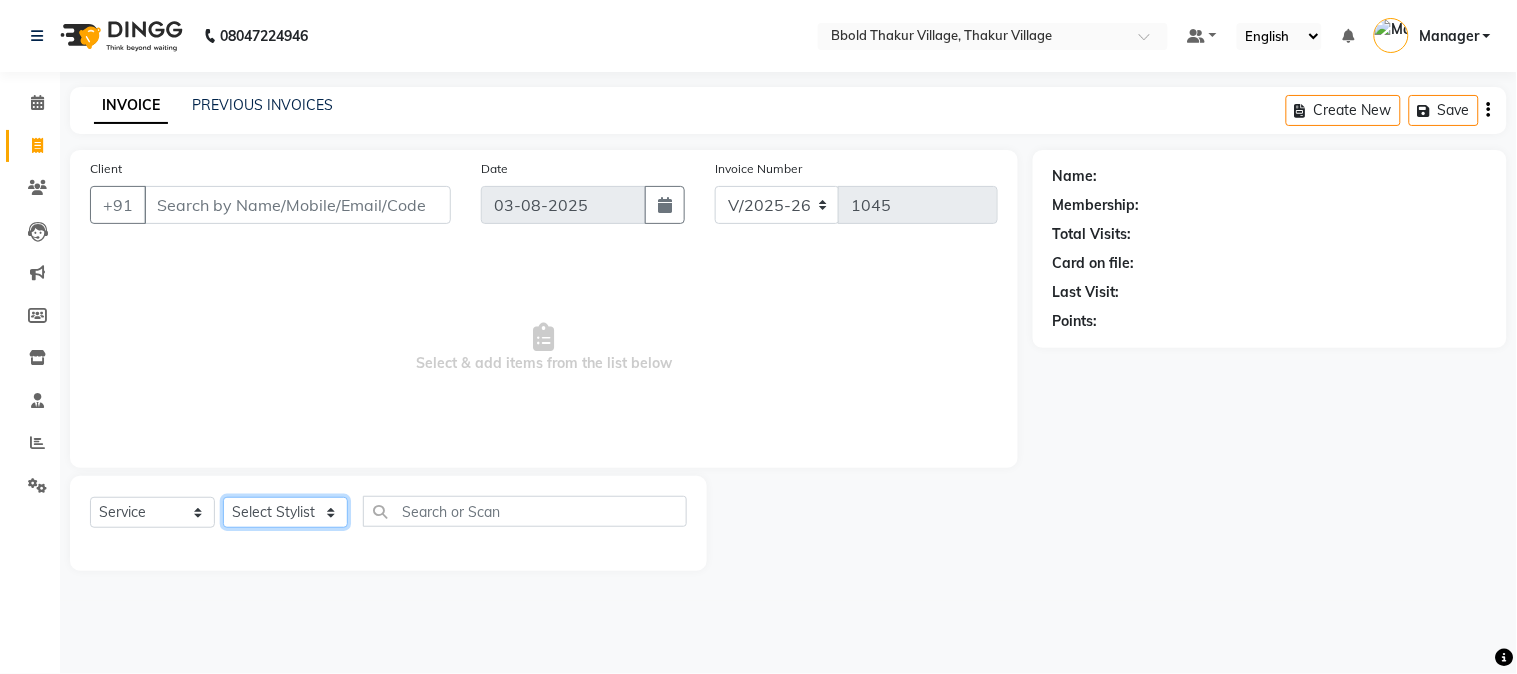 click on "Select Stylist Jyoti jaiswal Jyoti wadar Manager Meraj Ansari Rihan Qureshi  Samruddhi Mhamunkar Sayali  Sonam soni Swati Singh" 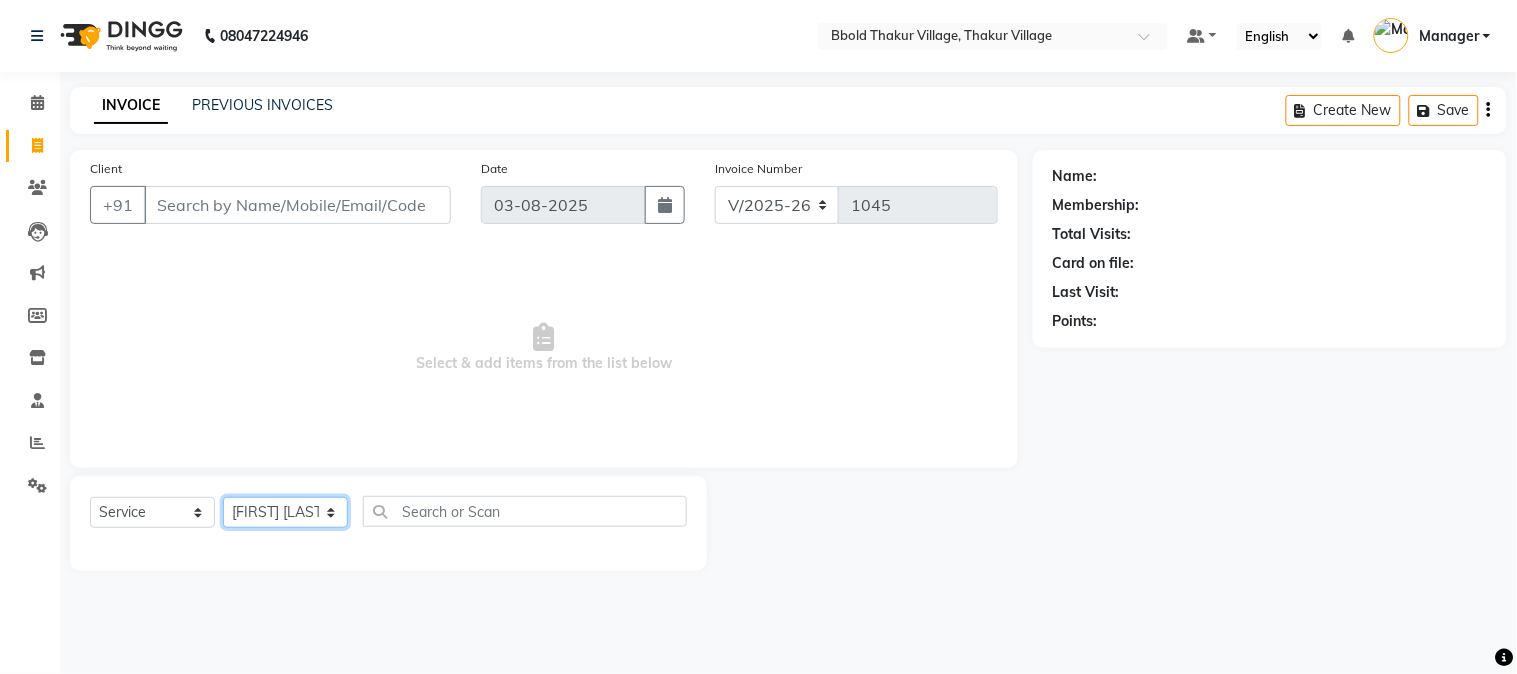 click on "Select Stylist Jyoti jaiswal Jyoti wadar Manager Meraj Ansari Rihan Qureshi  Samruddhi Mhamunkar Sayali  Sonam soni Swati Singh" 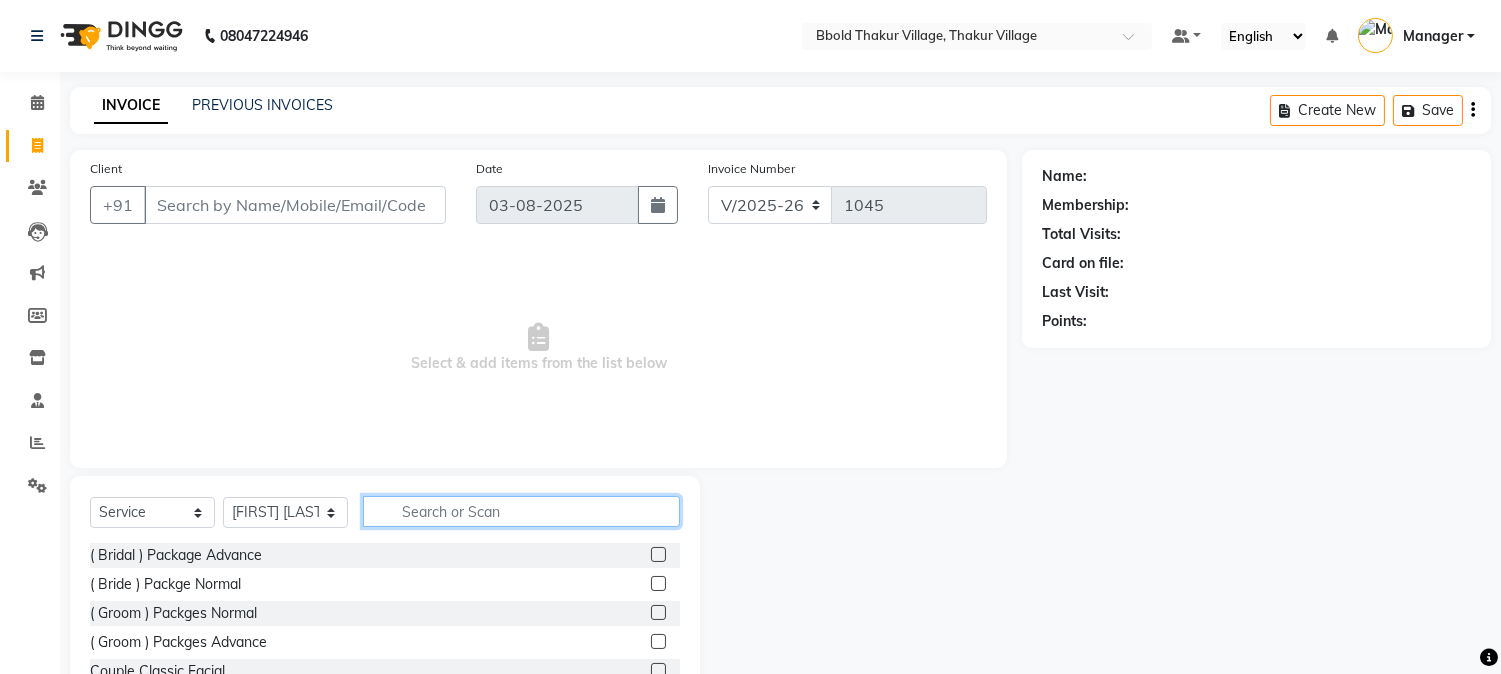 click 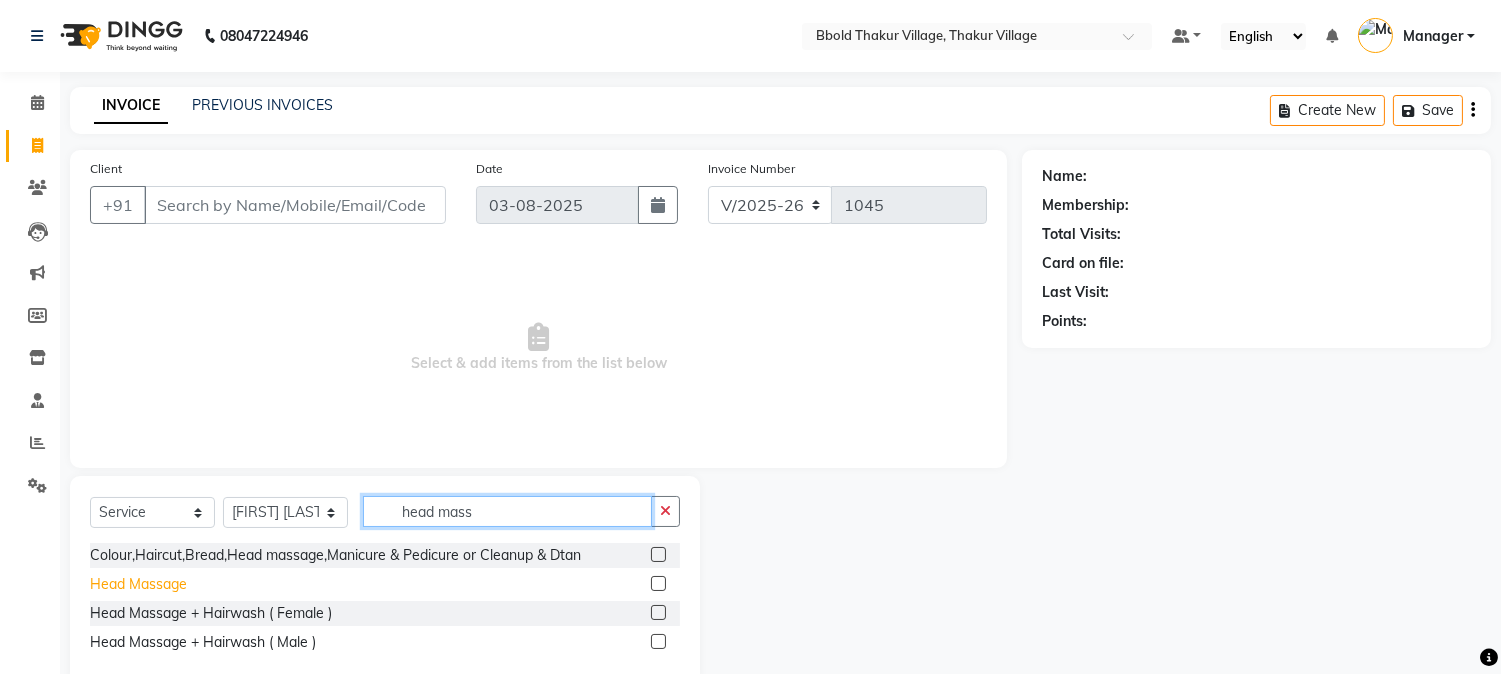 type on "head mass" 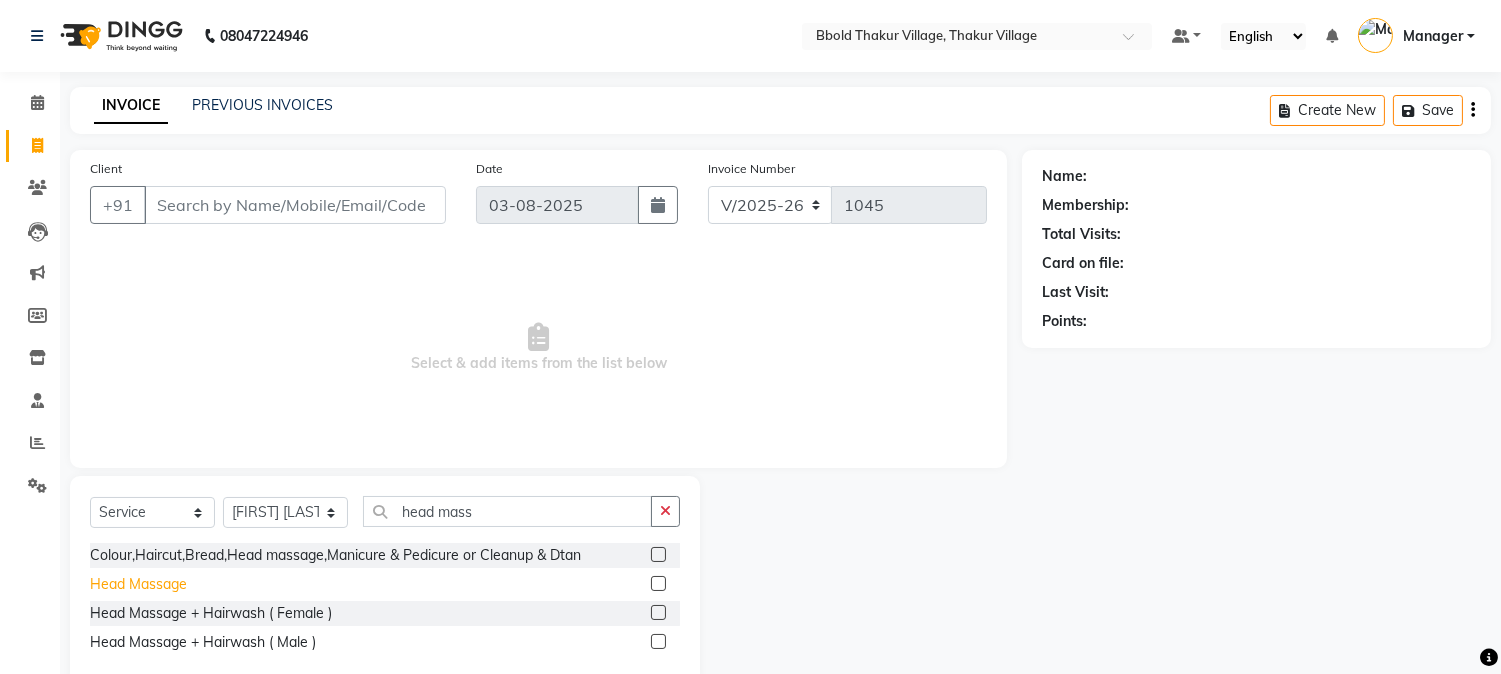 click on "Head Massage" 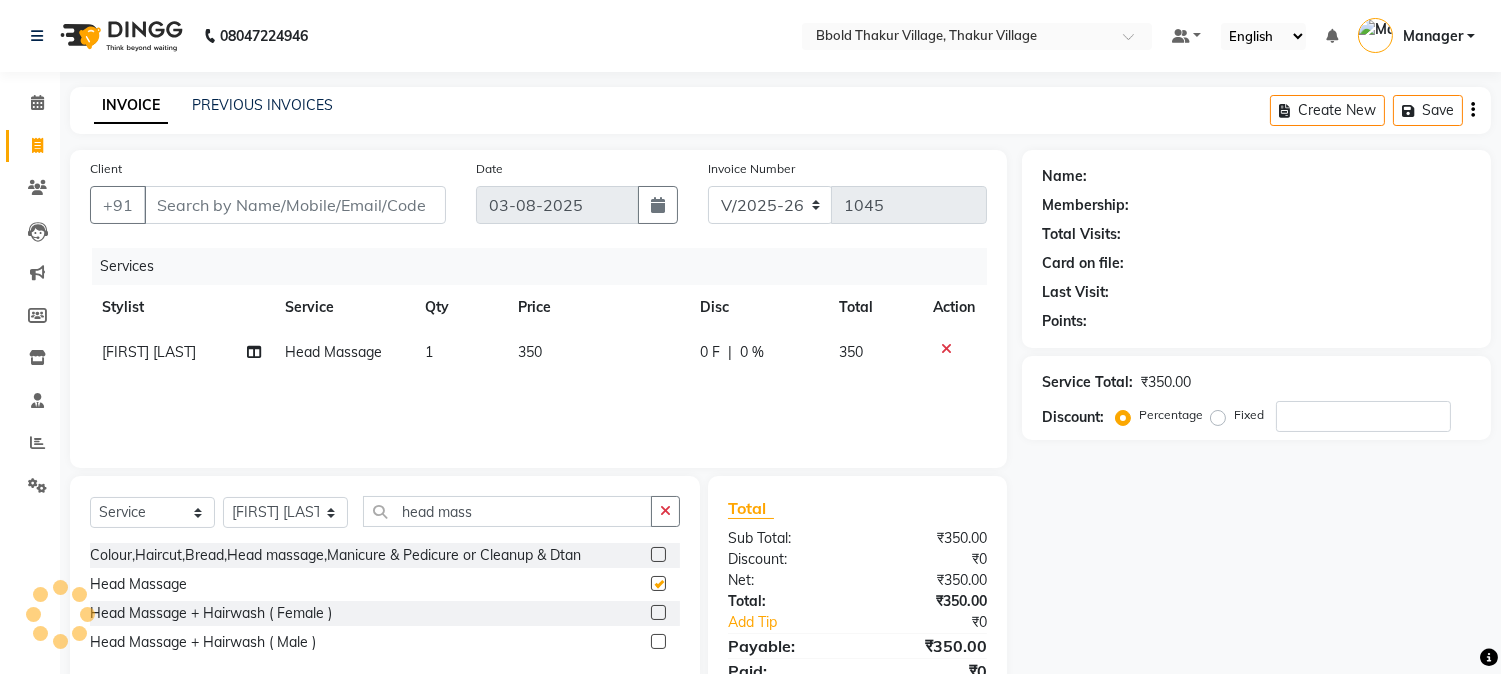 checkbox on "false" 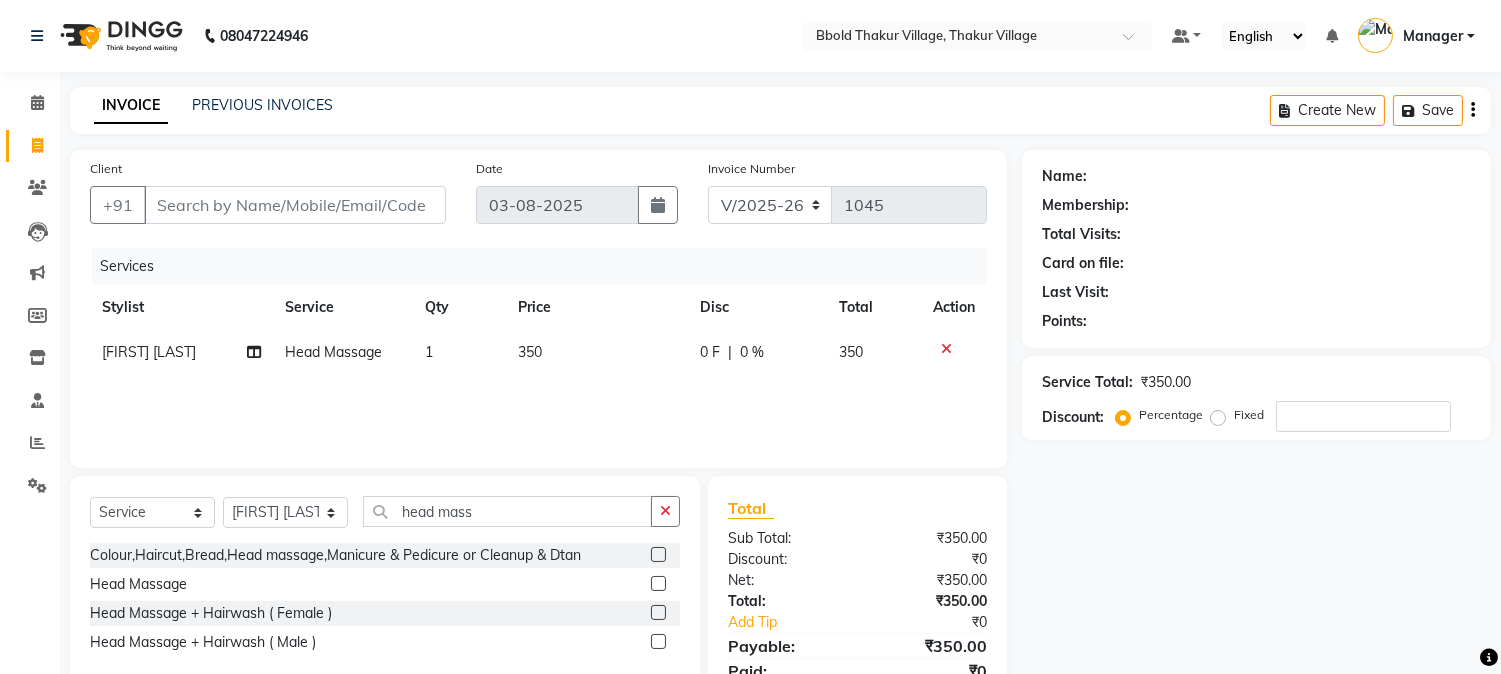 click on "350" 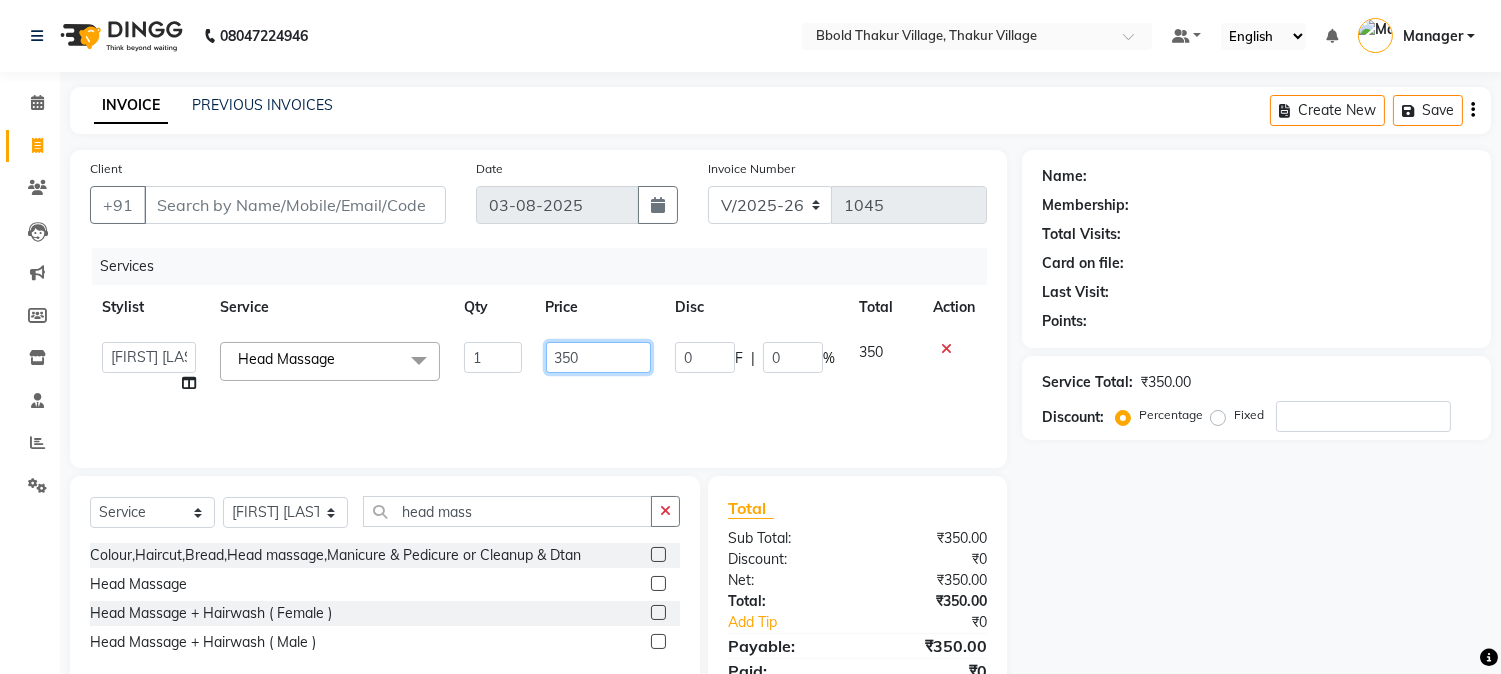 click on "350" 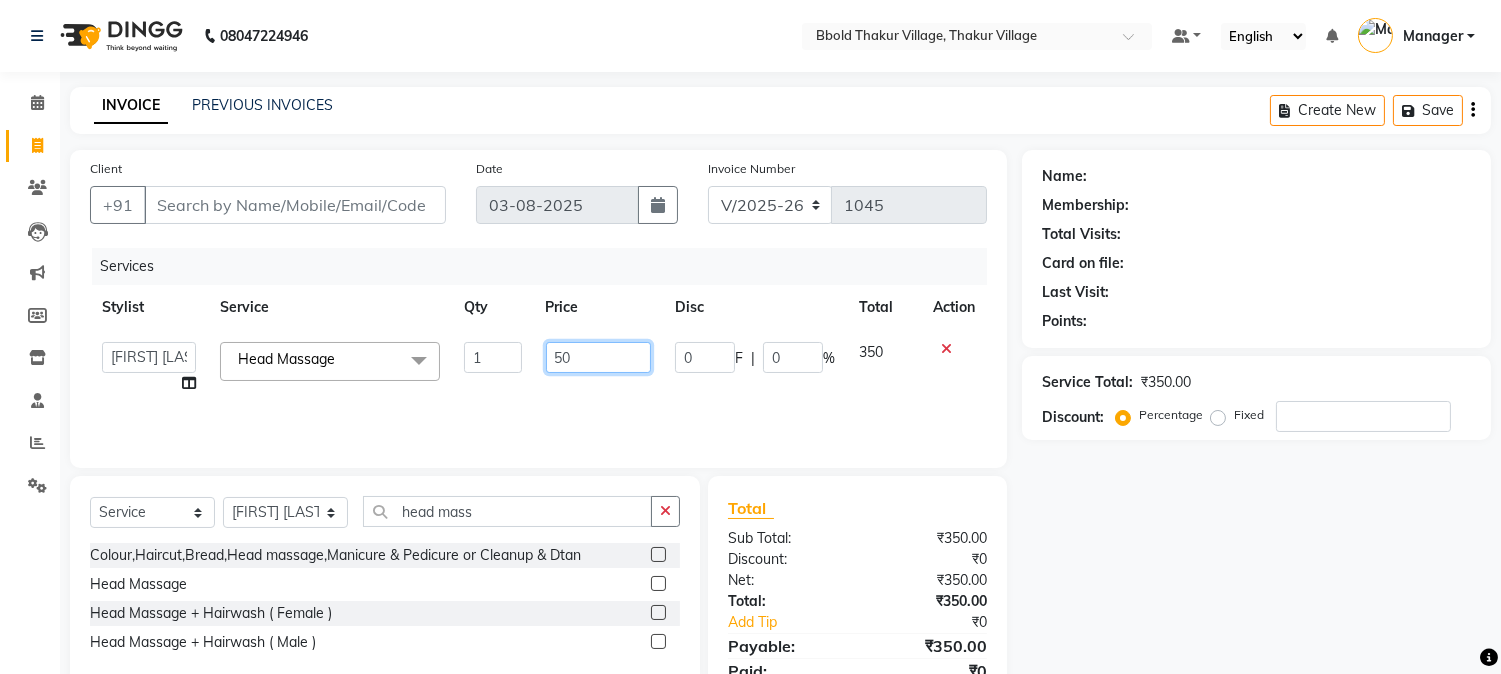 type on "550" 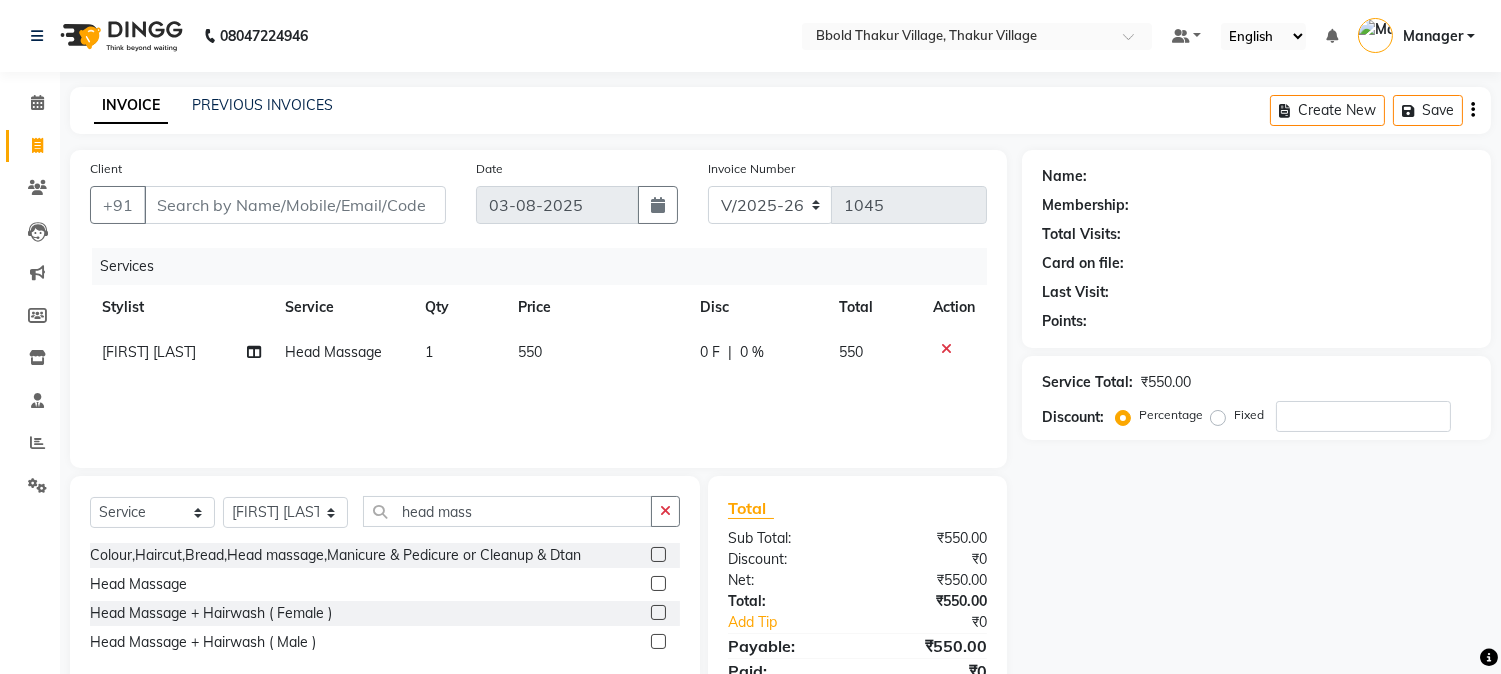 click on "Total Sub Total: ₹550.00 Discount: ₹0 Net: ₹550.00 Total: ₹550.00 Add Tip ₹0 Payable: ₹550.00 Paid: ₹0 Balance   : ₹550.00" 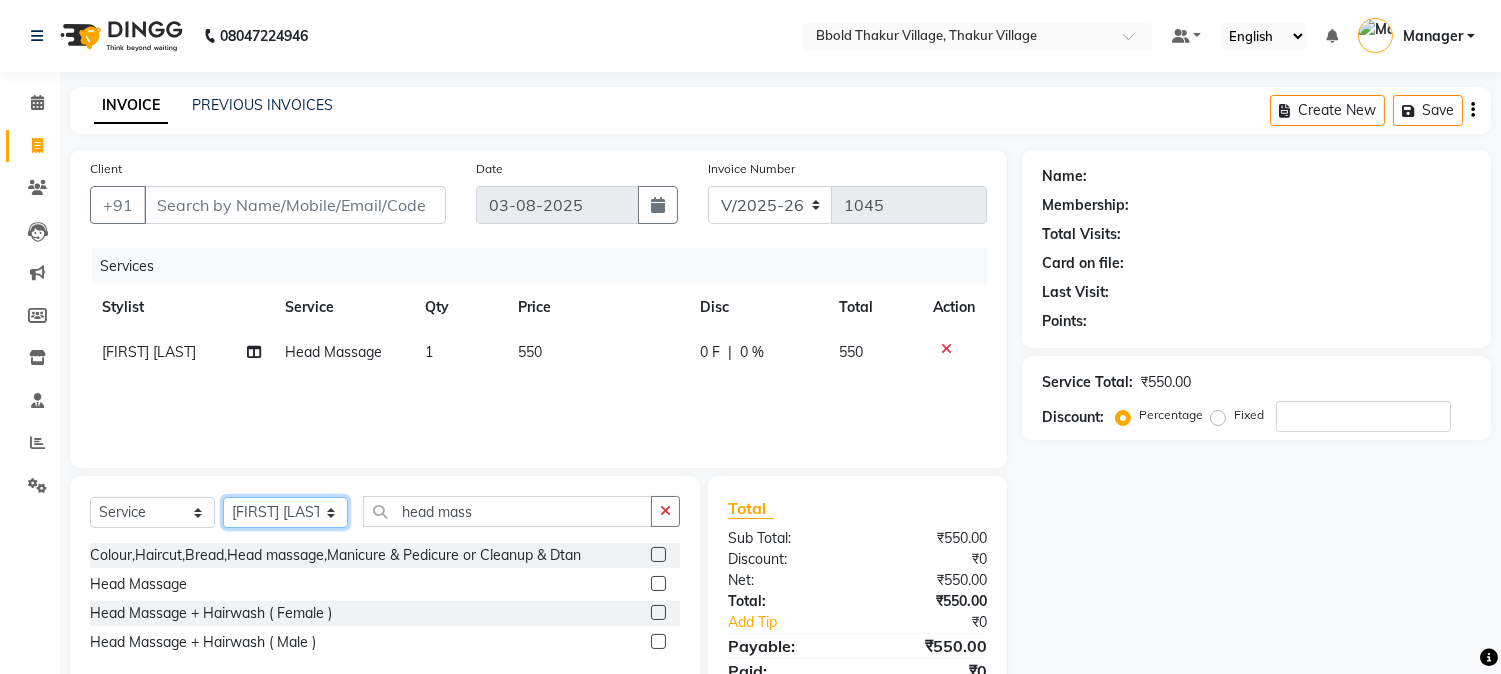click on "Select Stylist Jyoti jaiswal Jyoti wadar Manager Meraj Ansari Rihan Qureshi  Samruddhi Mhamunkar Sayali  Sonam soni Swati Singh" 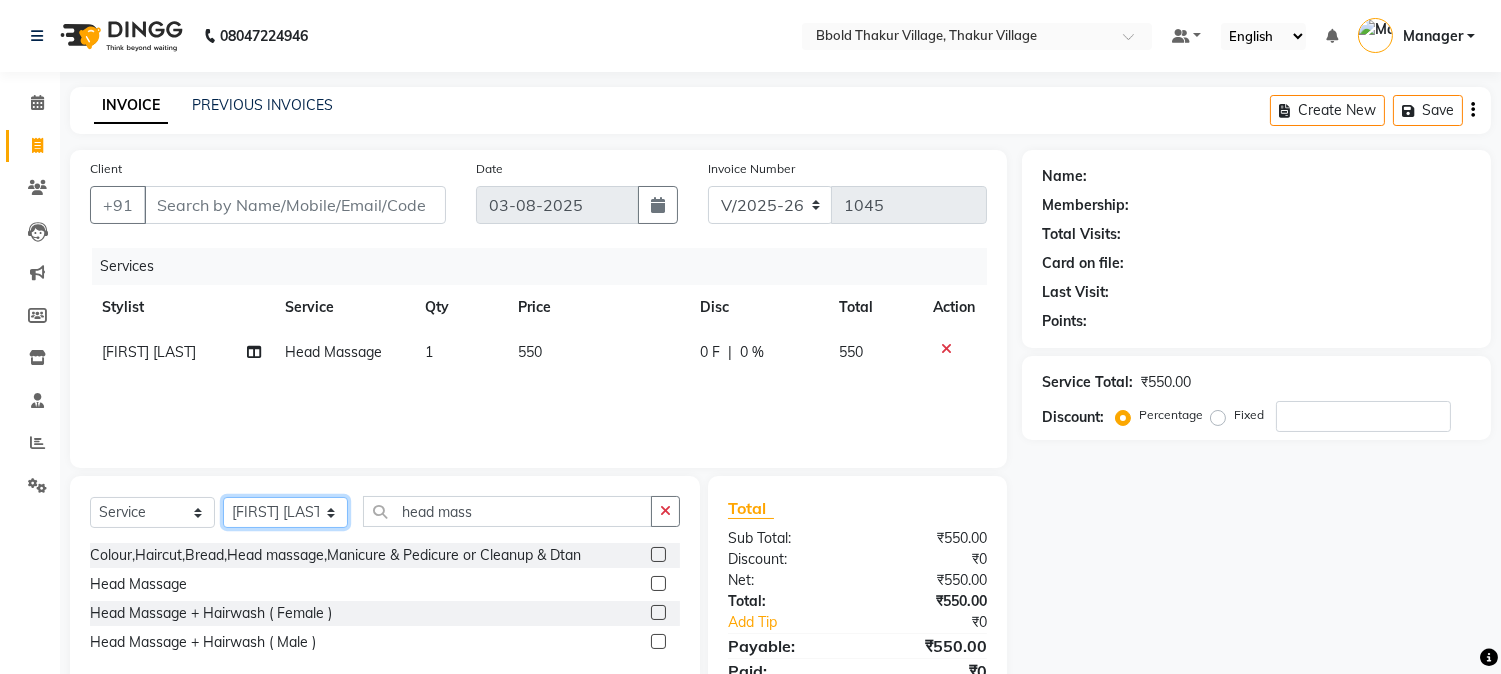 select on "85918" 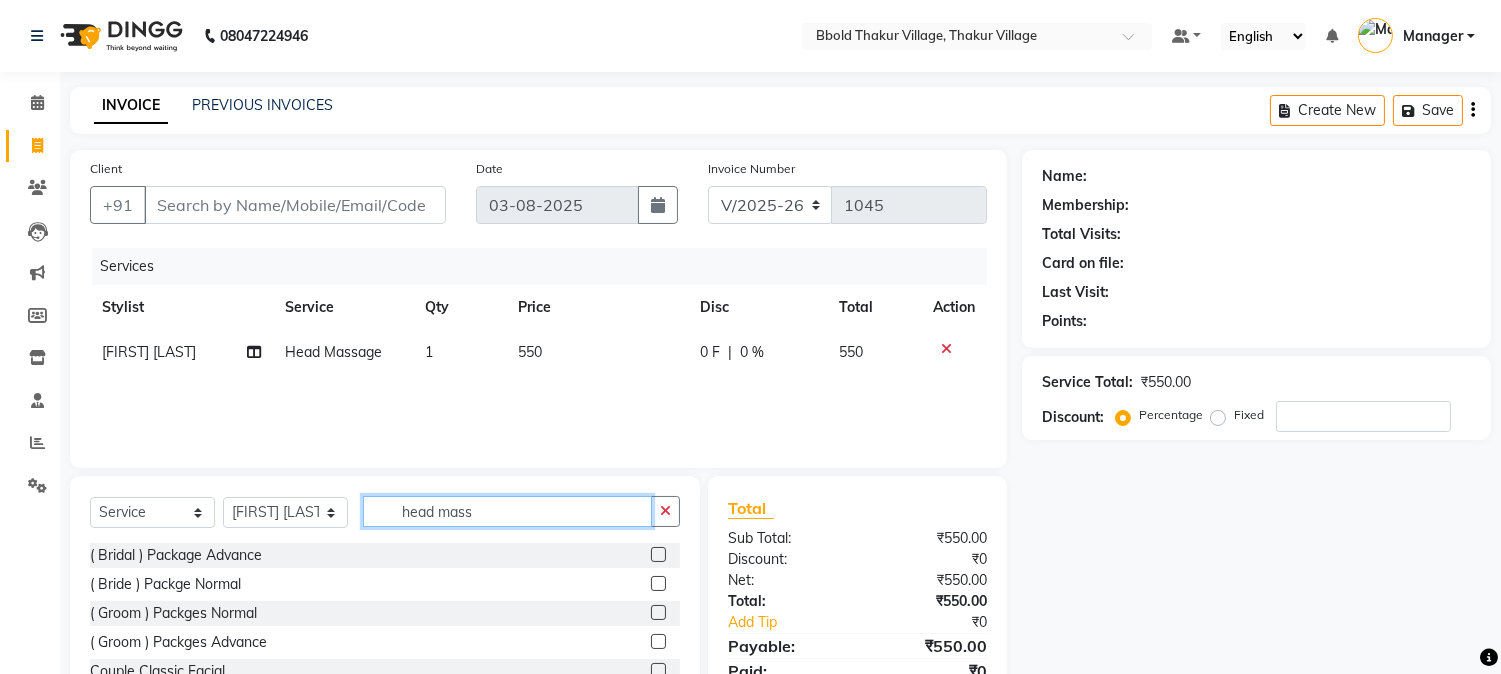 click on "head mass" 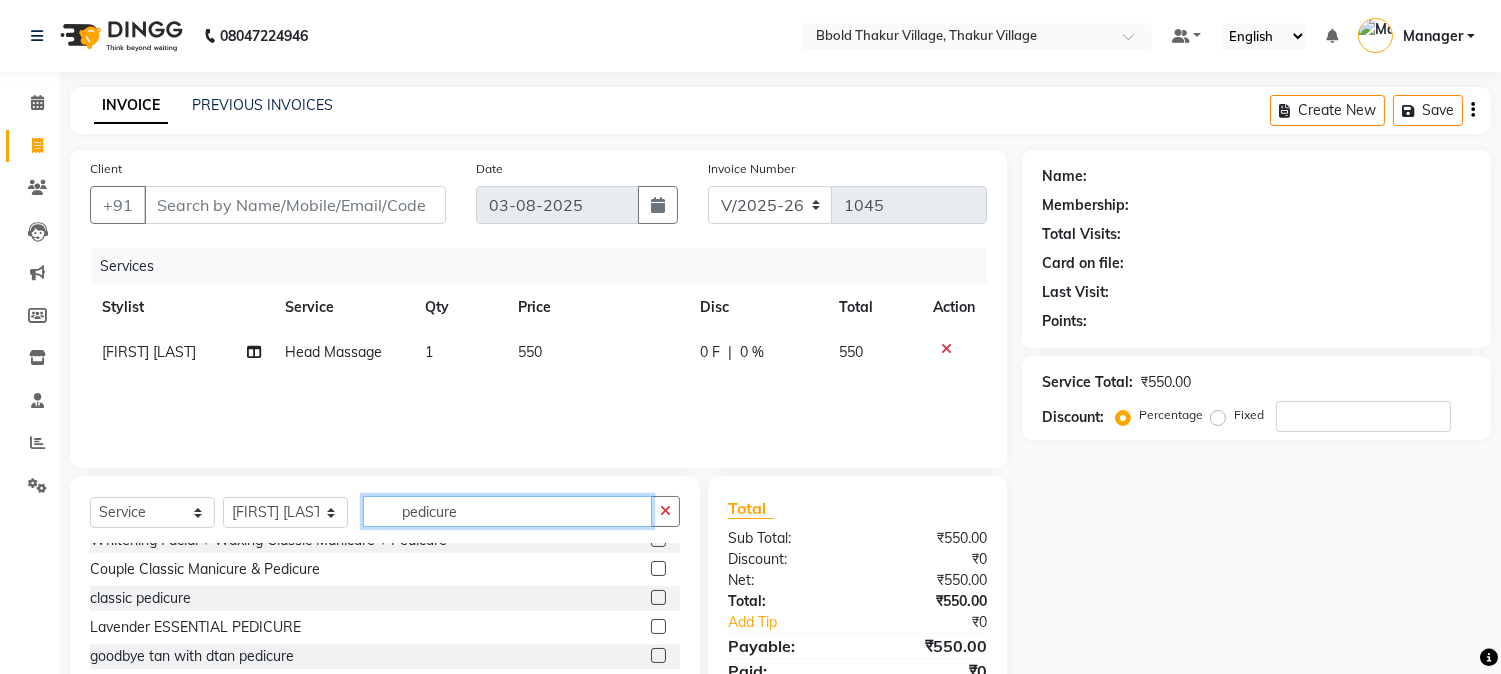 scroll, scrollTop: 316, scrollLeft: 0, axis: vertical 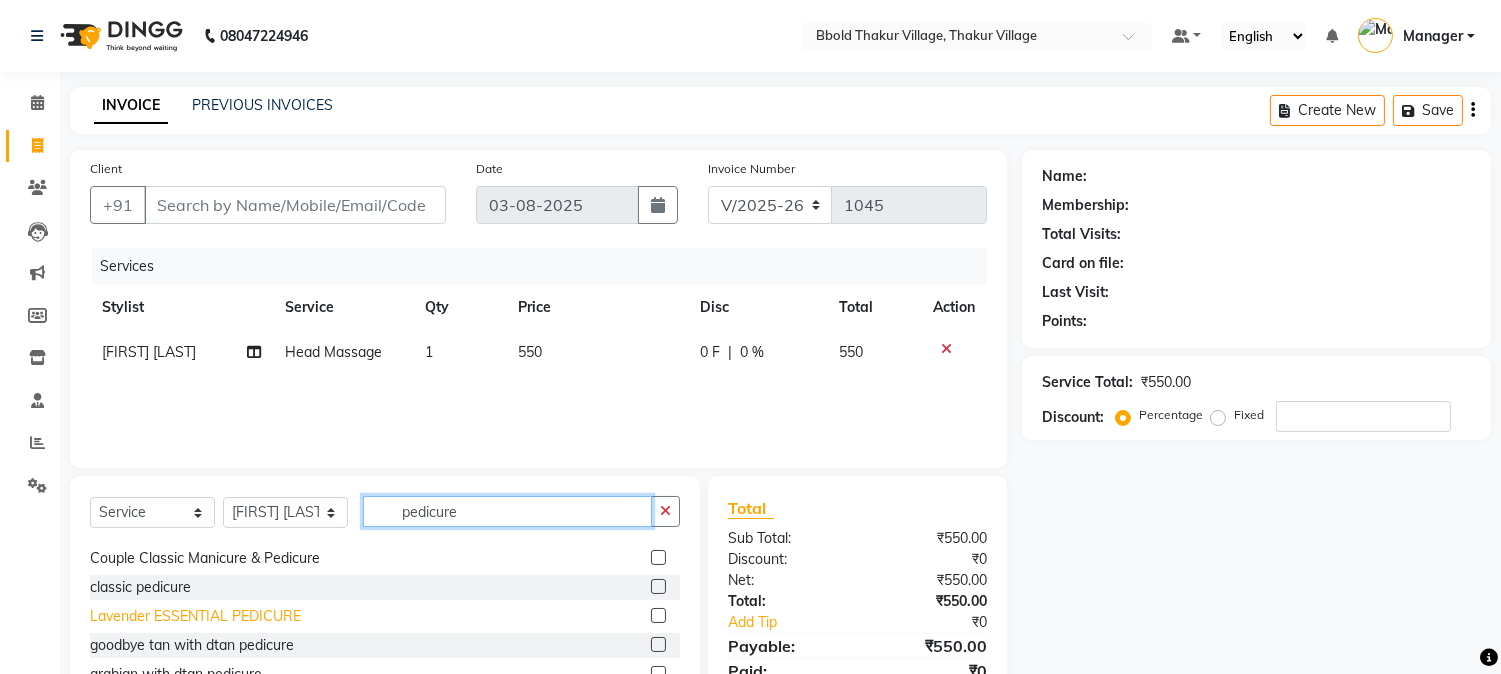 type on "pedicure" 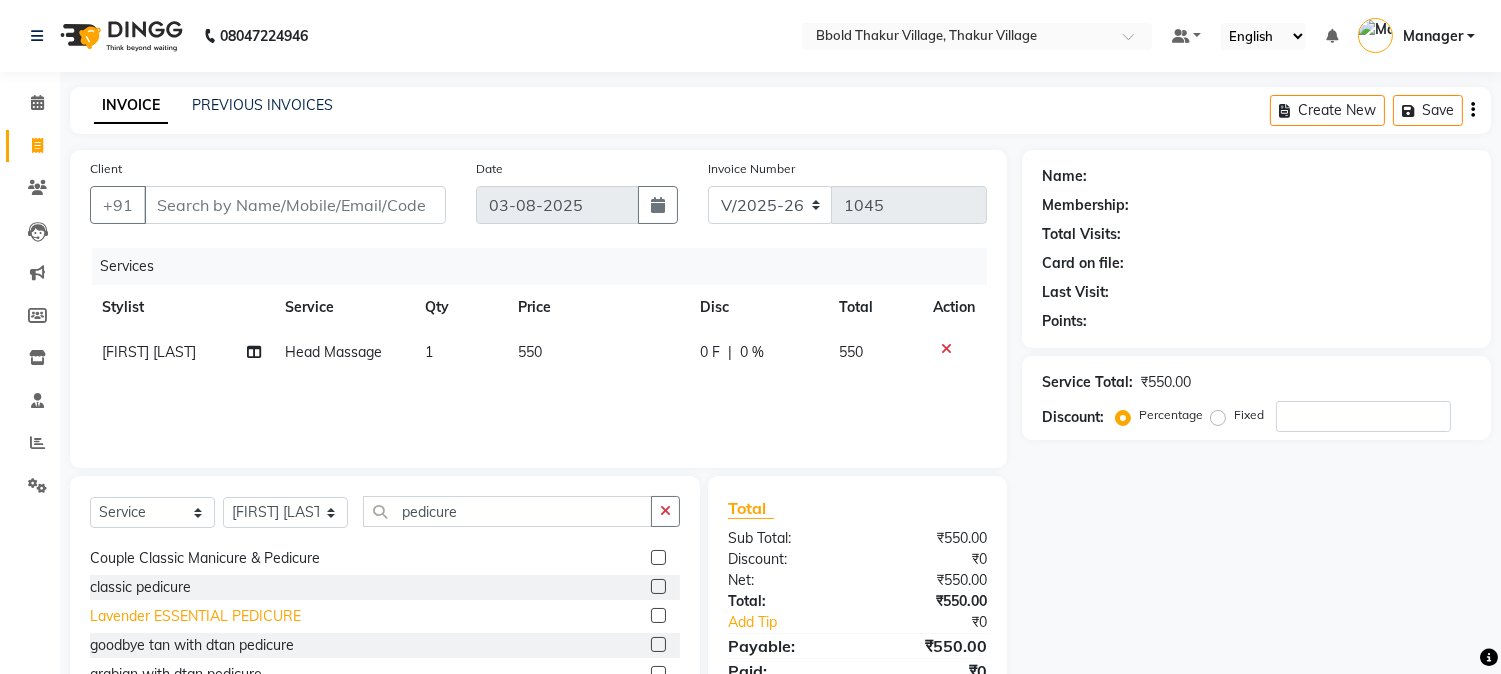 click on "Lavender  ESSENTIAL PEDICURE" 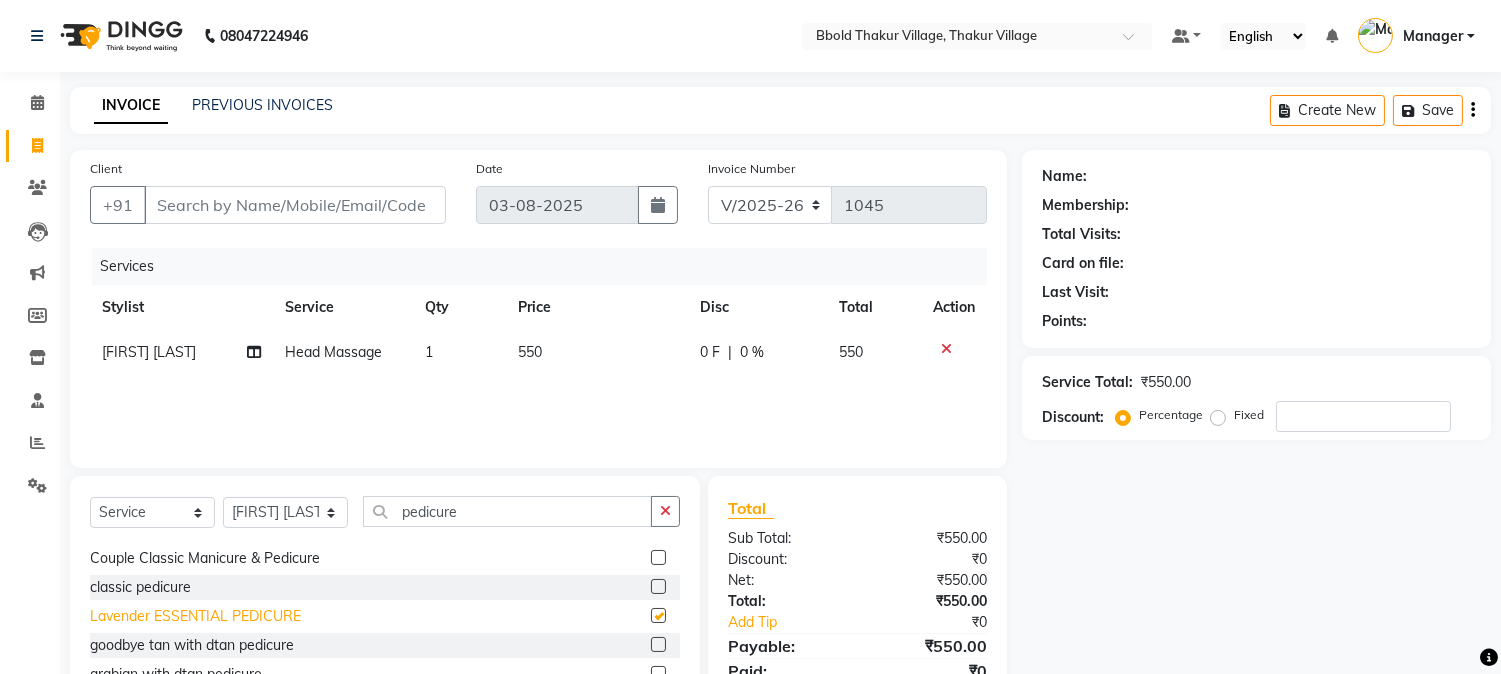 checkbox on "false" 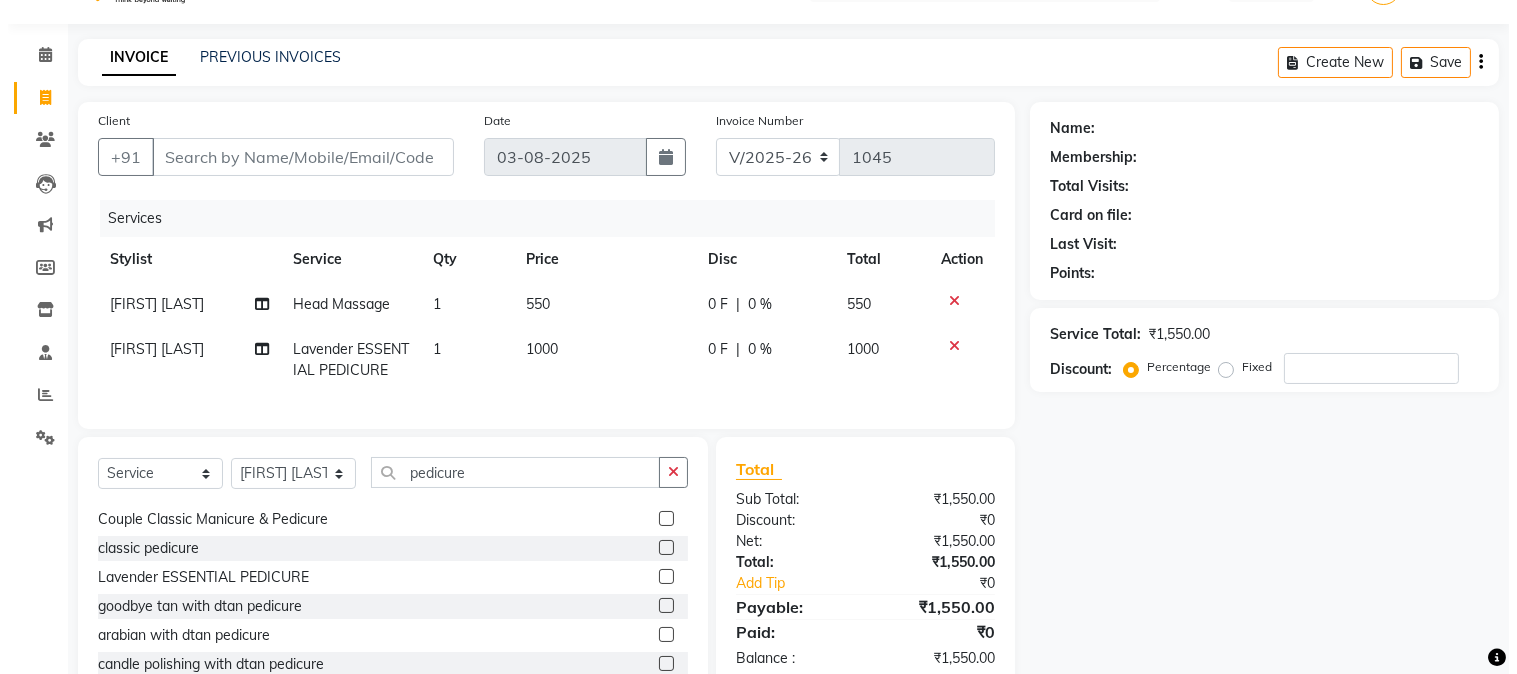 scroll, scrollTop: 65, scrollLeft: 0, axis: vertical 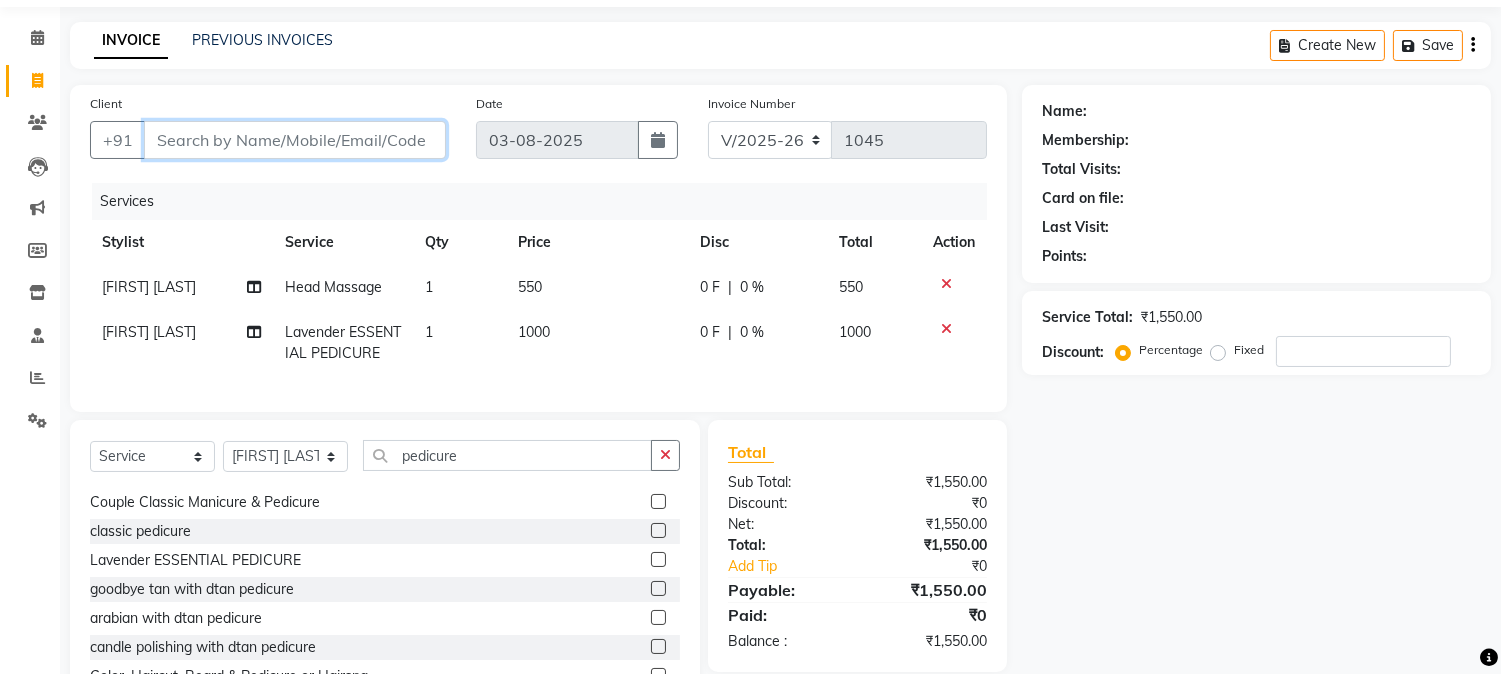 click on "Client" at bounding box center (295, 140) 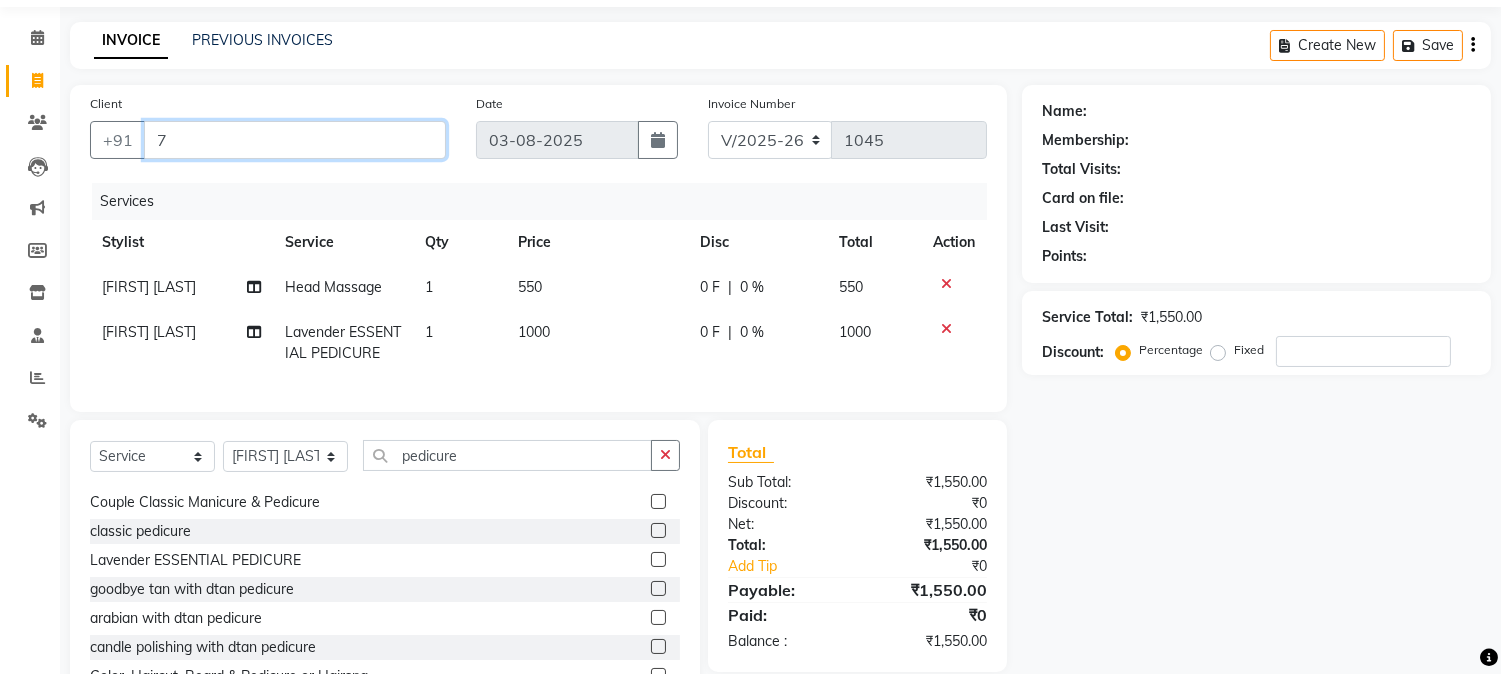type on "0" 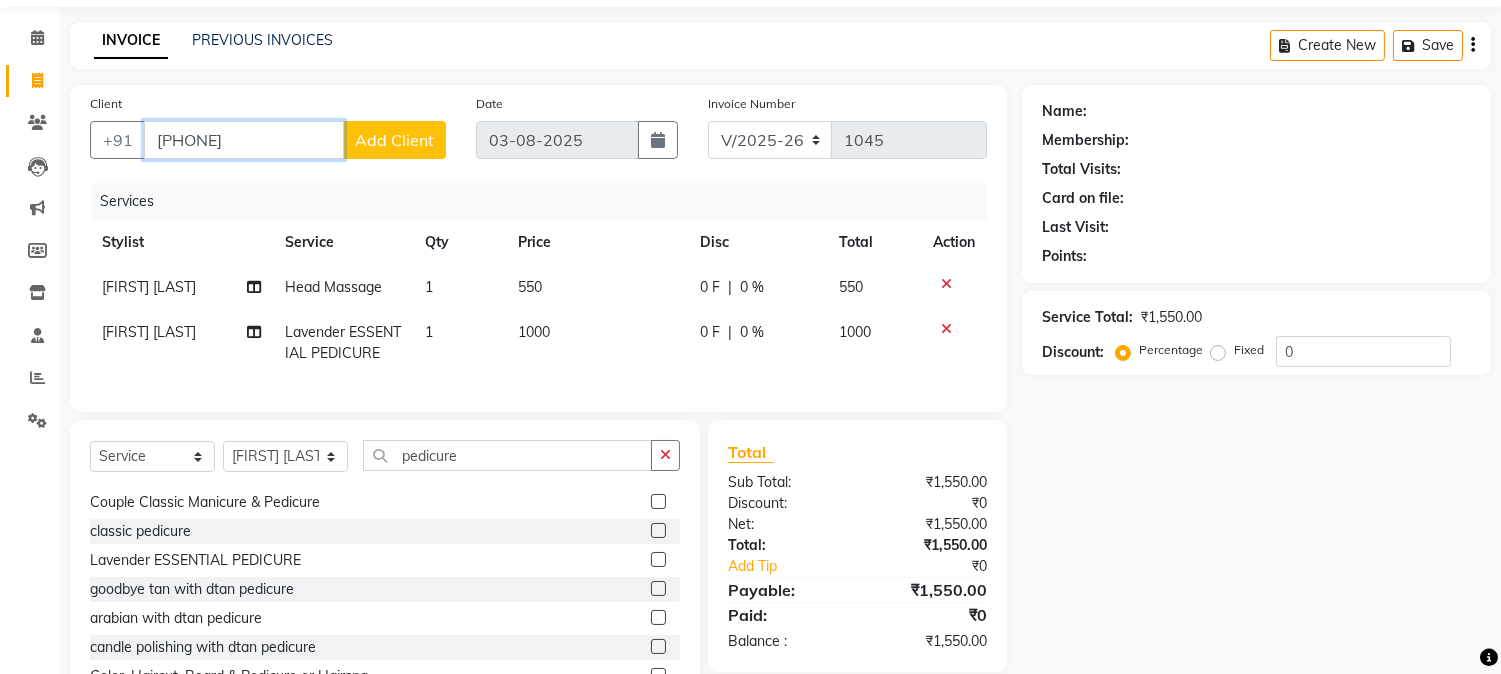 type on "7400156451" 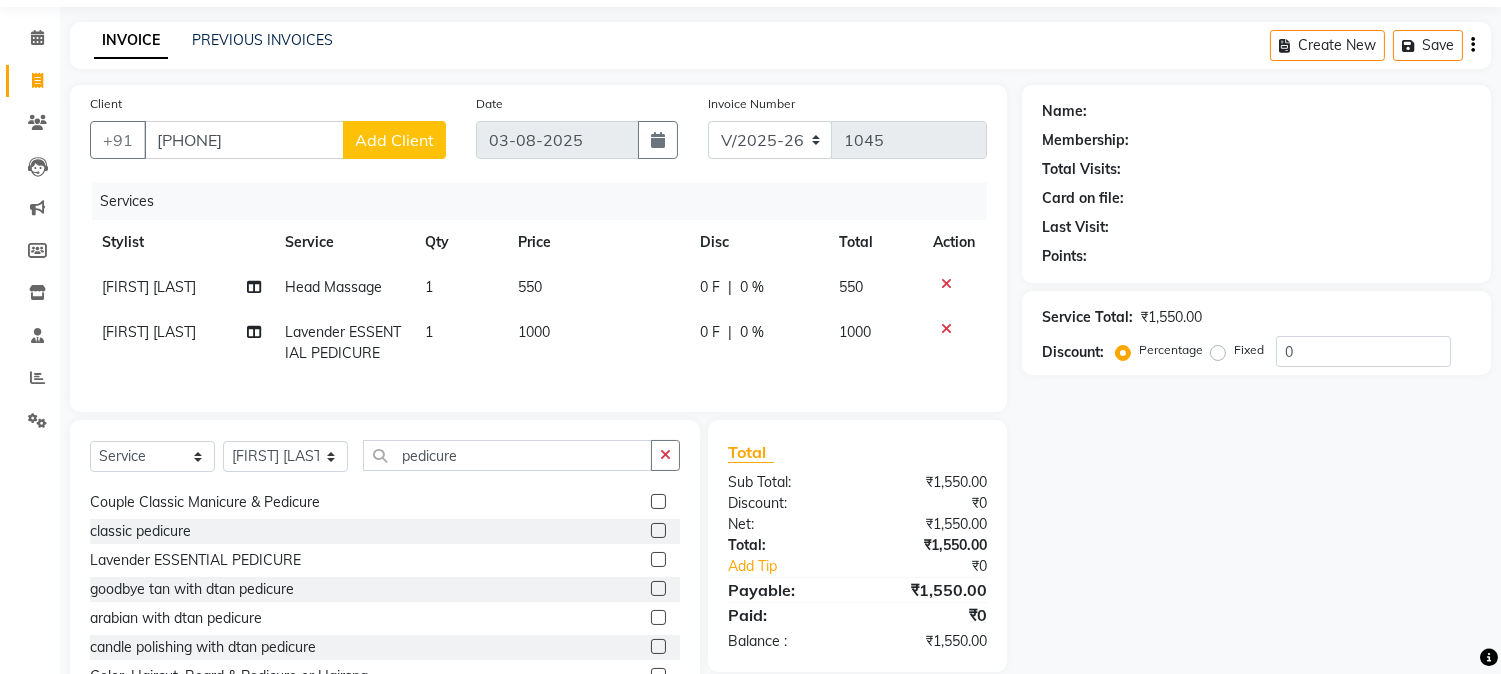 click on "Add Client" 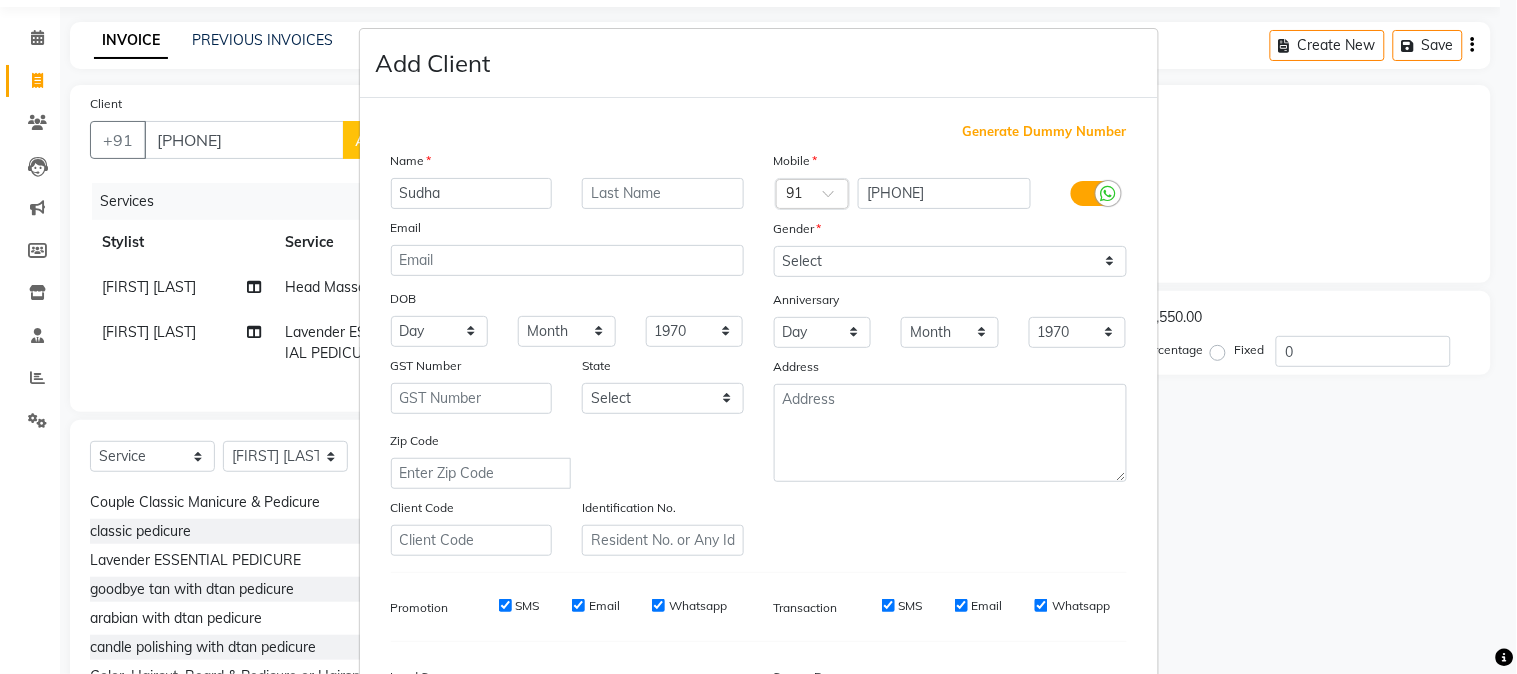 type on "Sudha" 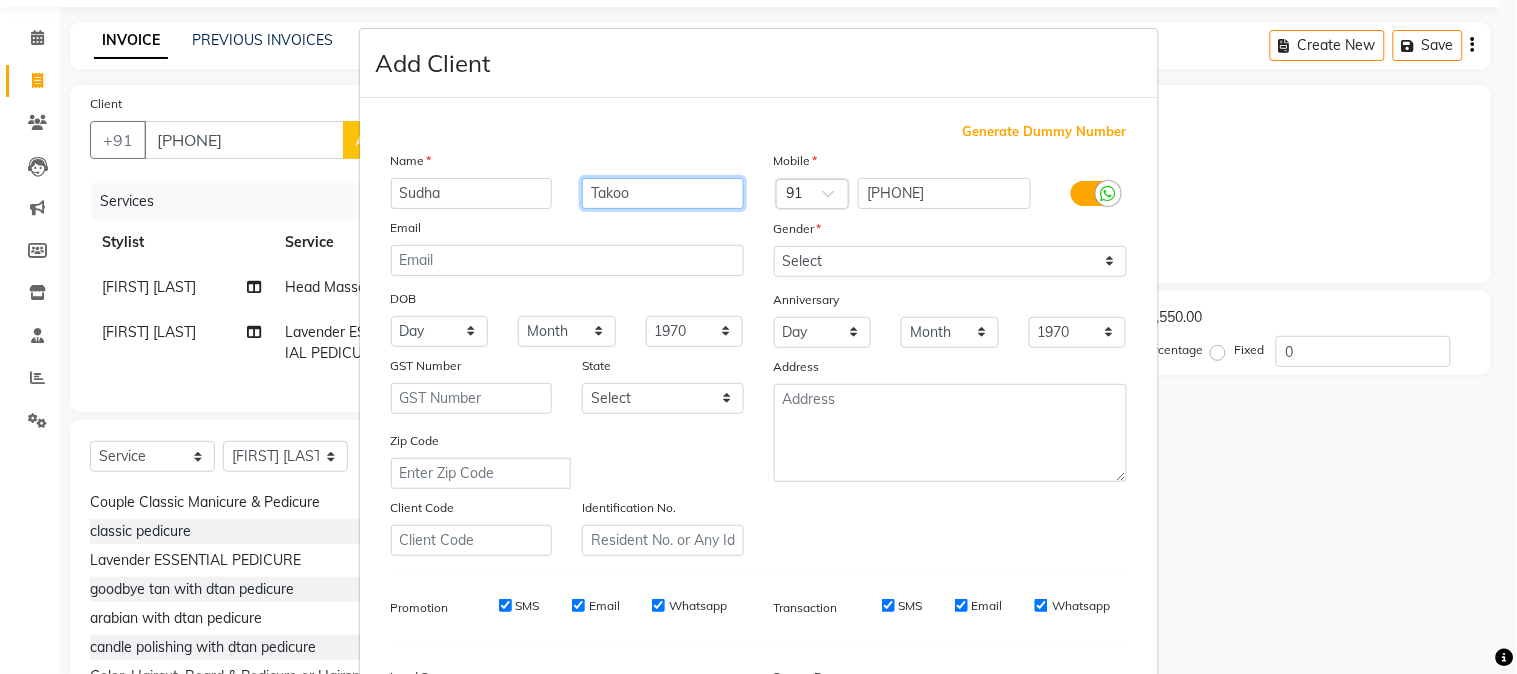 type on "Takoo" 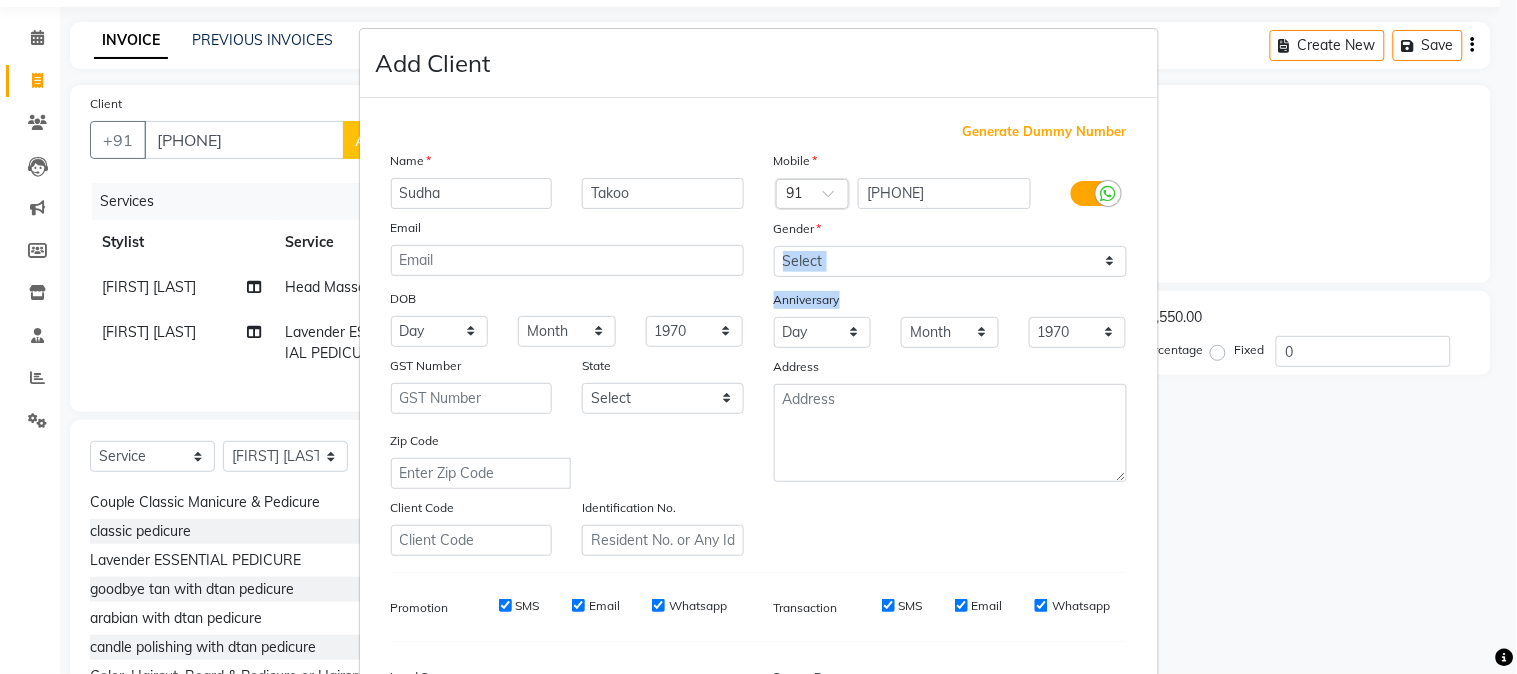 drag, startPoint x: 946, startPoint y: 290, endPoint x: 946, endPoint y: 276, distance: 14 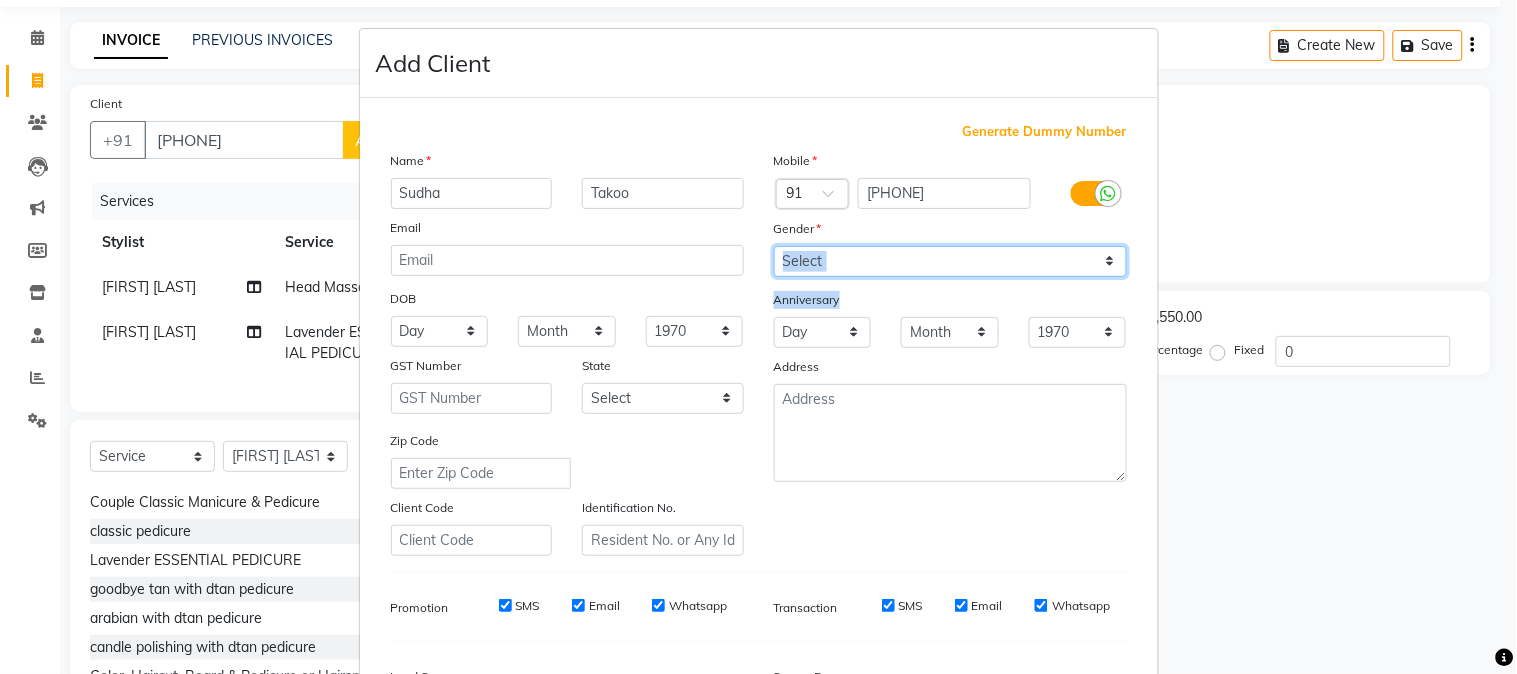 click on "Select Male Female Other Prefer Not To Say" at bounding box center (950, 261) 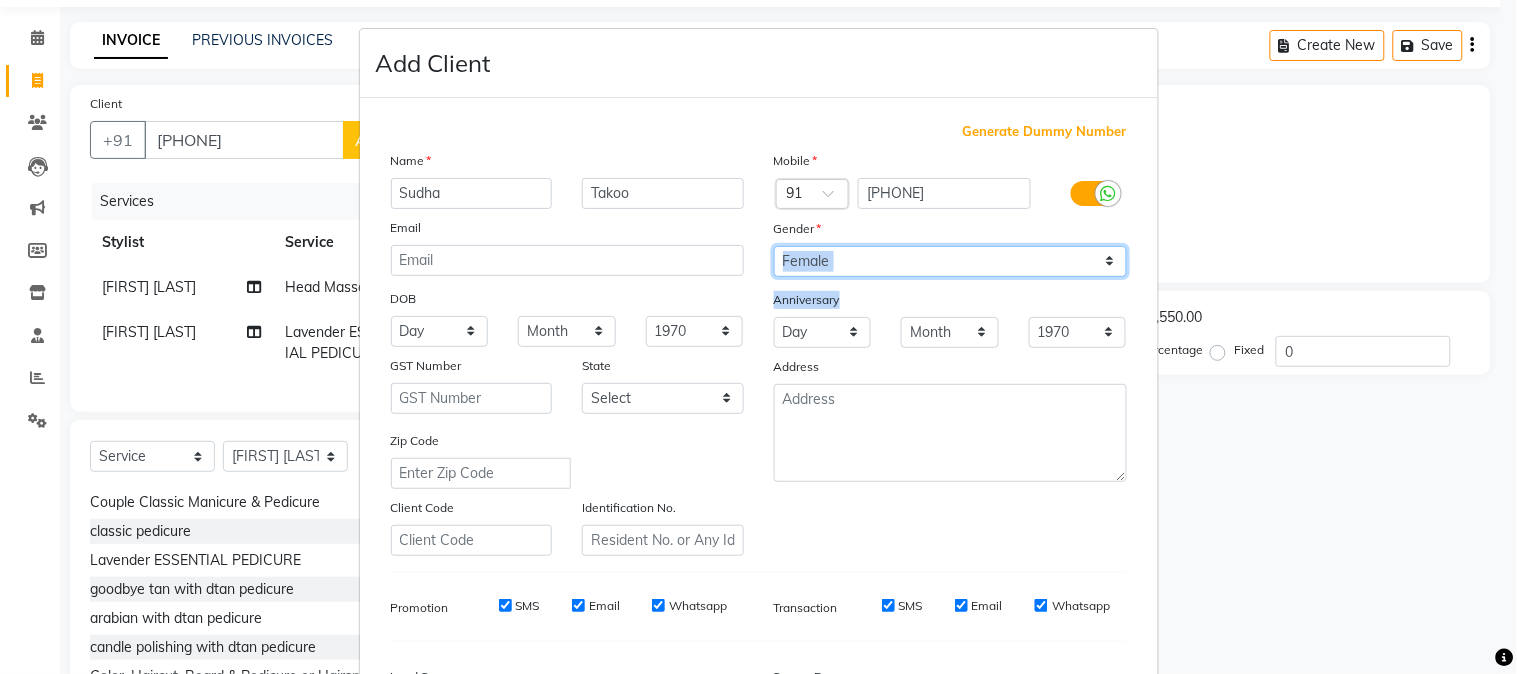 click on "Select Male Female Other Prefer Not To Say" at bounding box center [950, 261] 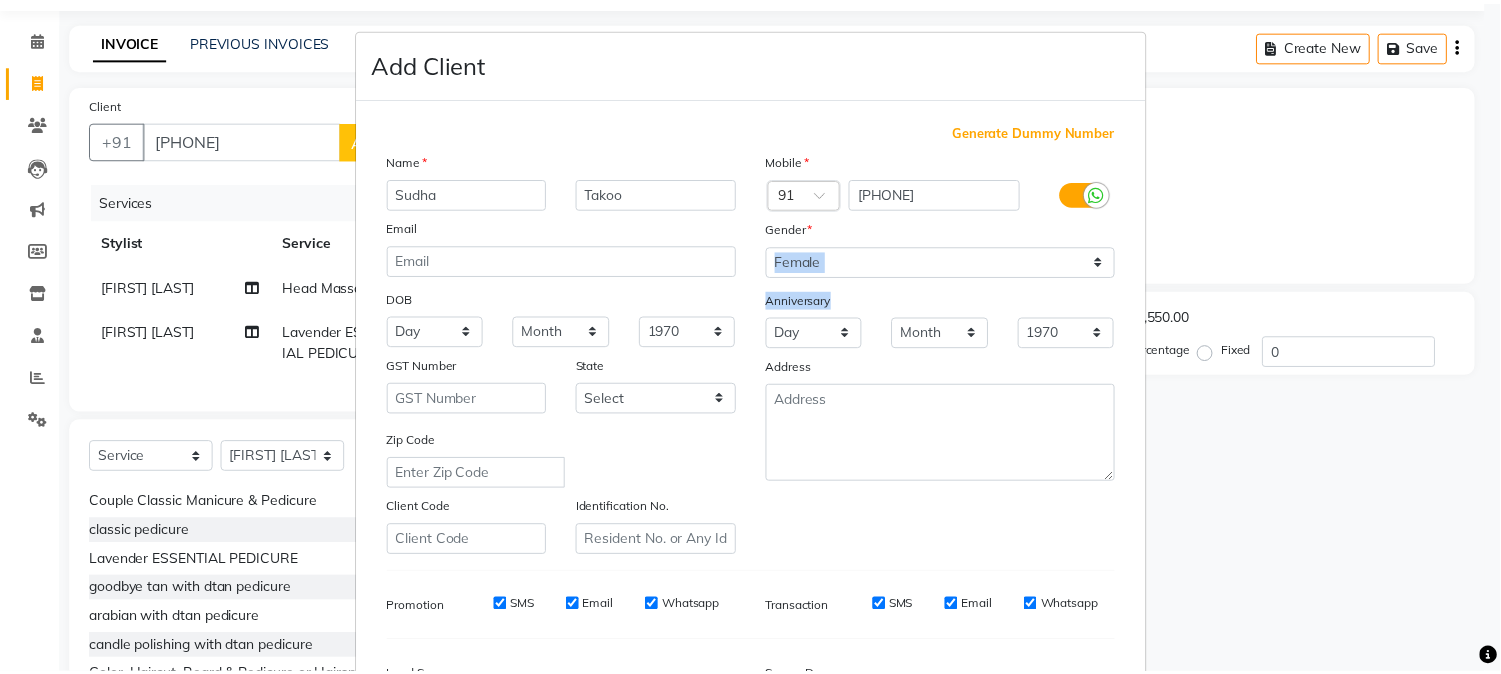 scroll, scrollTop: 250, scrollLeft: 0, axis: vertical 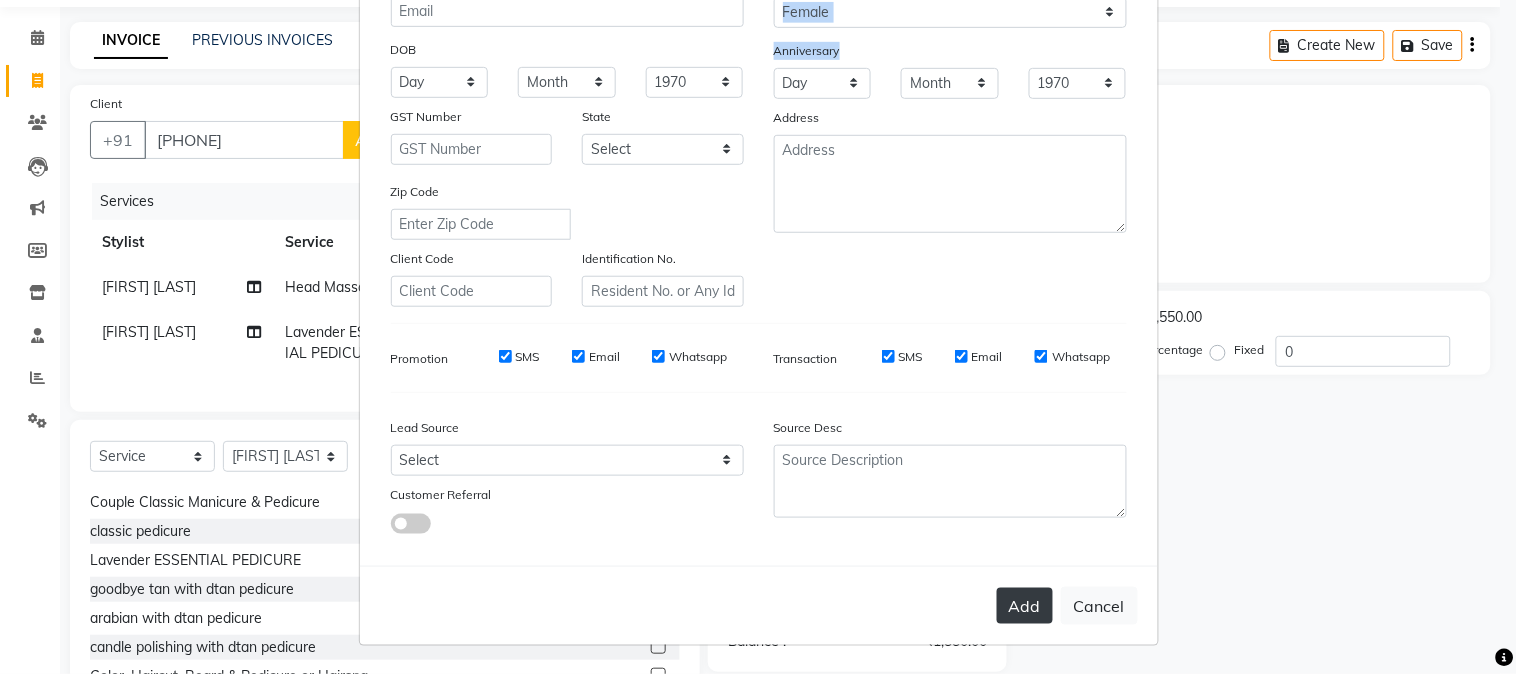 click on "Add" at bounding box center [1025, 606] 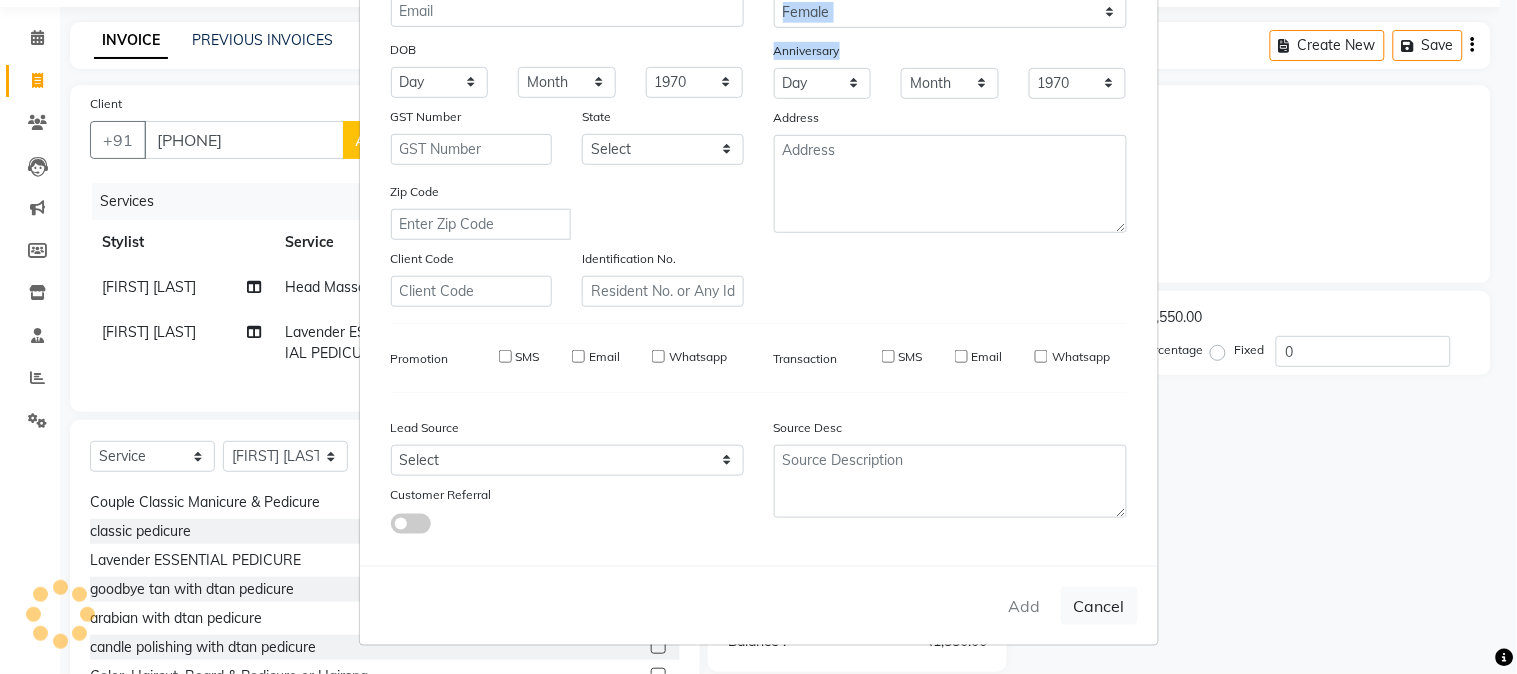 type on "74******51" 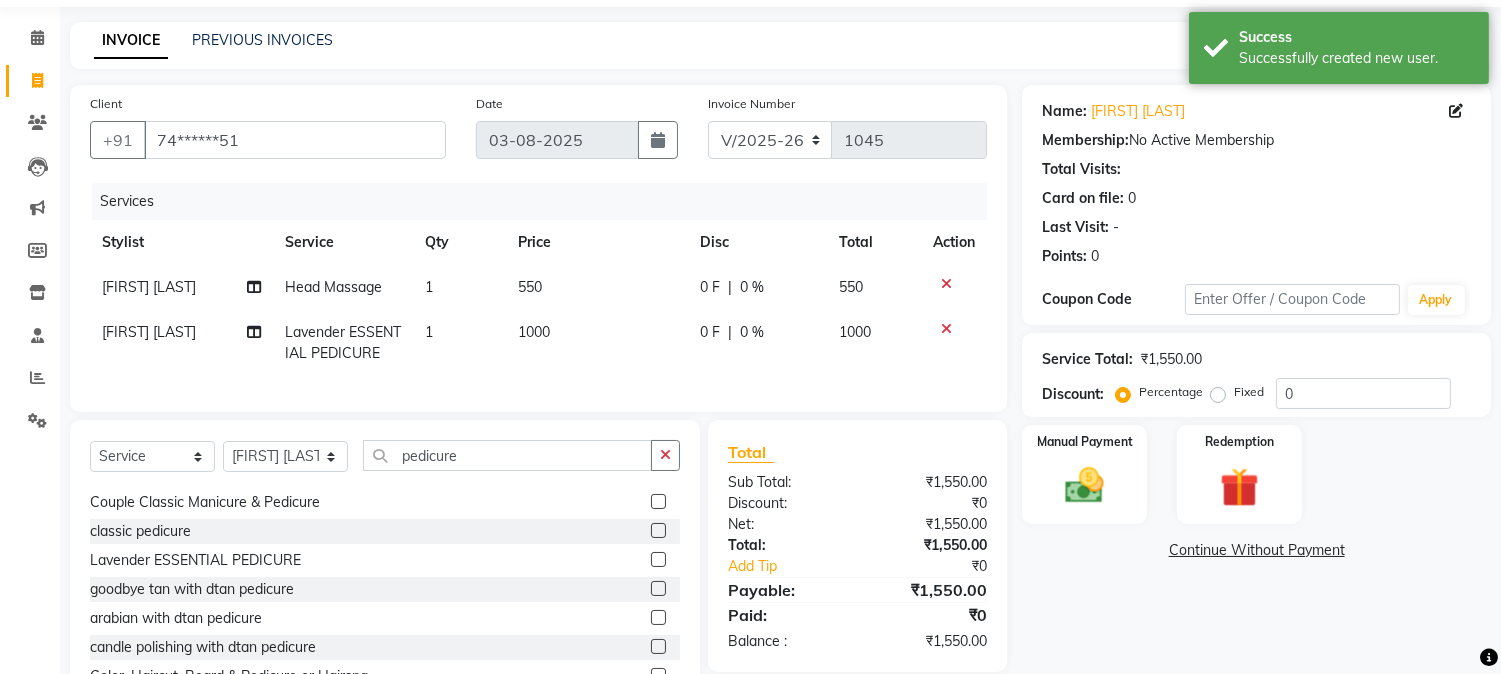 scroll, scrollTop: 152, scrollLeft: 0, axis: vertical 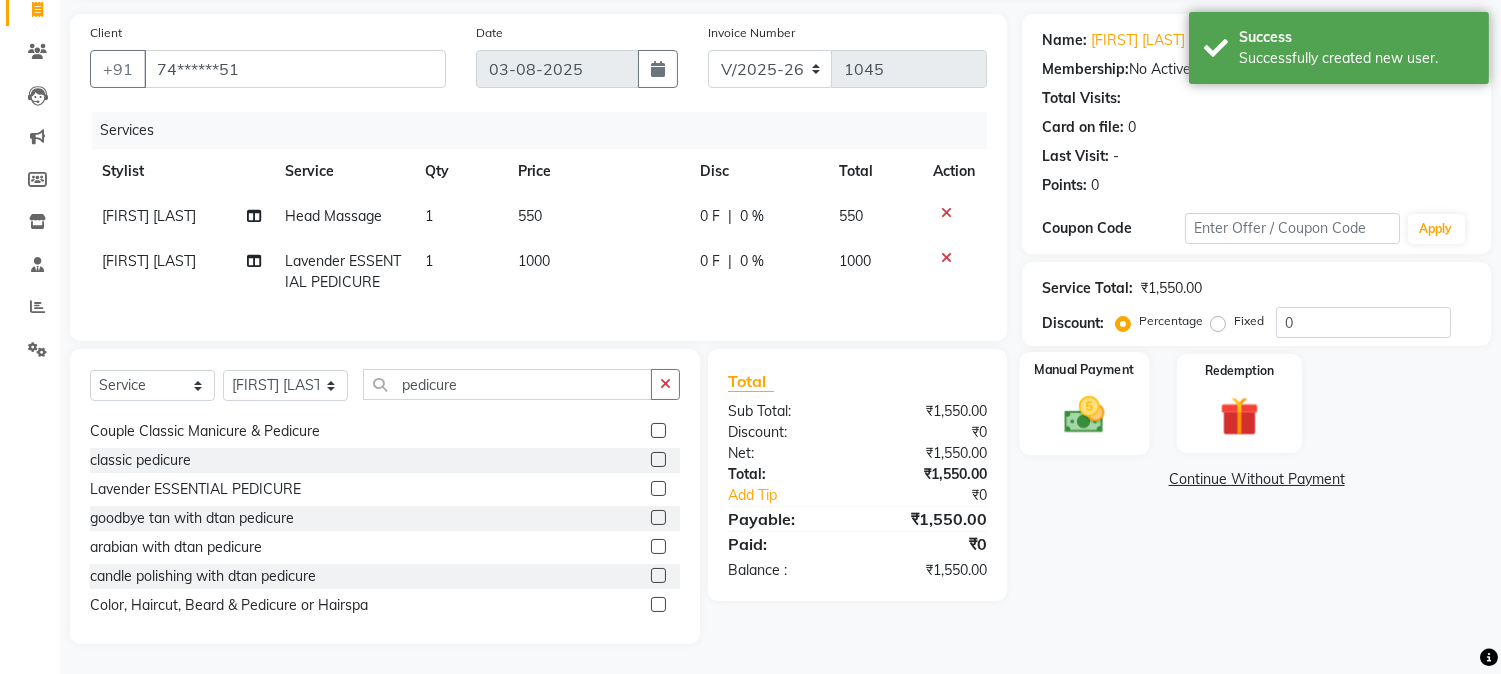 click 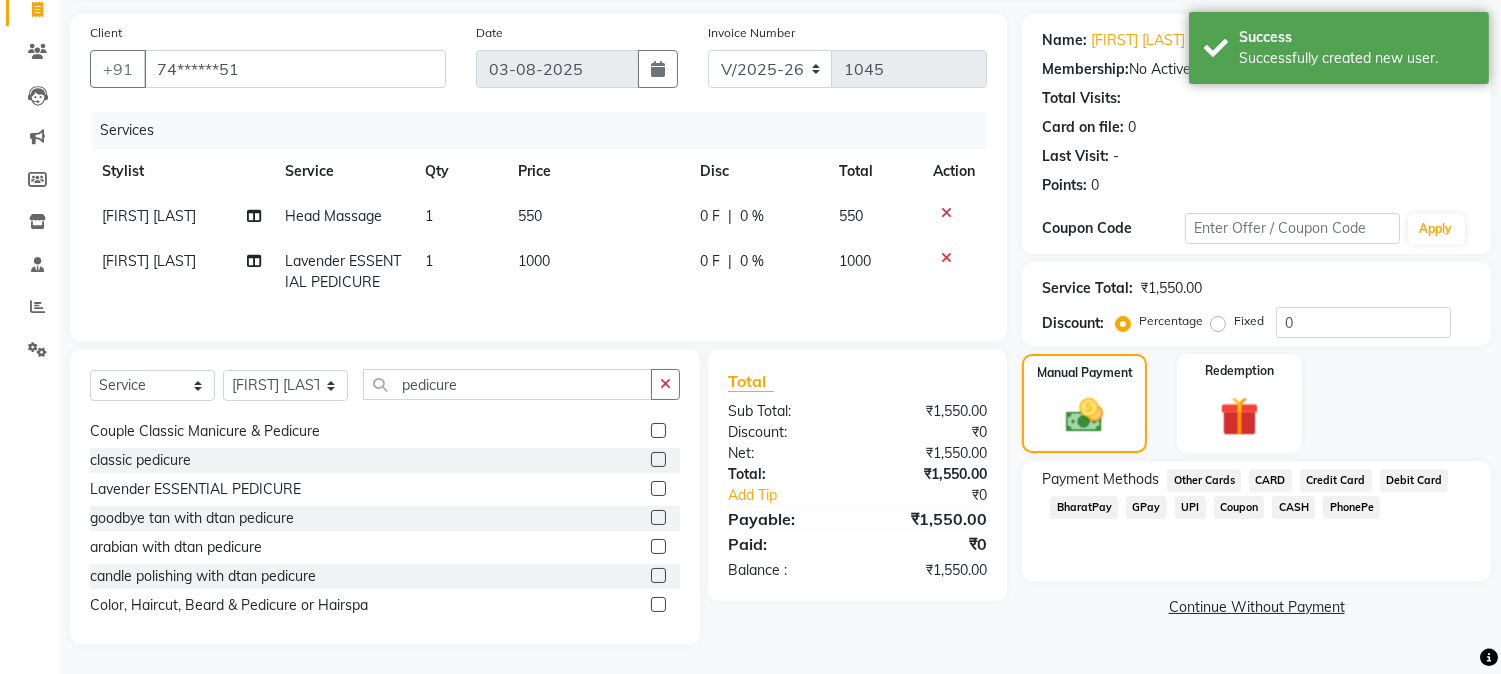 click on "GPay" 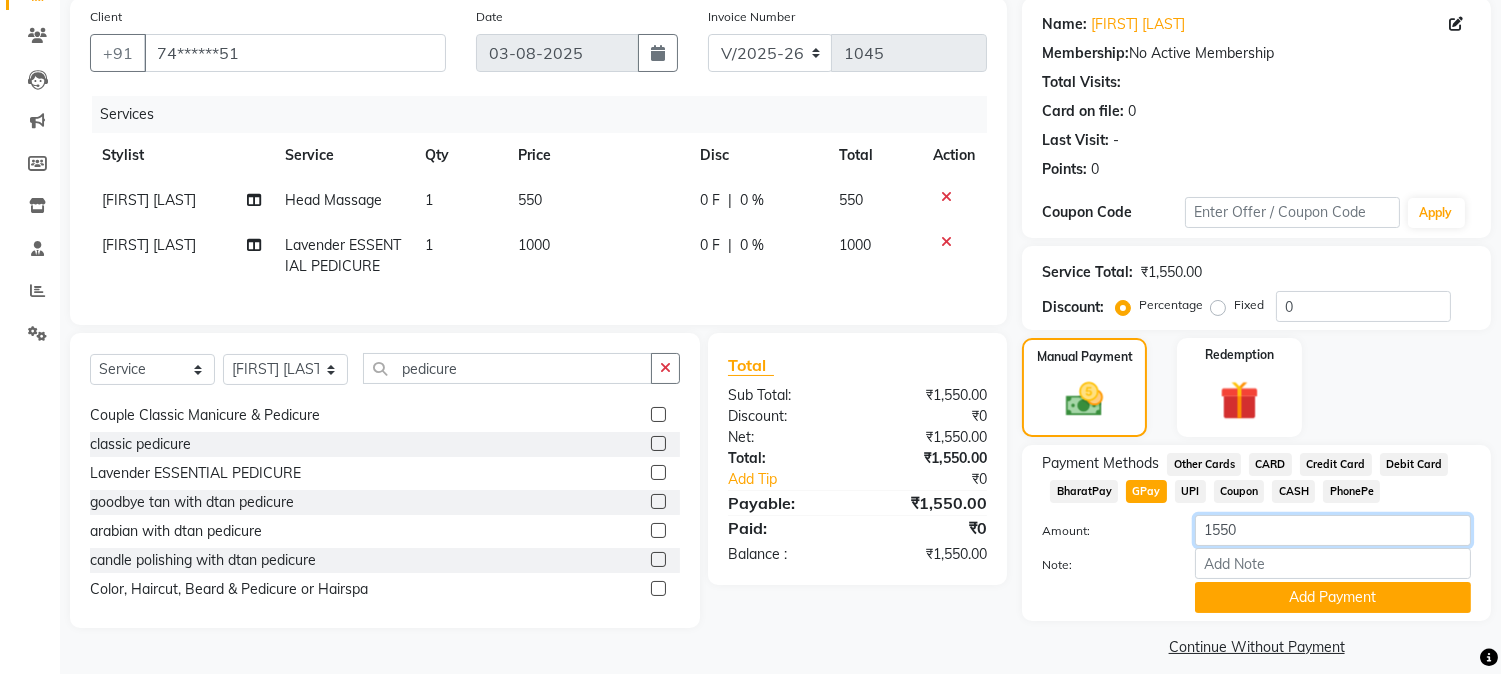 click on "1550" 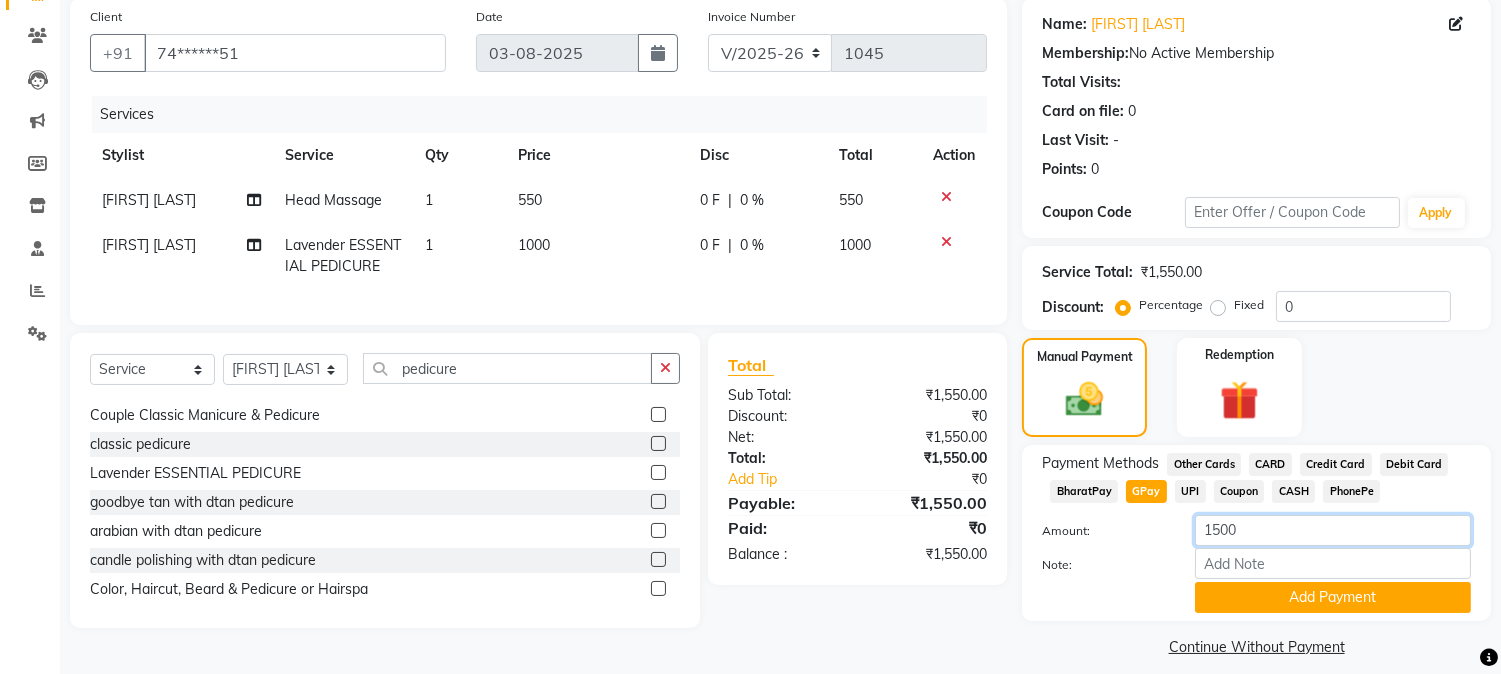 type on "1500" 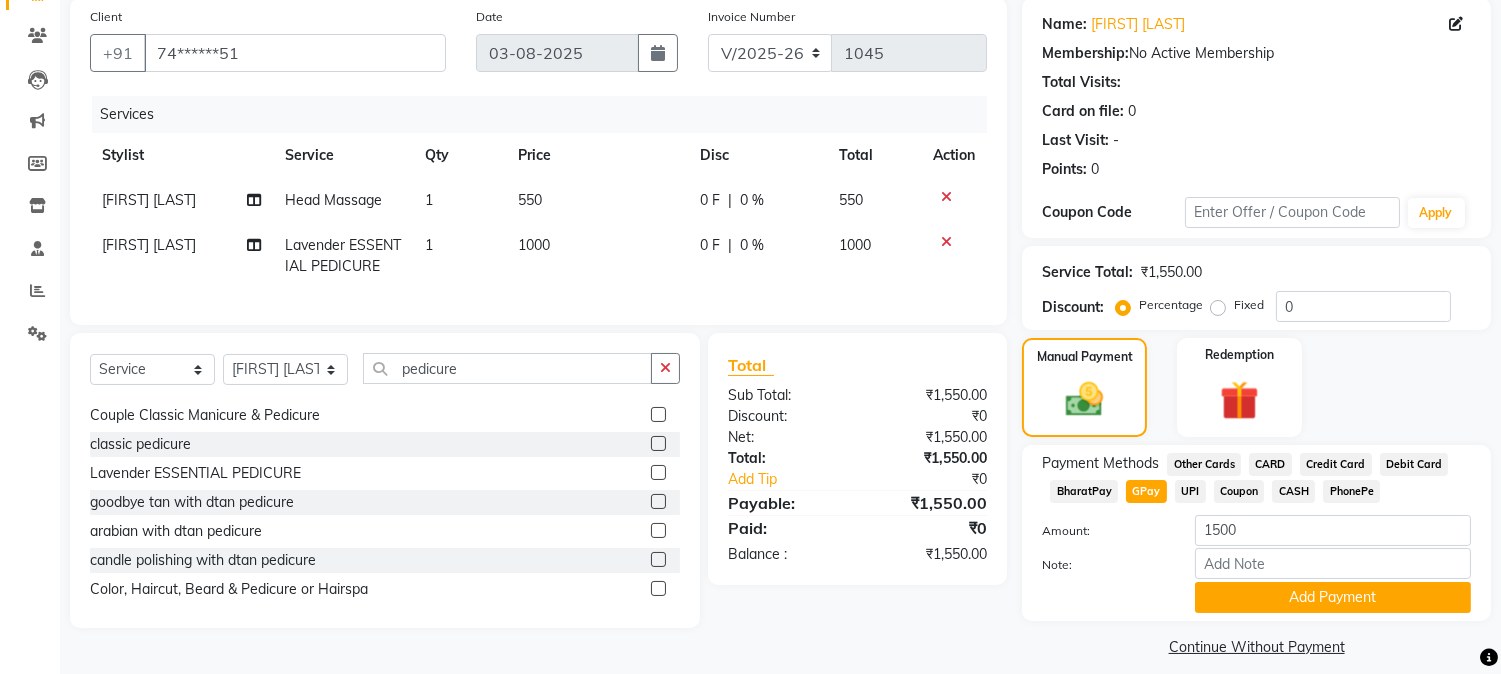 click on "Manual Payment Redemption" 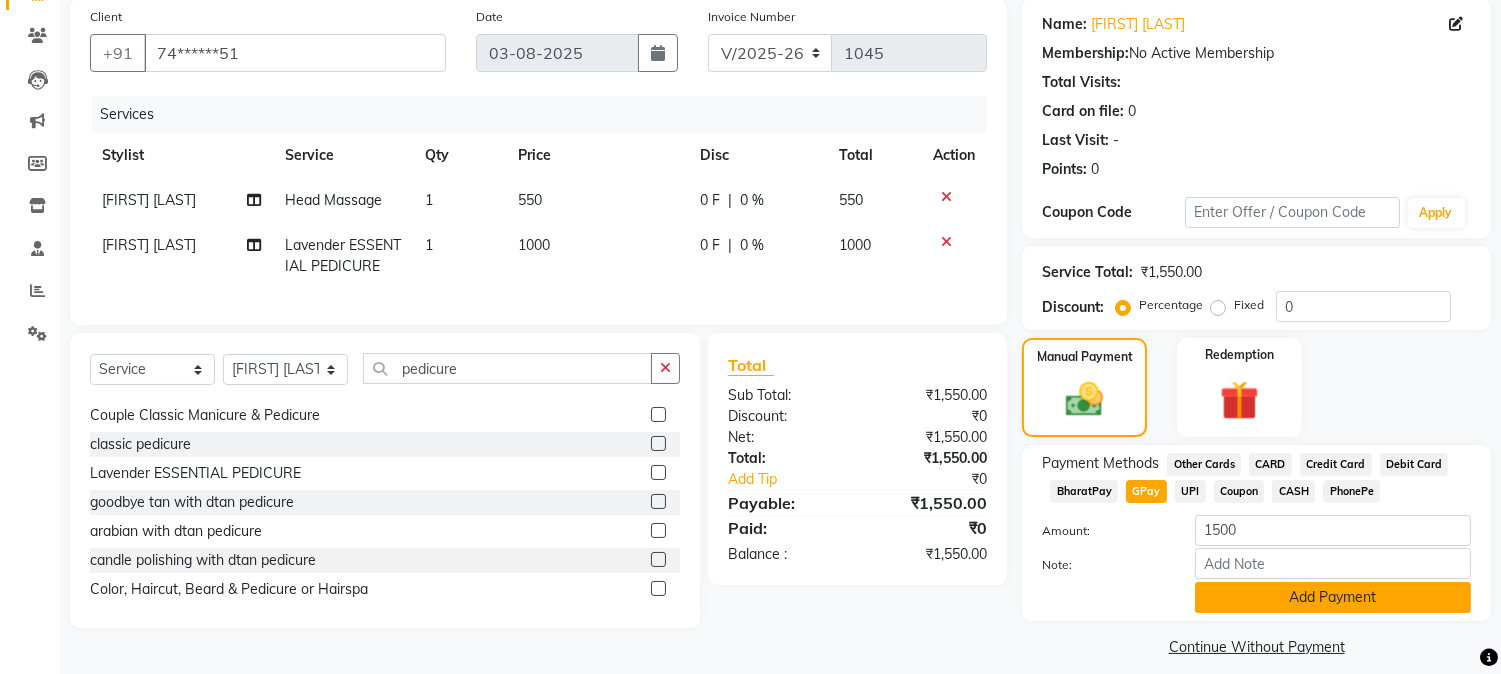 click on "Add Payment" 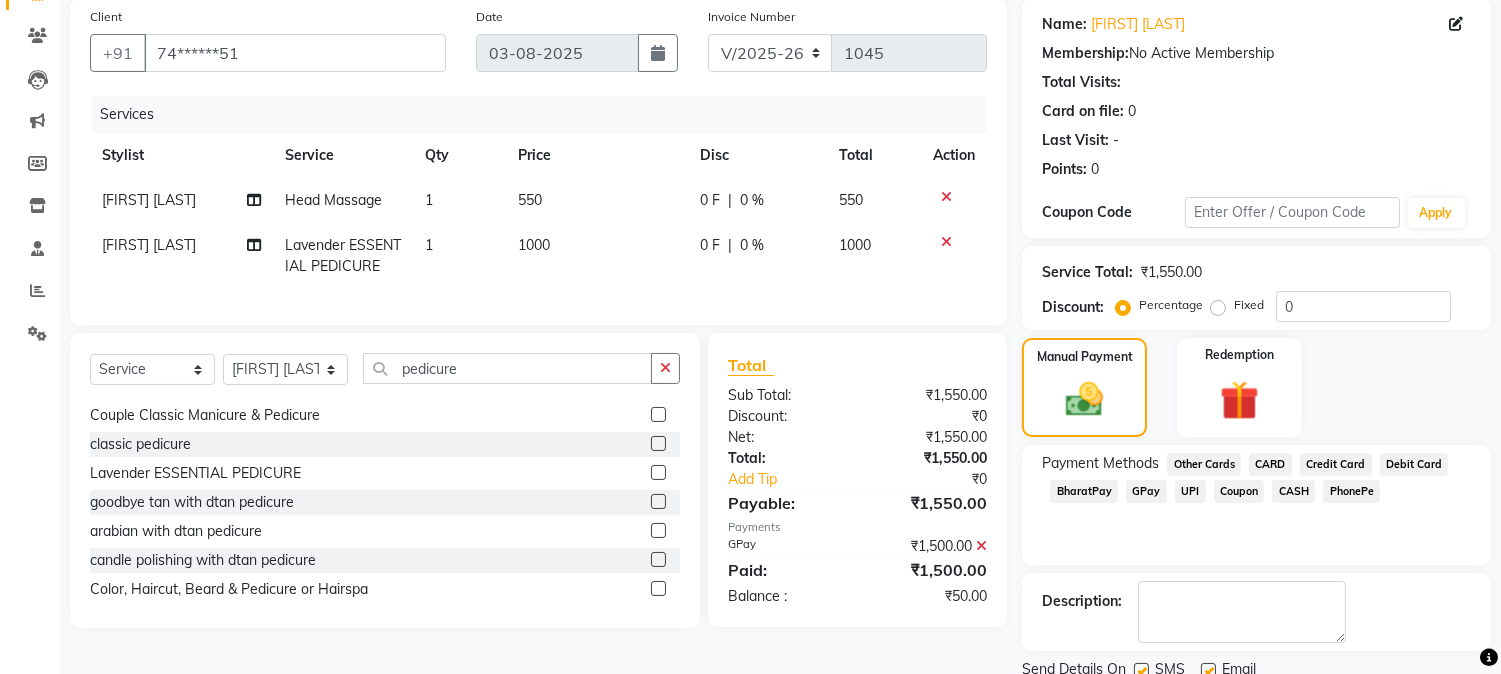 click on "CASH" 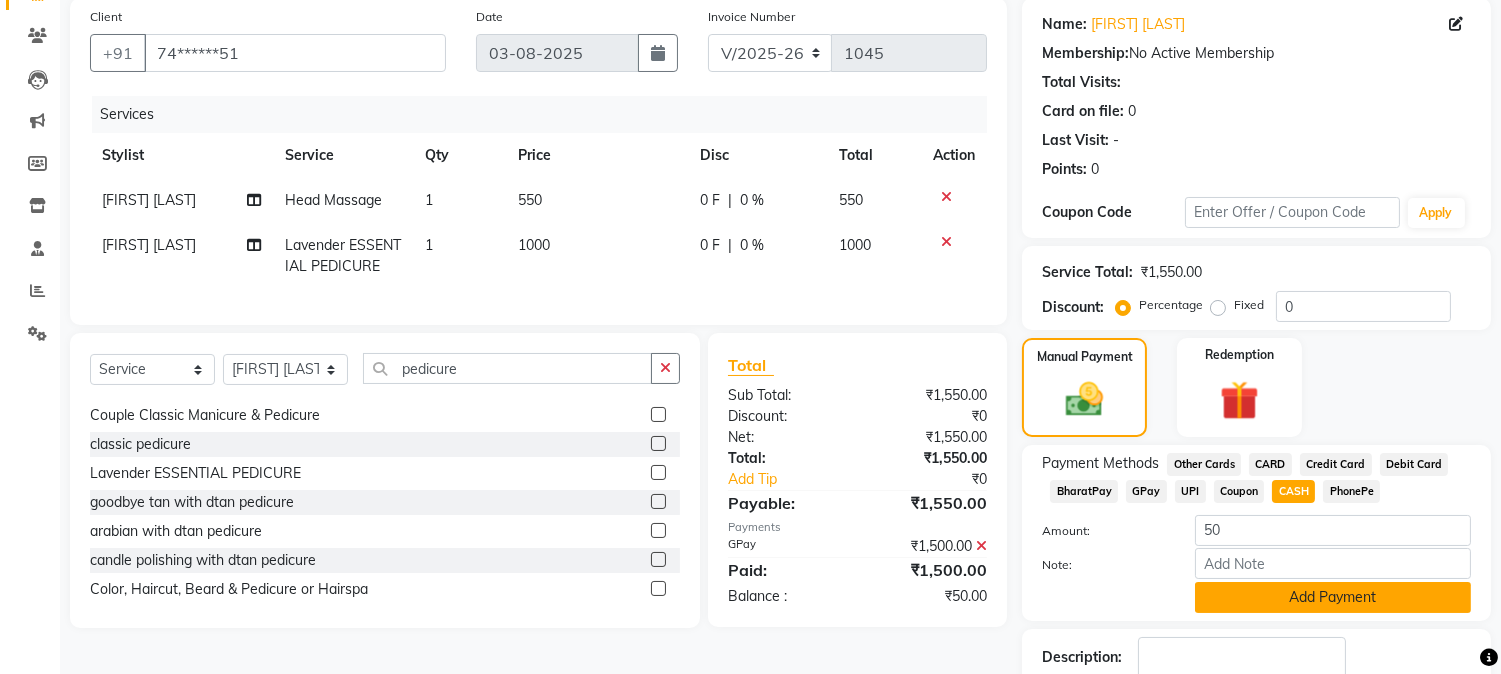 click on "Add Payment" 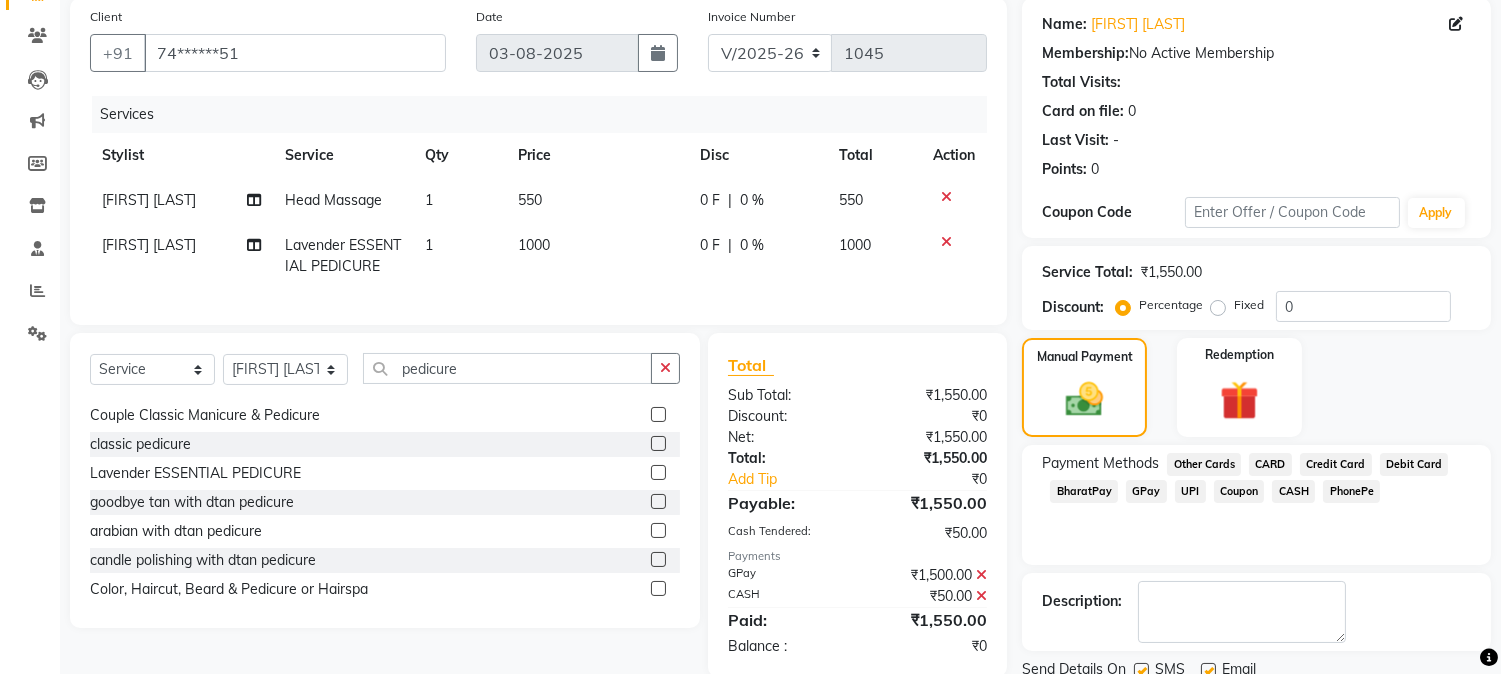 scroll, scrollTop: 225, scrollLeft: 0, axis: vertical 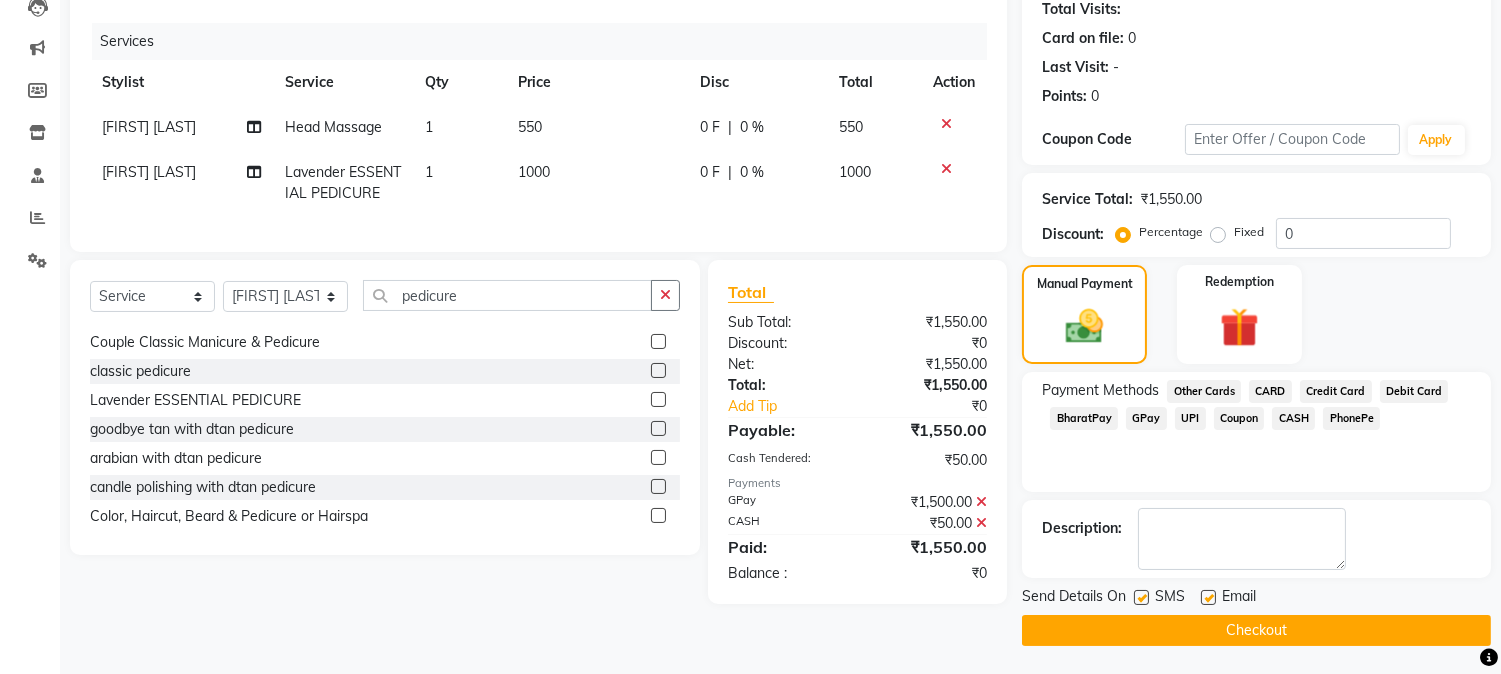 click on "Checkout" 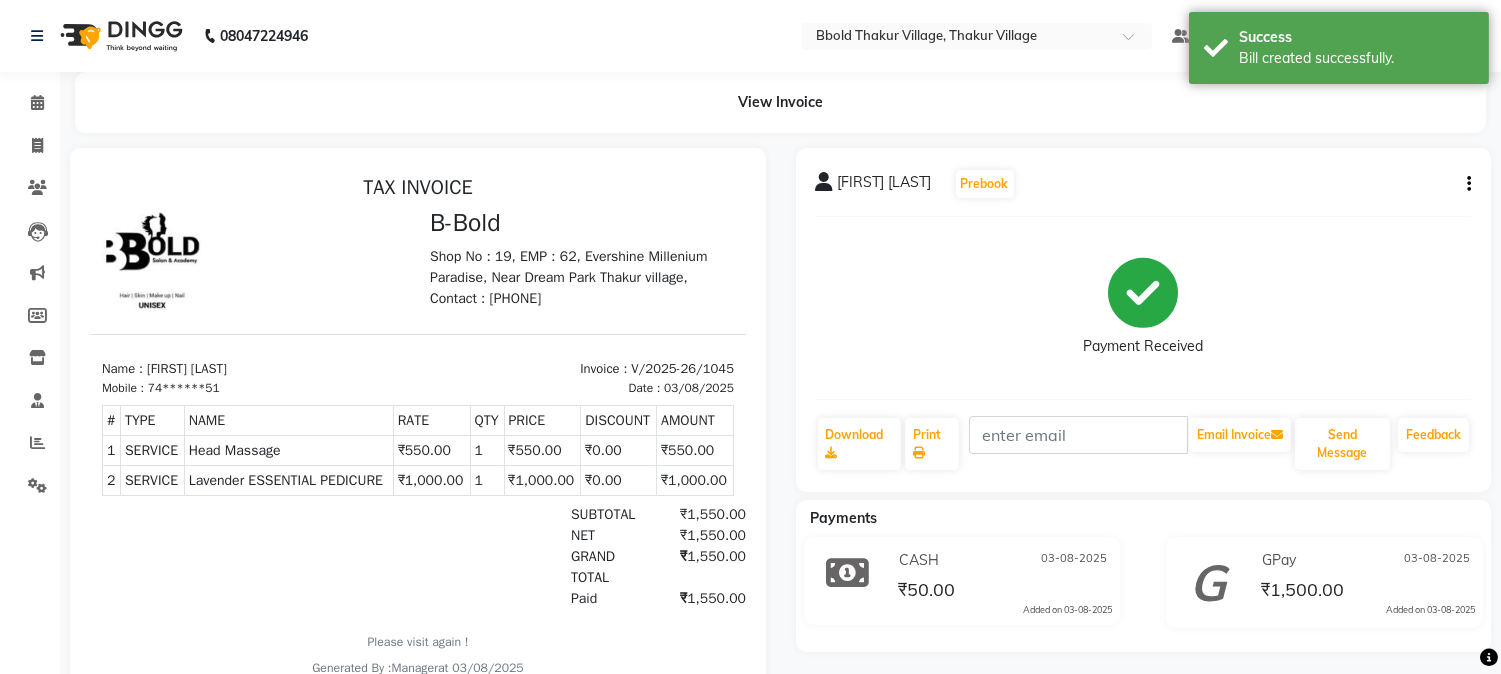 scroll, scrollTop: 0, scrollLeft: 0, axis: both 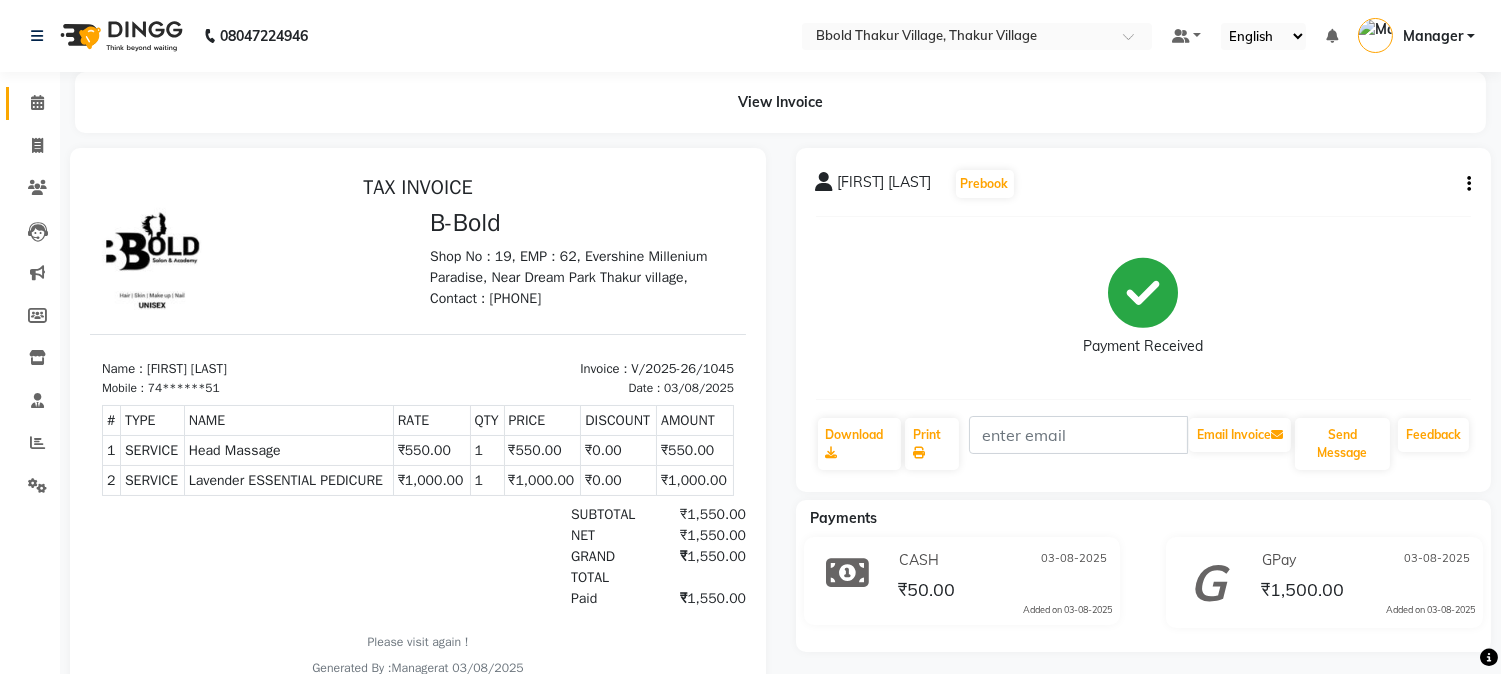 click on "Calendar" 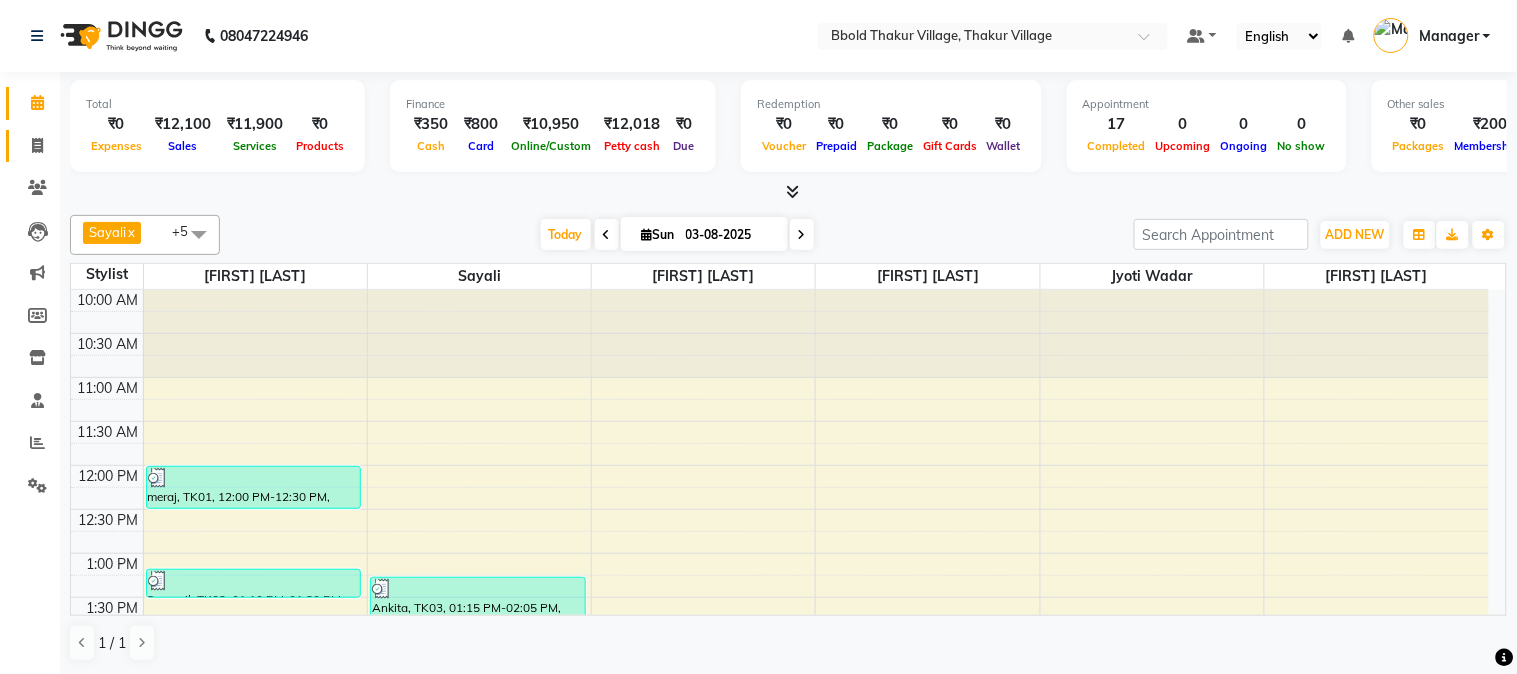 click on "Invoice" 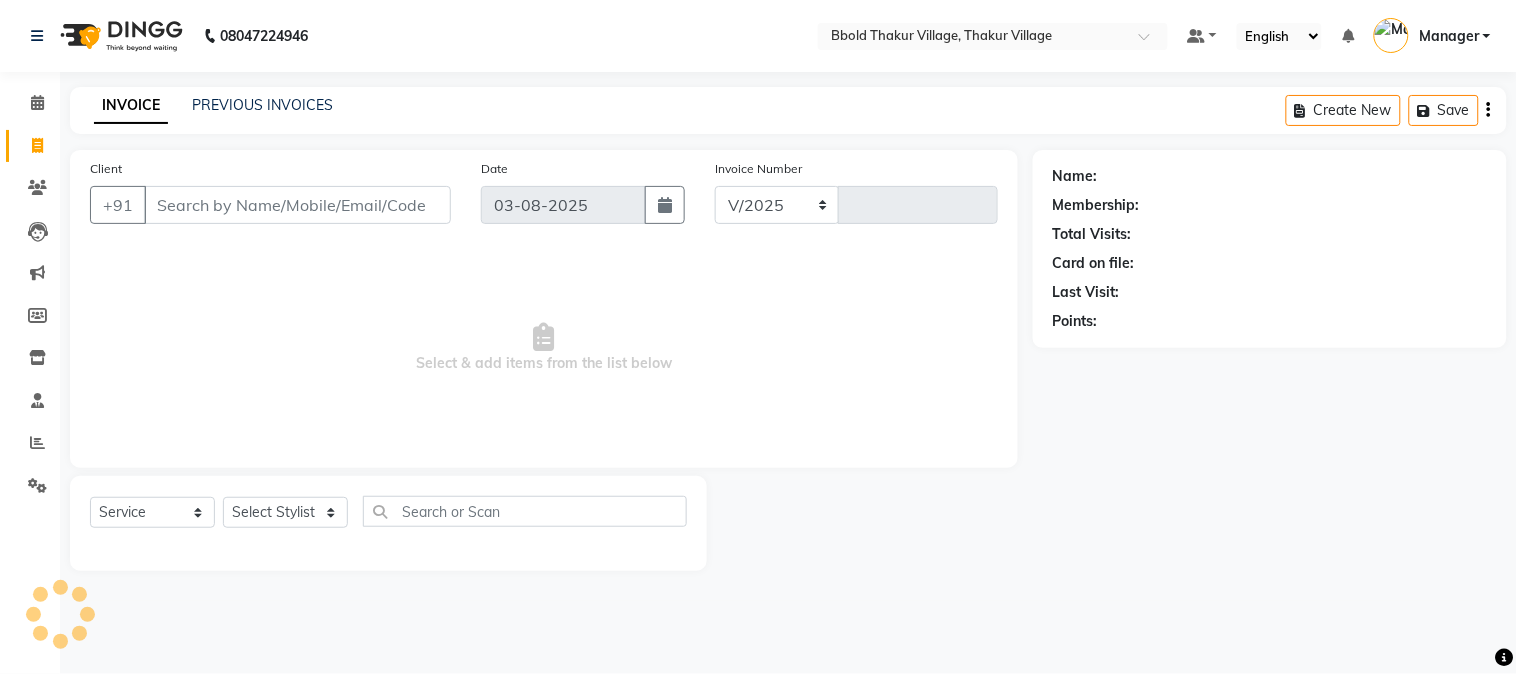 select on "7742" 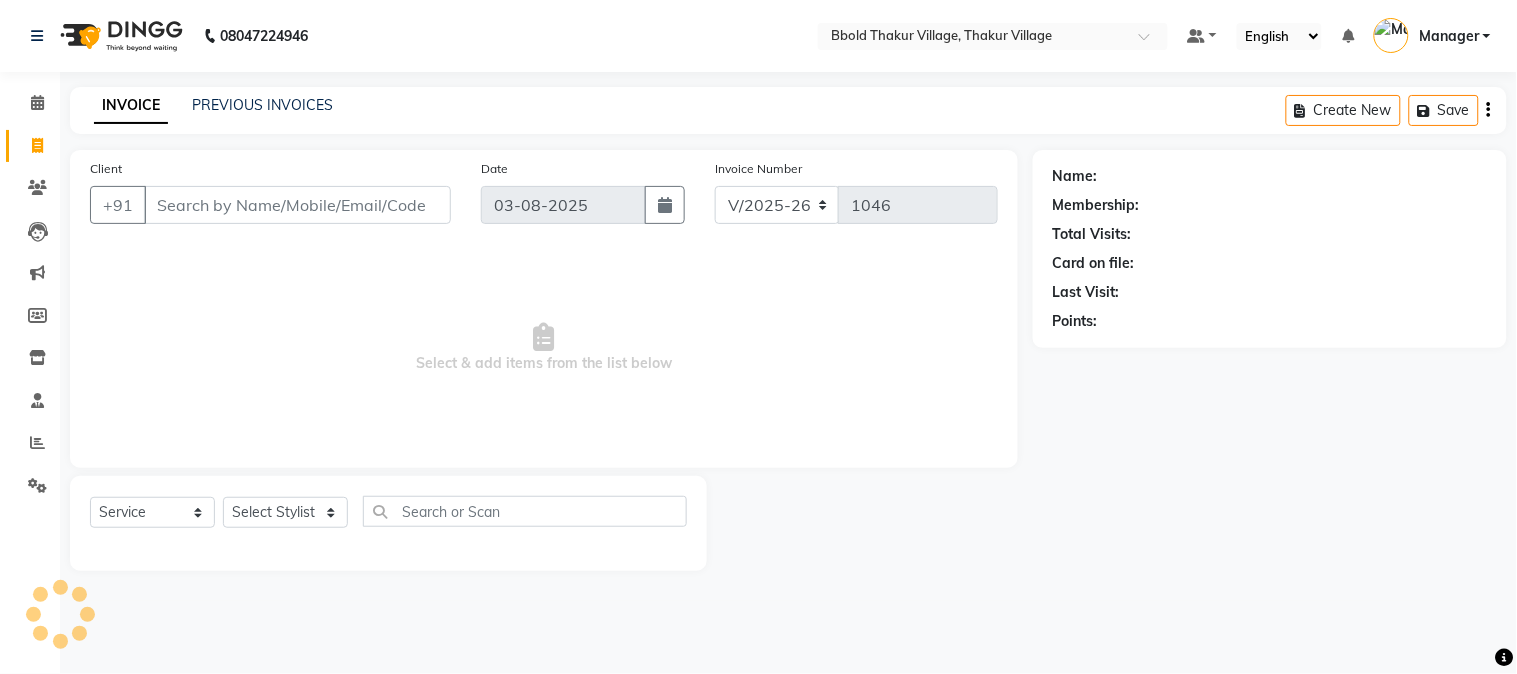 click on "INVOICE PREVIOUS INVOICES" 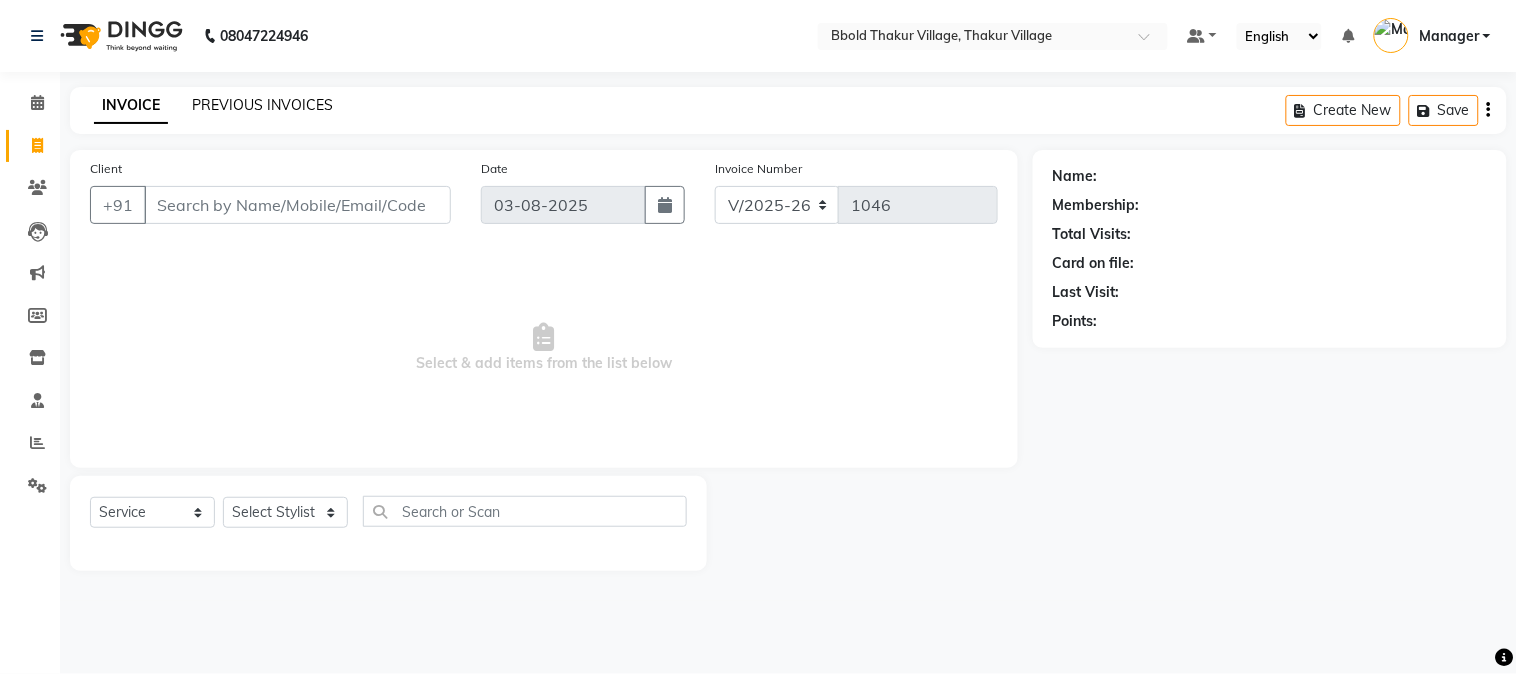 click on "PREVIOUS INVOICES" 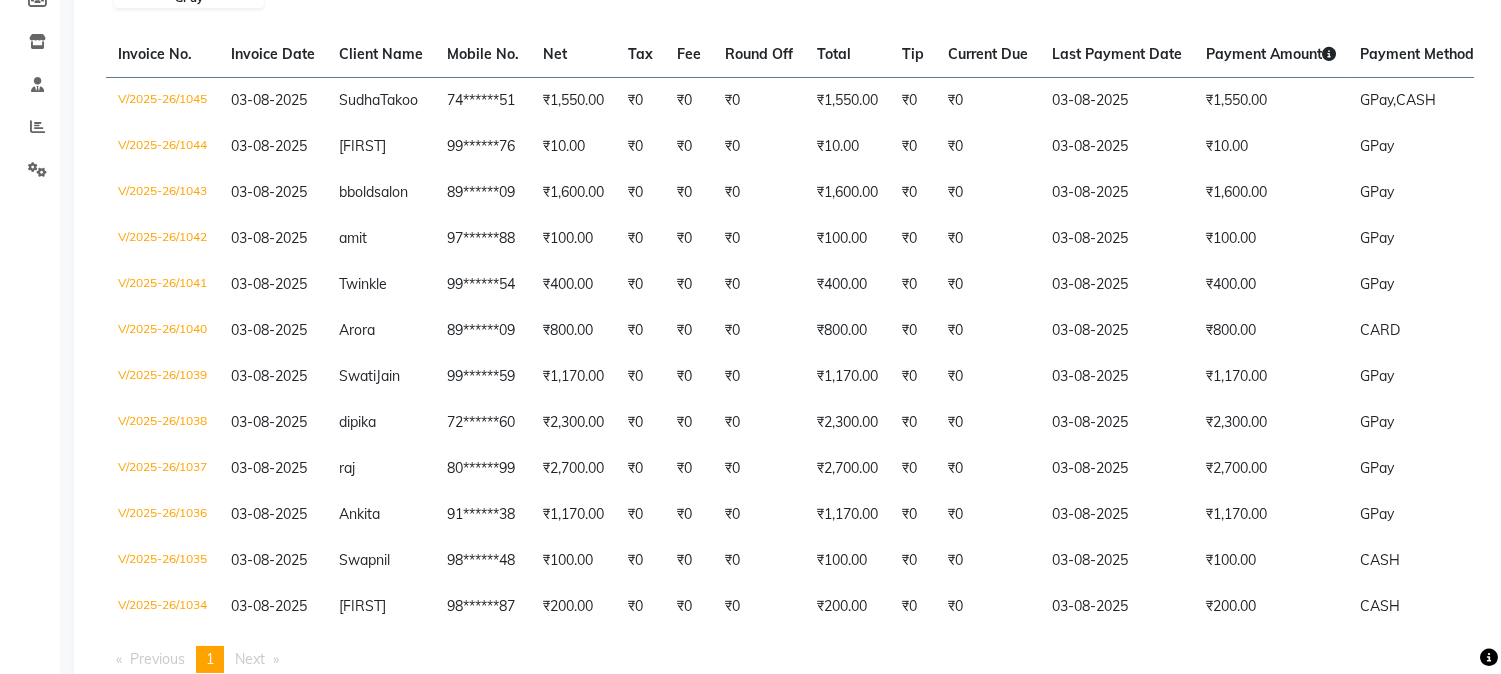 scroll, scrollTop: 327, scrollLeft: 0, axis: vertical 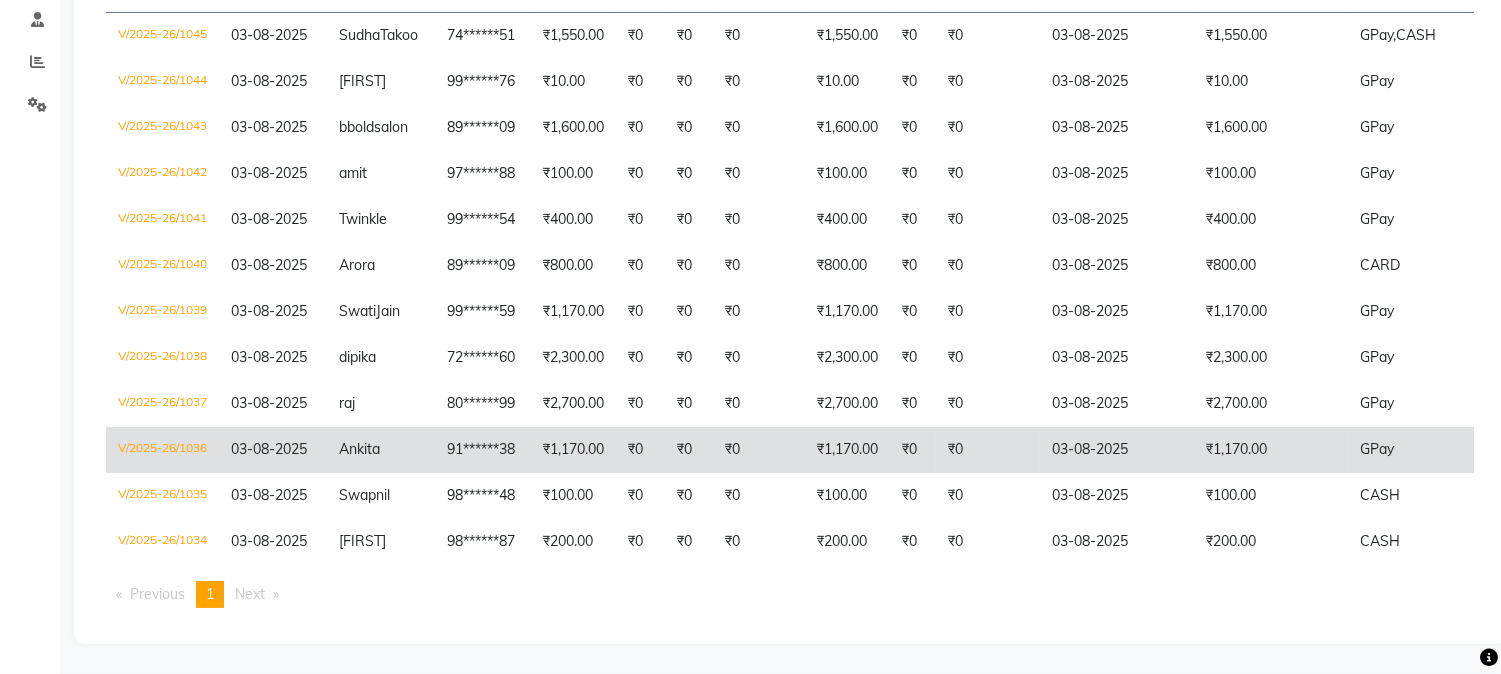 click on "03-08-2025" 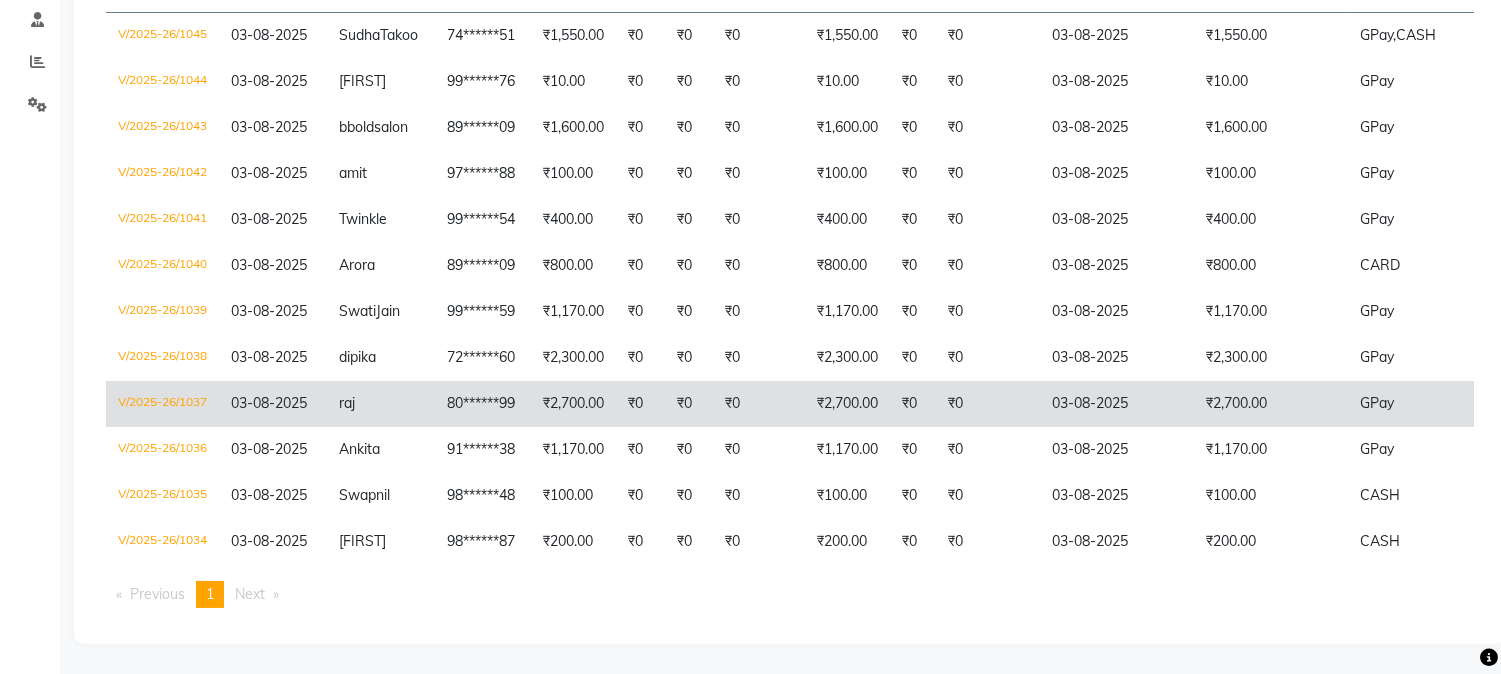 click on "80******99" 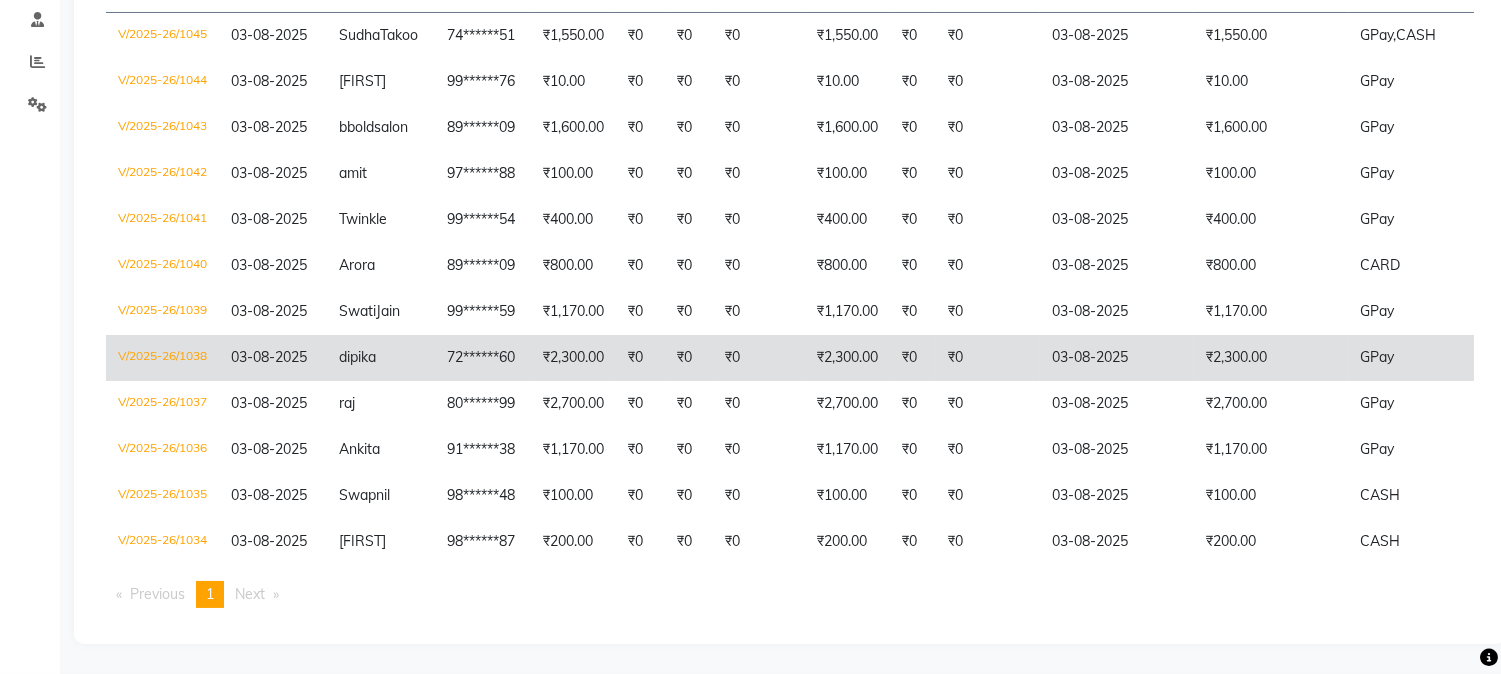 click on "72******60" 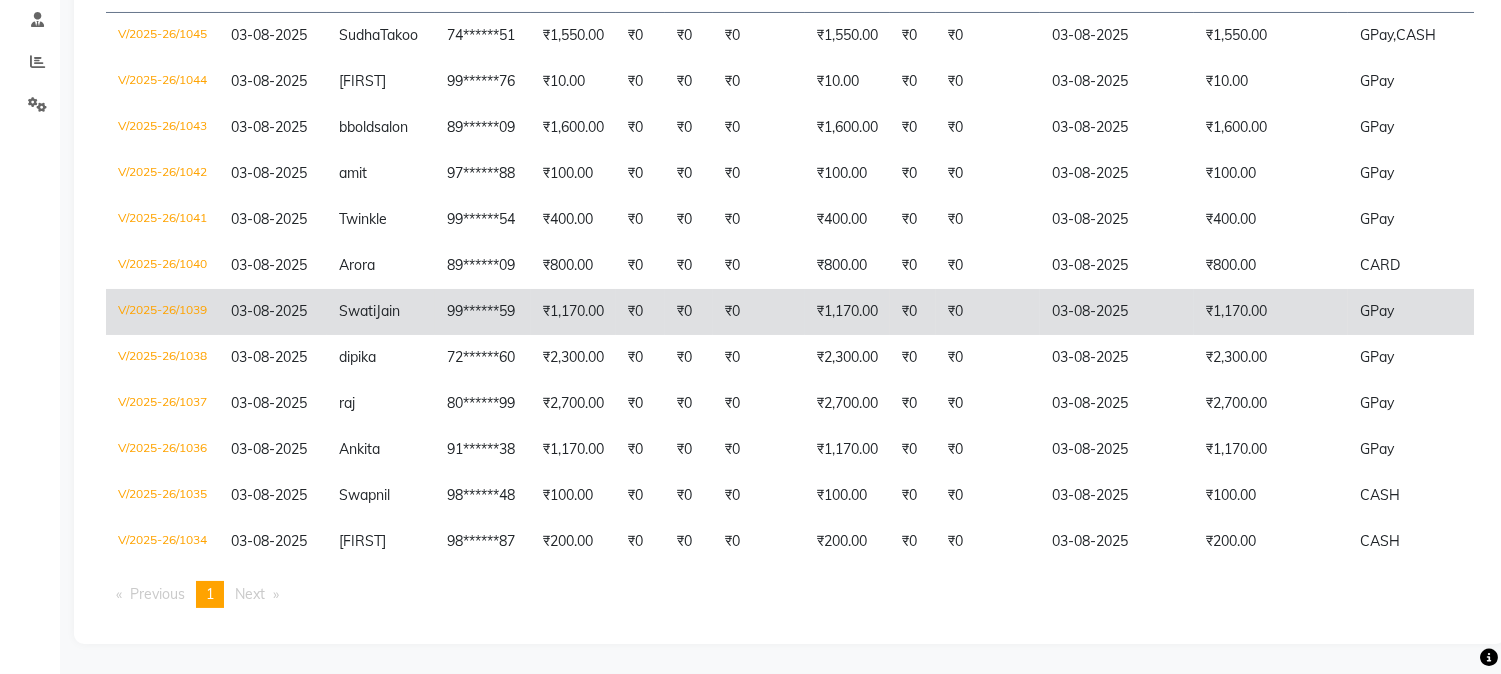 click on "₹1,170.00" 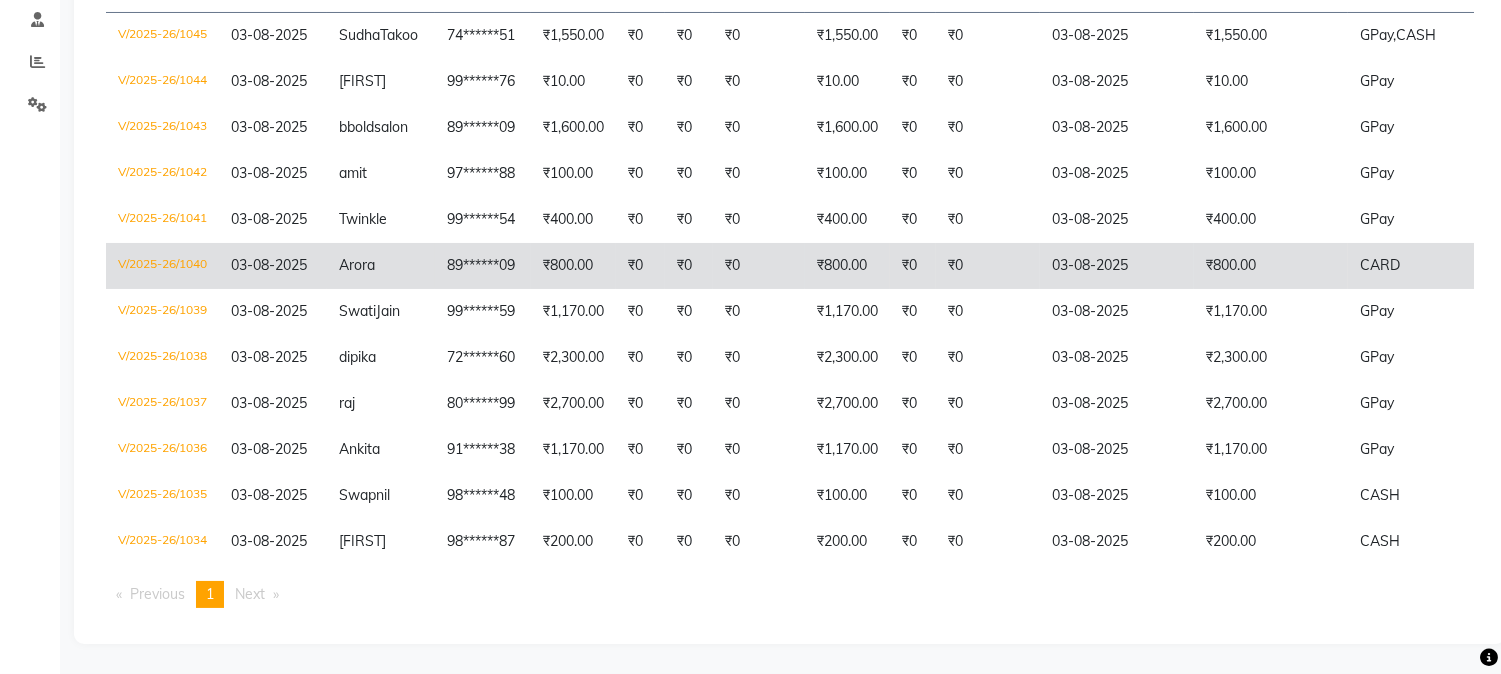 click on "₹800.00" 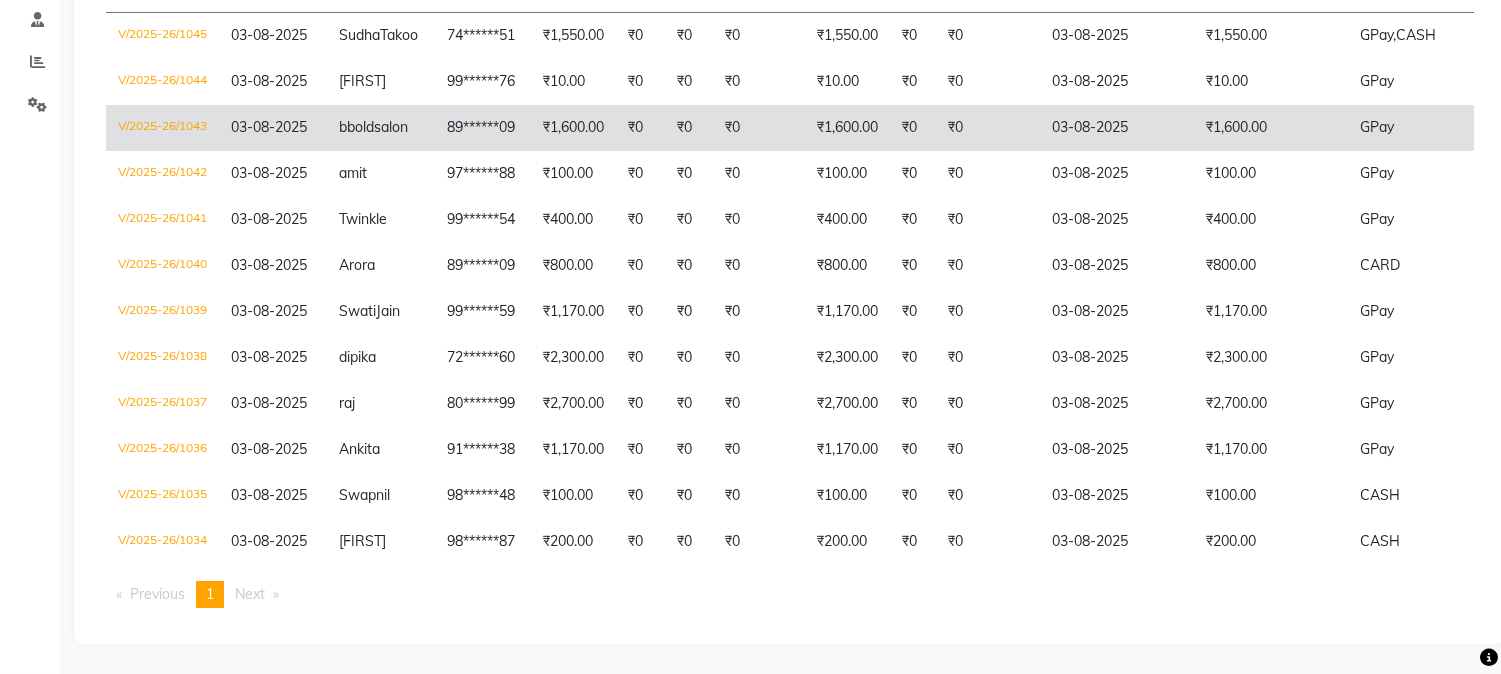 click on "₹1,600.00" 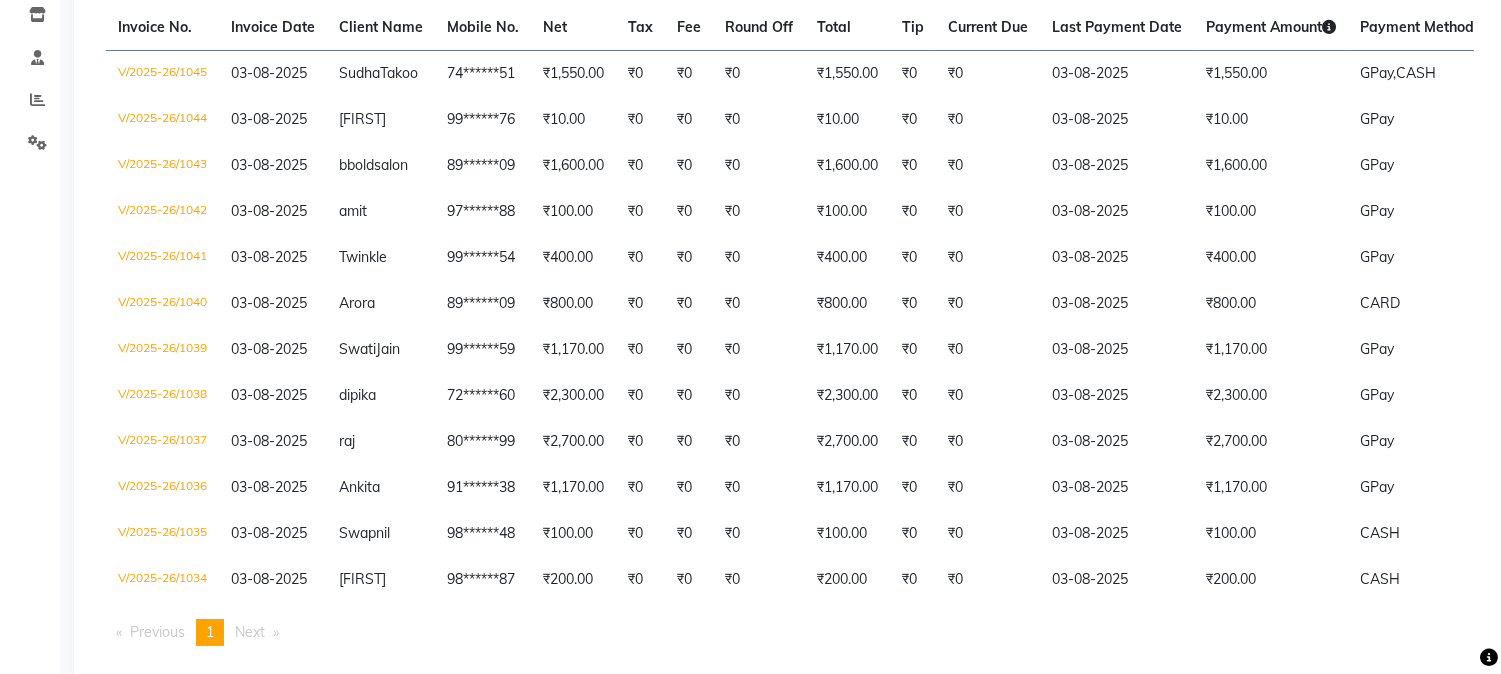 scroll, scrollTop: 333, scrollLeft: 0, axis: vertical 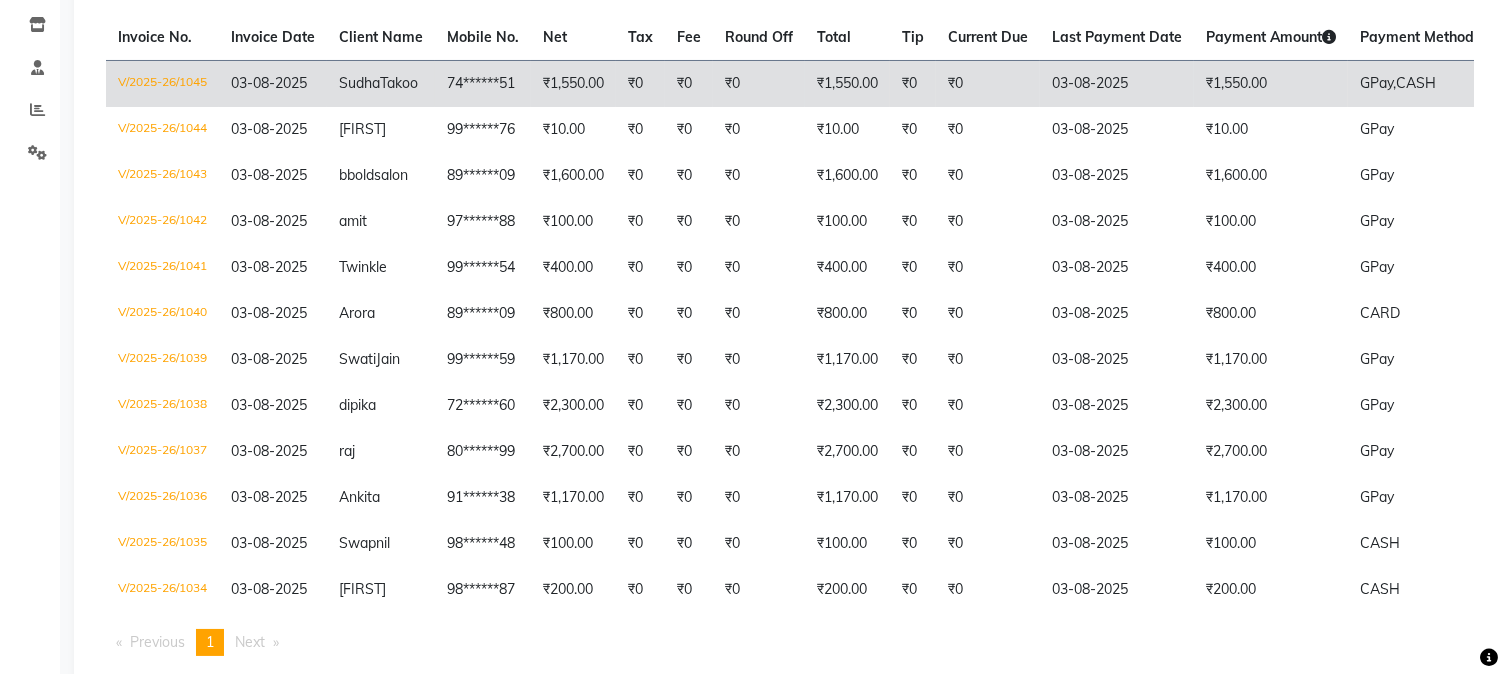 click on "74******51" 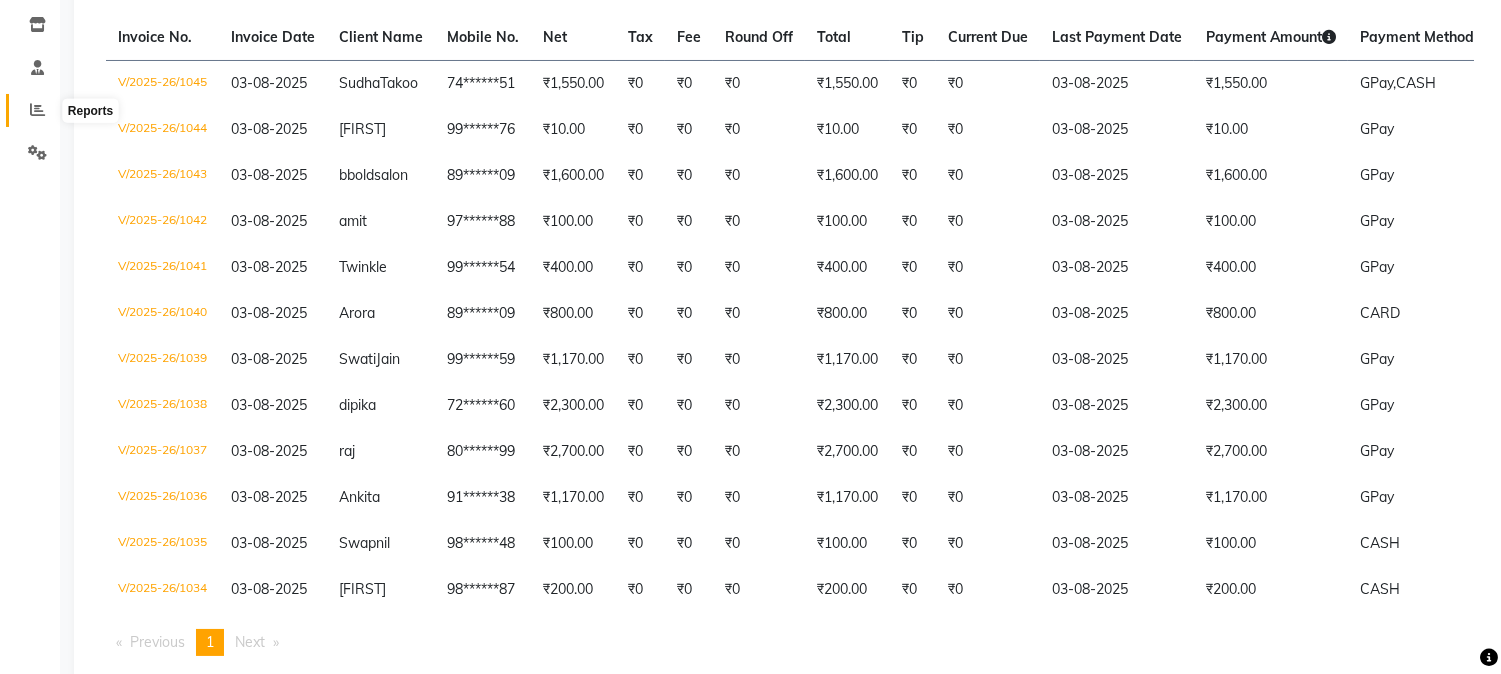 click 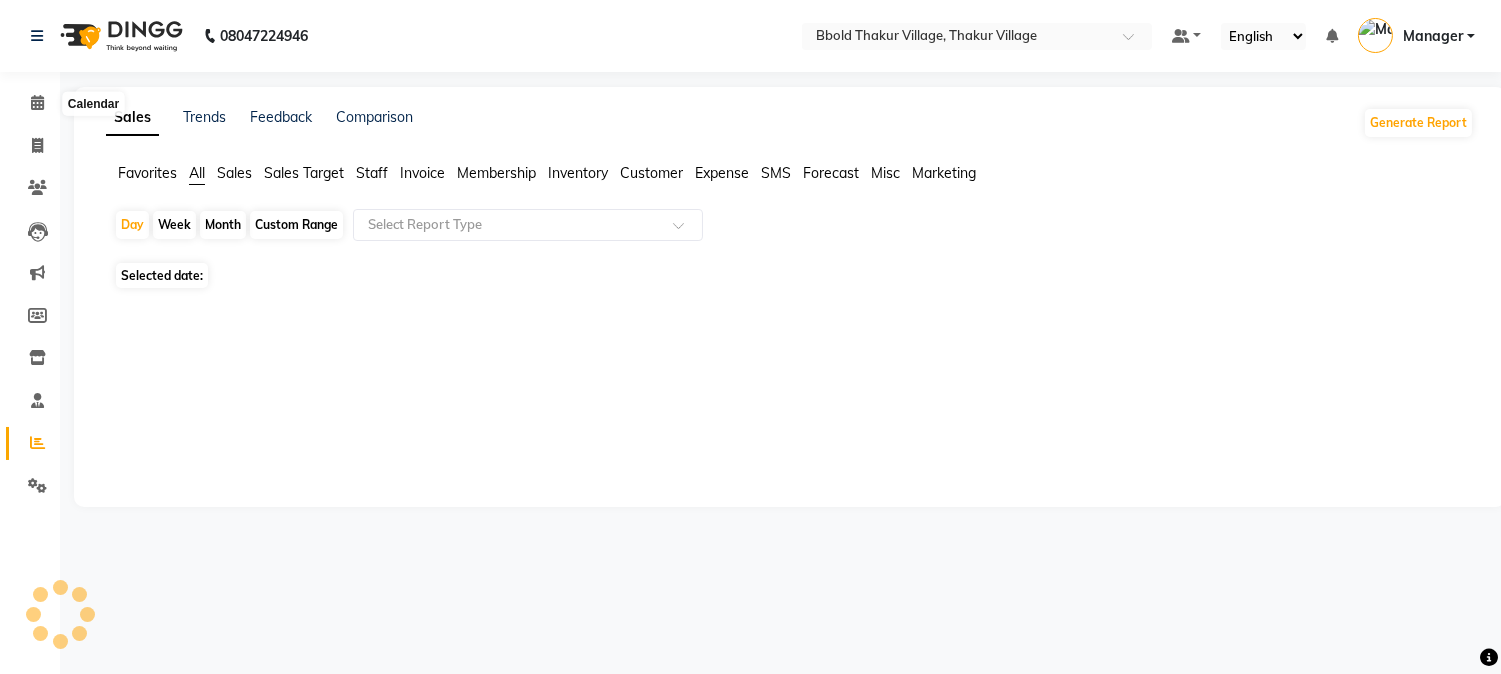scroll, scrollTop: 0, scrollLeft: 0, axis: both 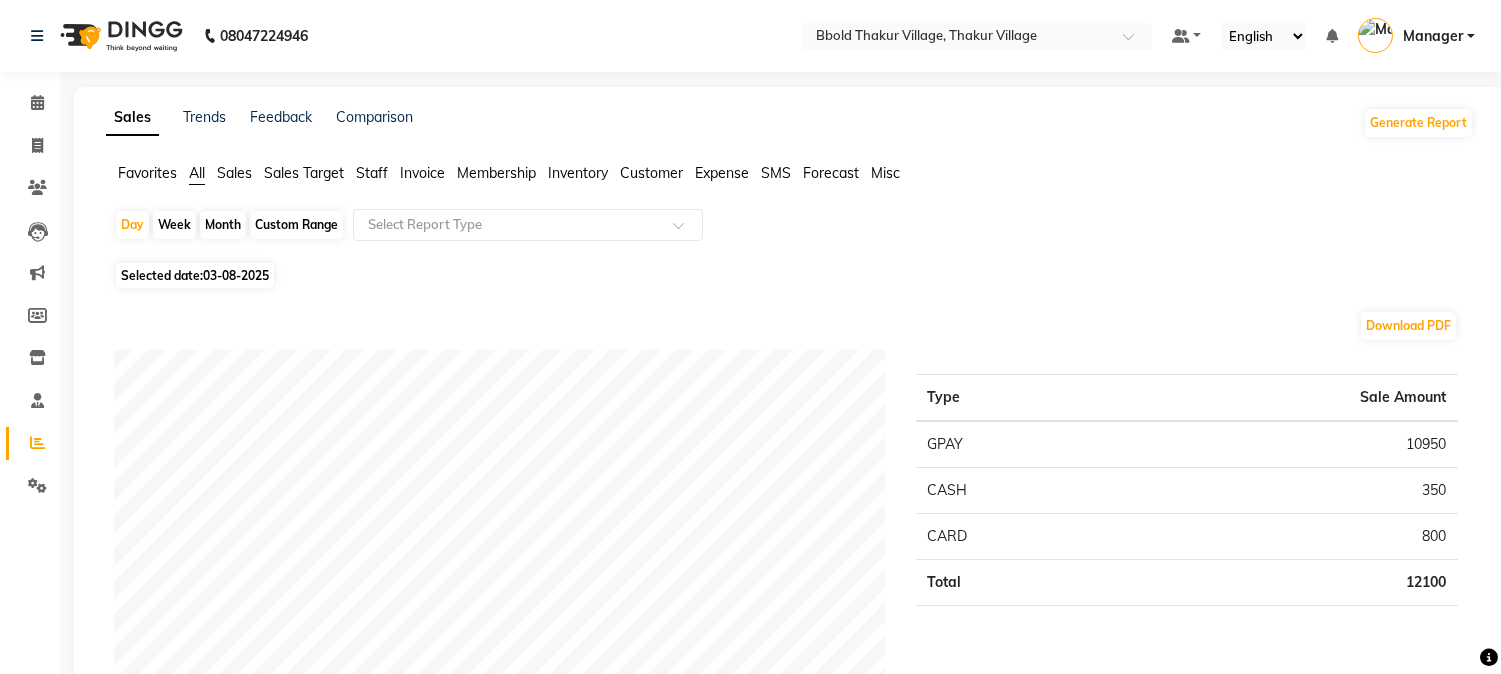 click on "Staff" 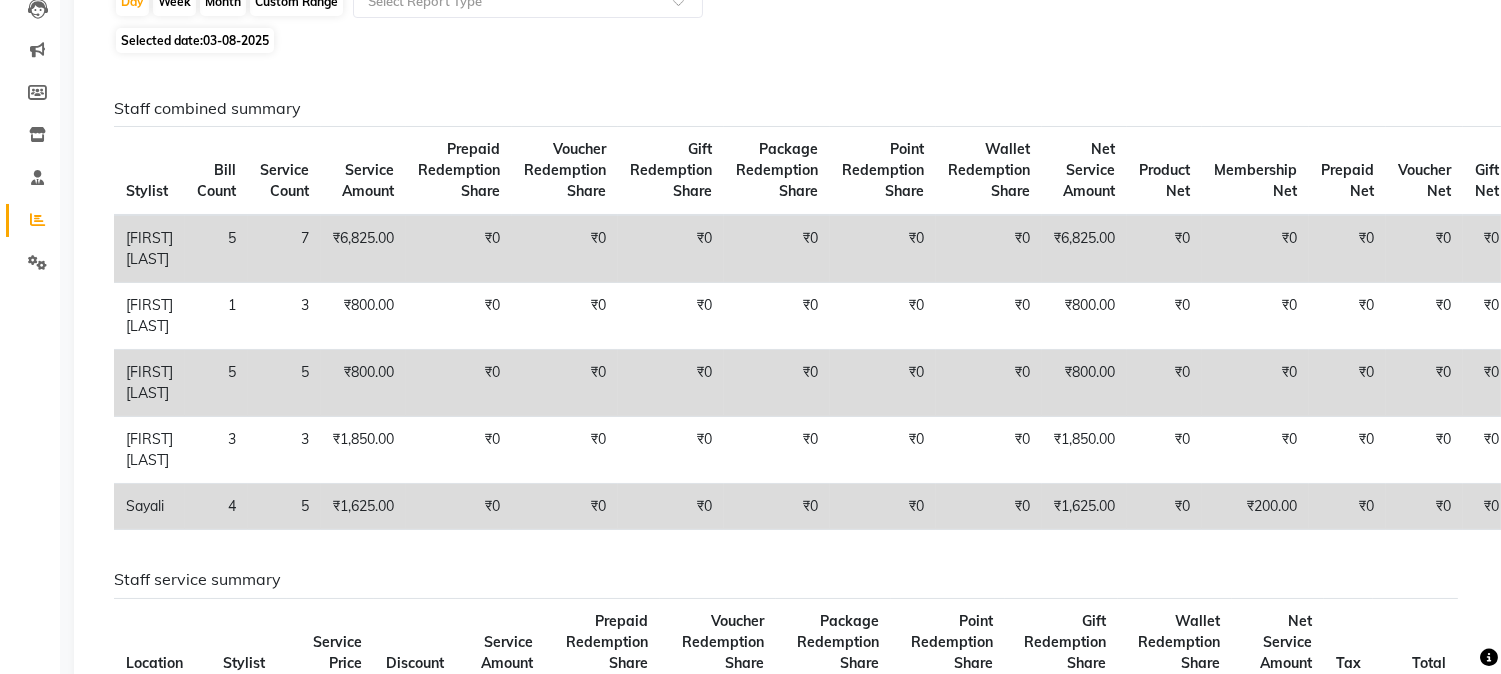 scroll, scrollTop: 230, scrollLeft: 0, axis: vertical 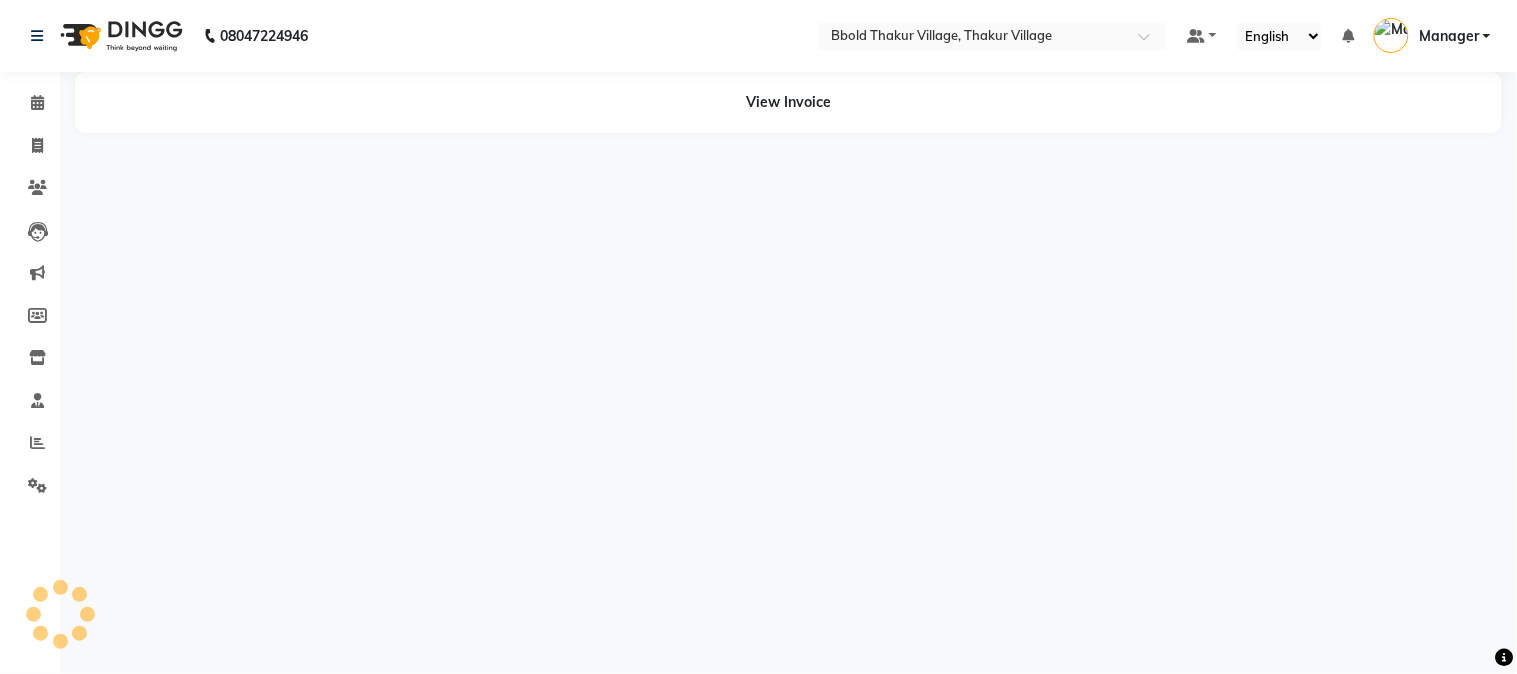 select on "en" 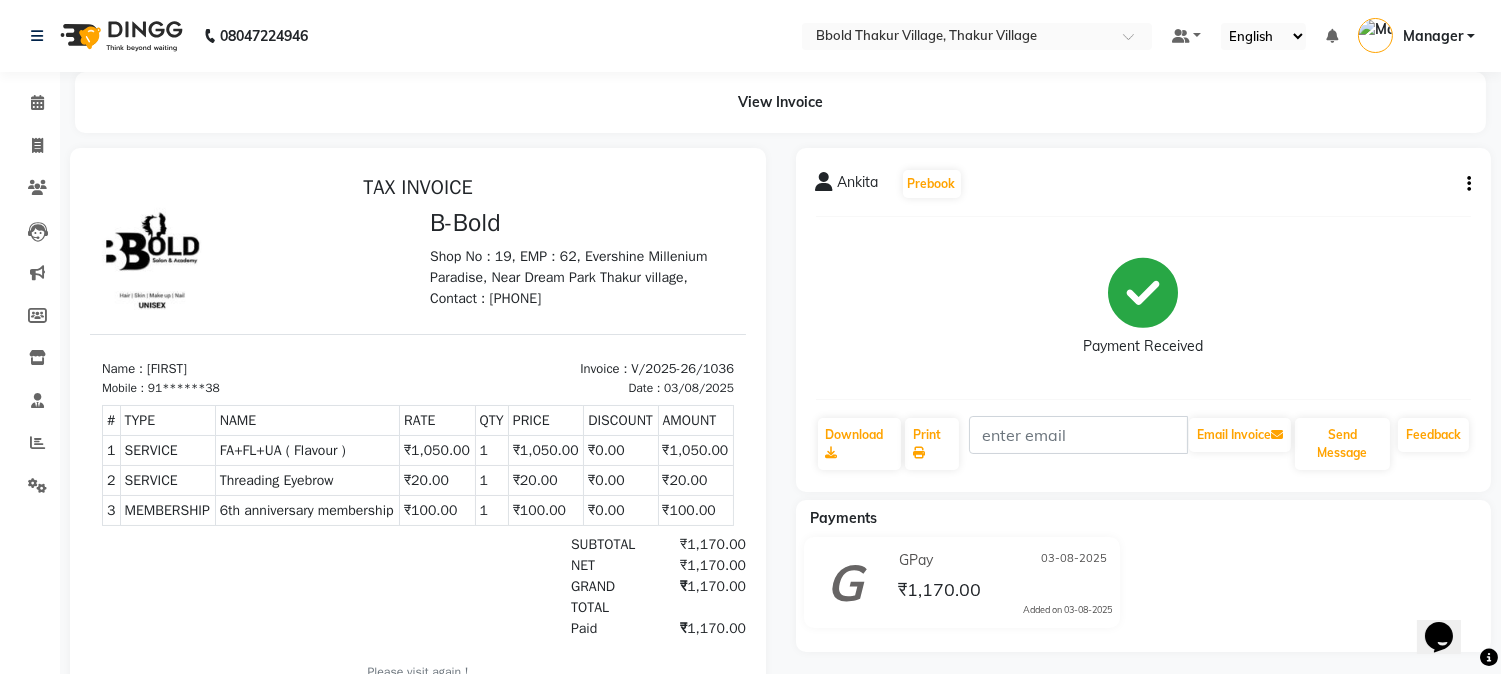 scroll, scrollTop: 0, scrollLeft: 0, axis: both 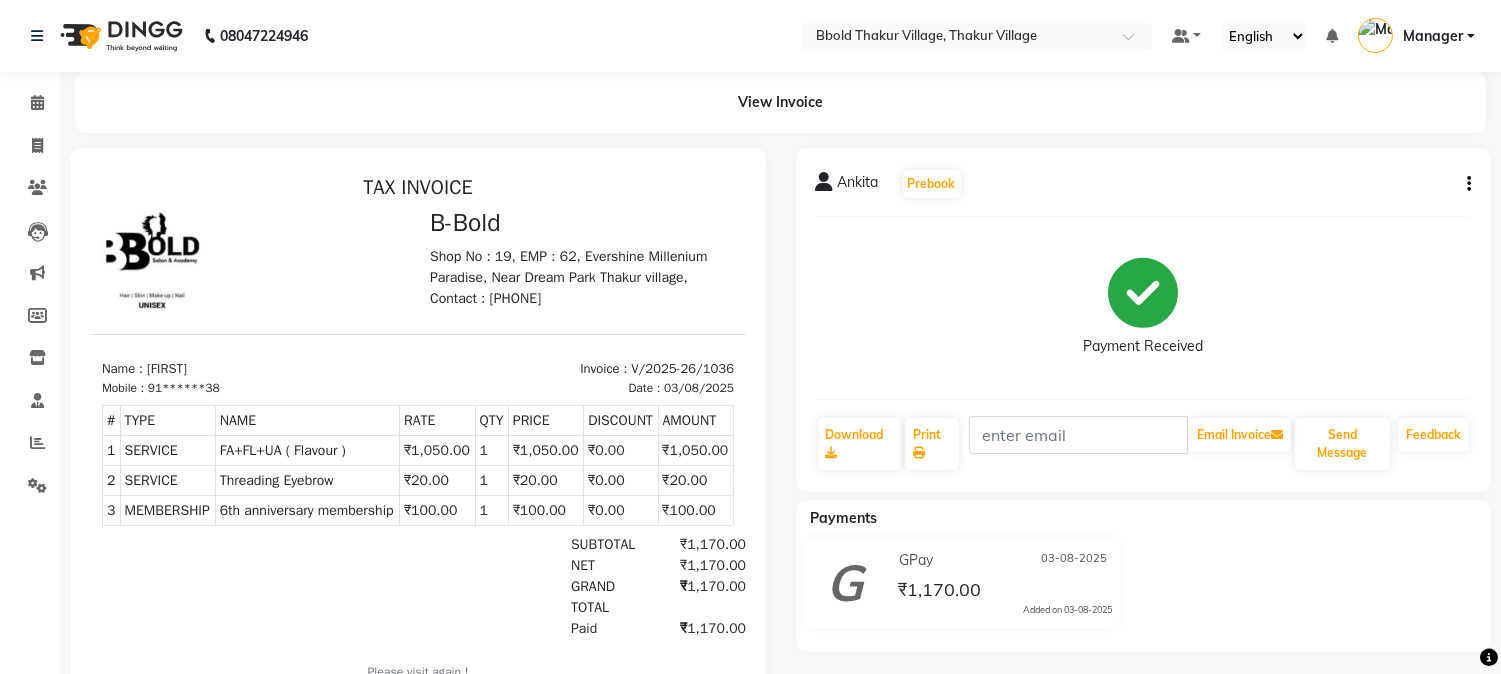 click 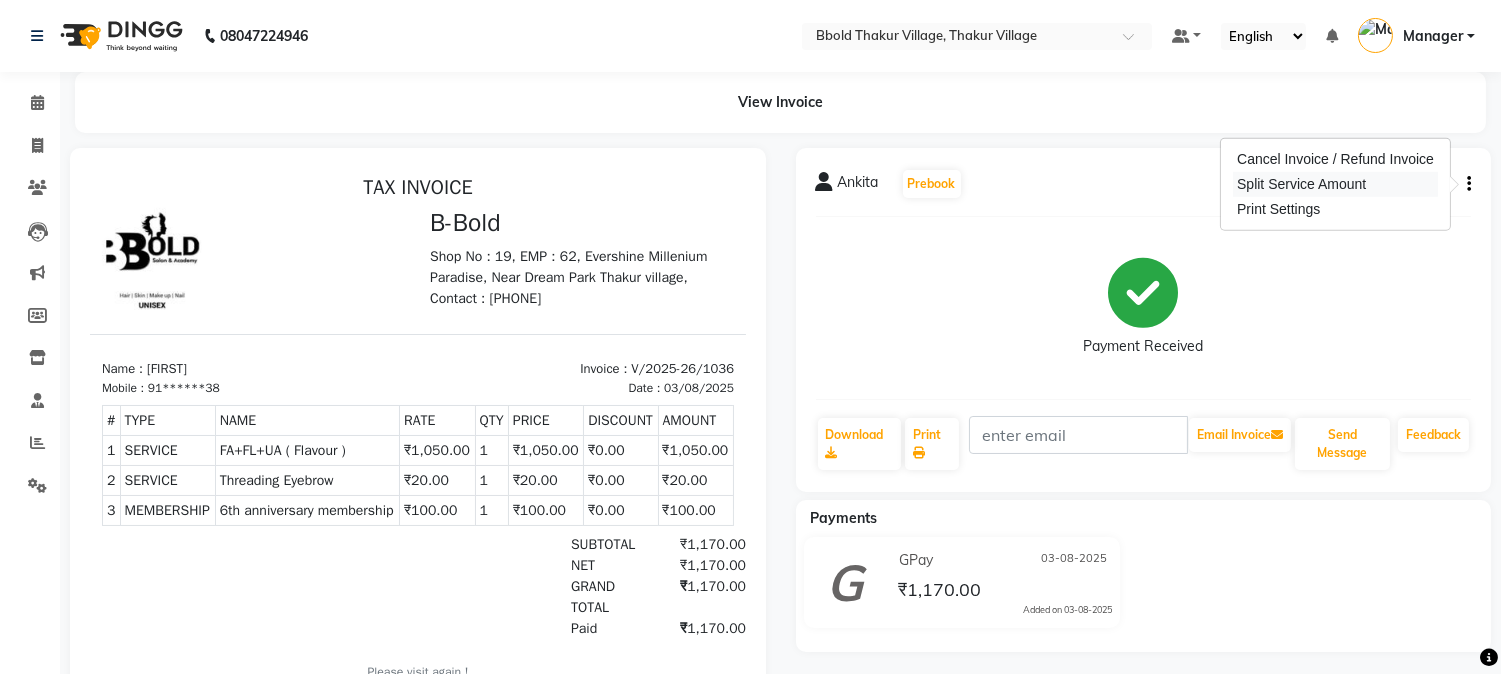 click on "Split Service Amount" at bounding box center [1335, 184] 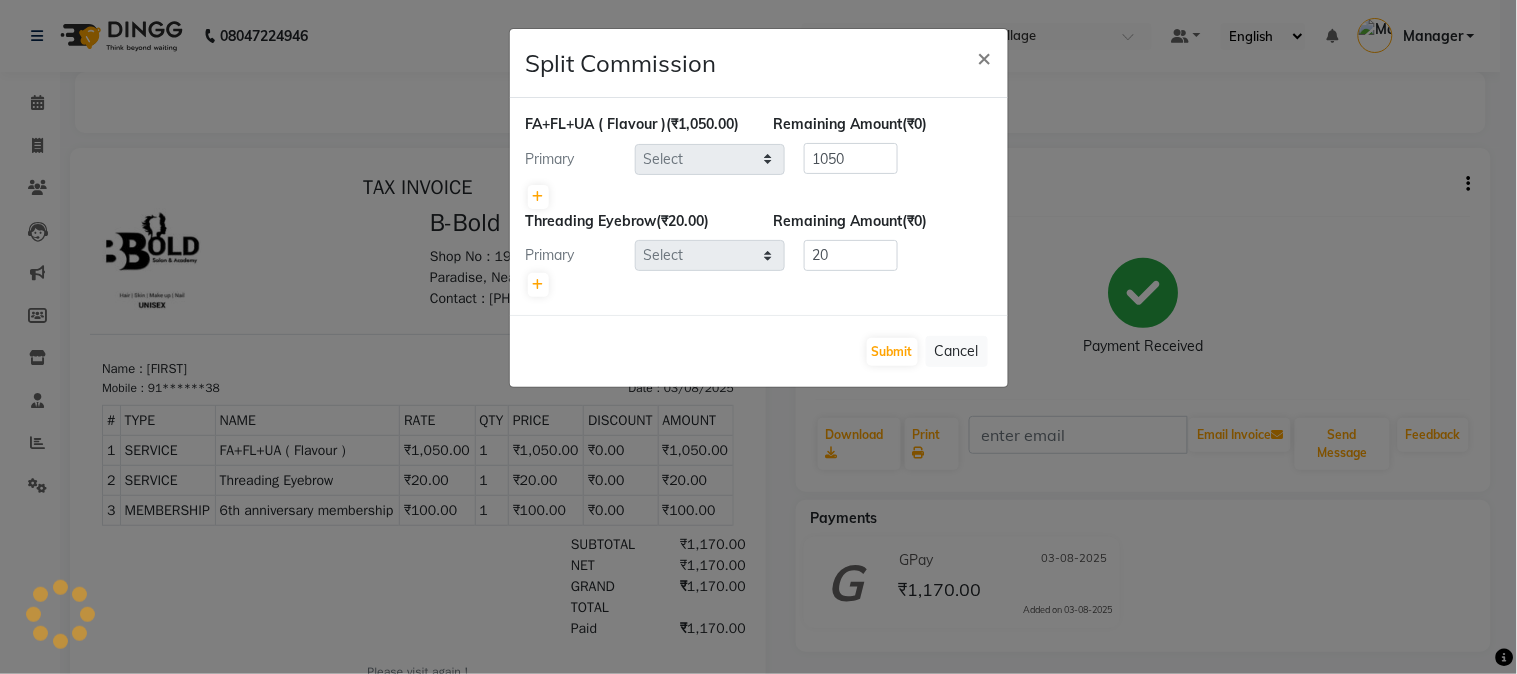 select on "68996" 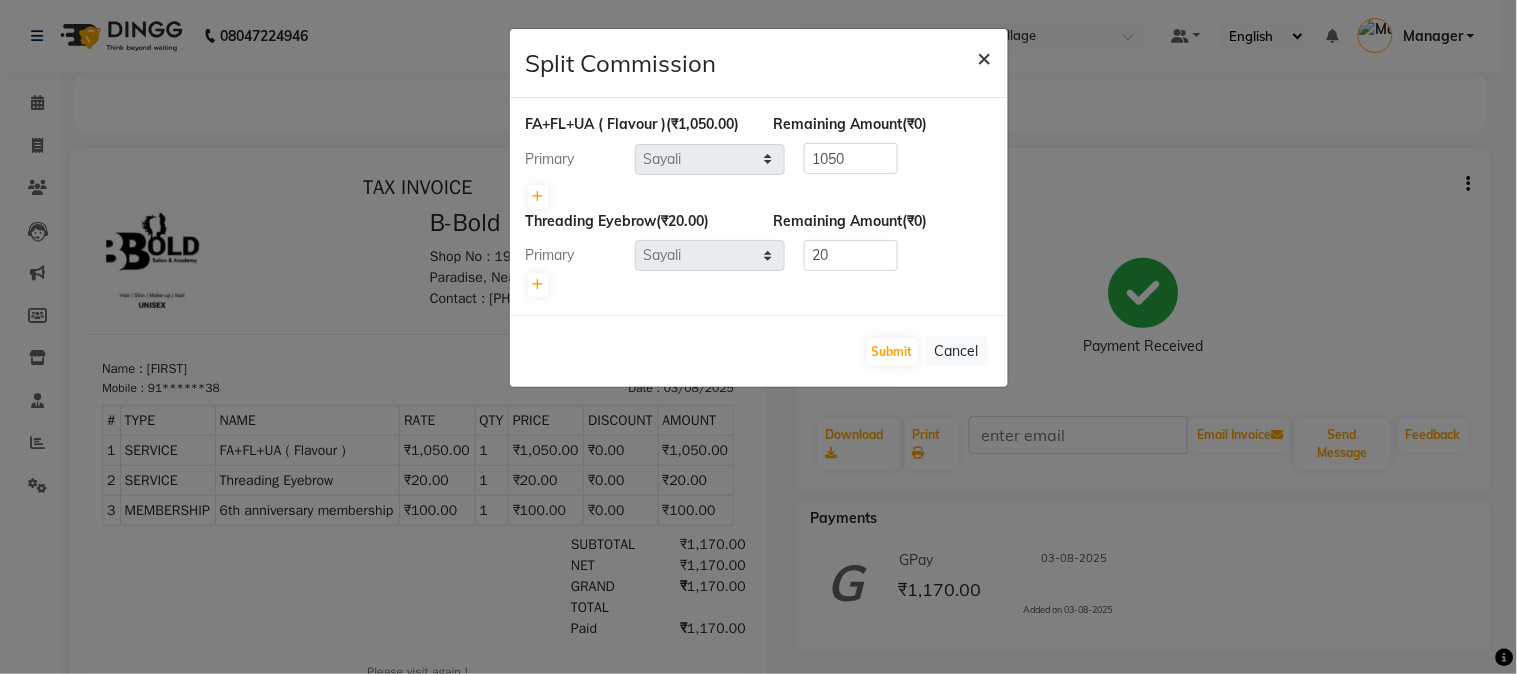 click on "×" 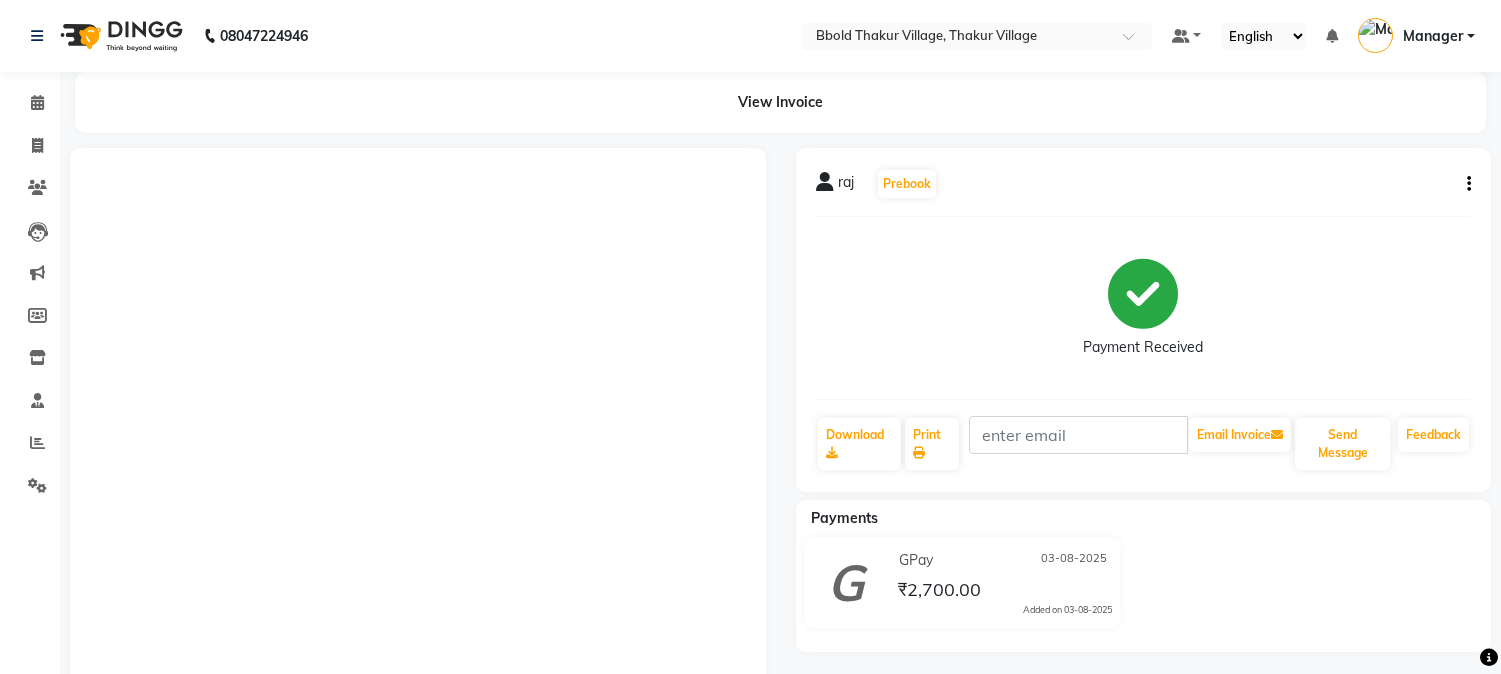 scroll, scrollTop: 0, scrollLeft: 0, axis: both 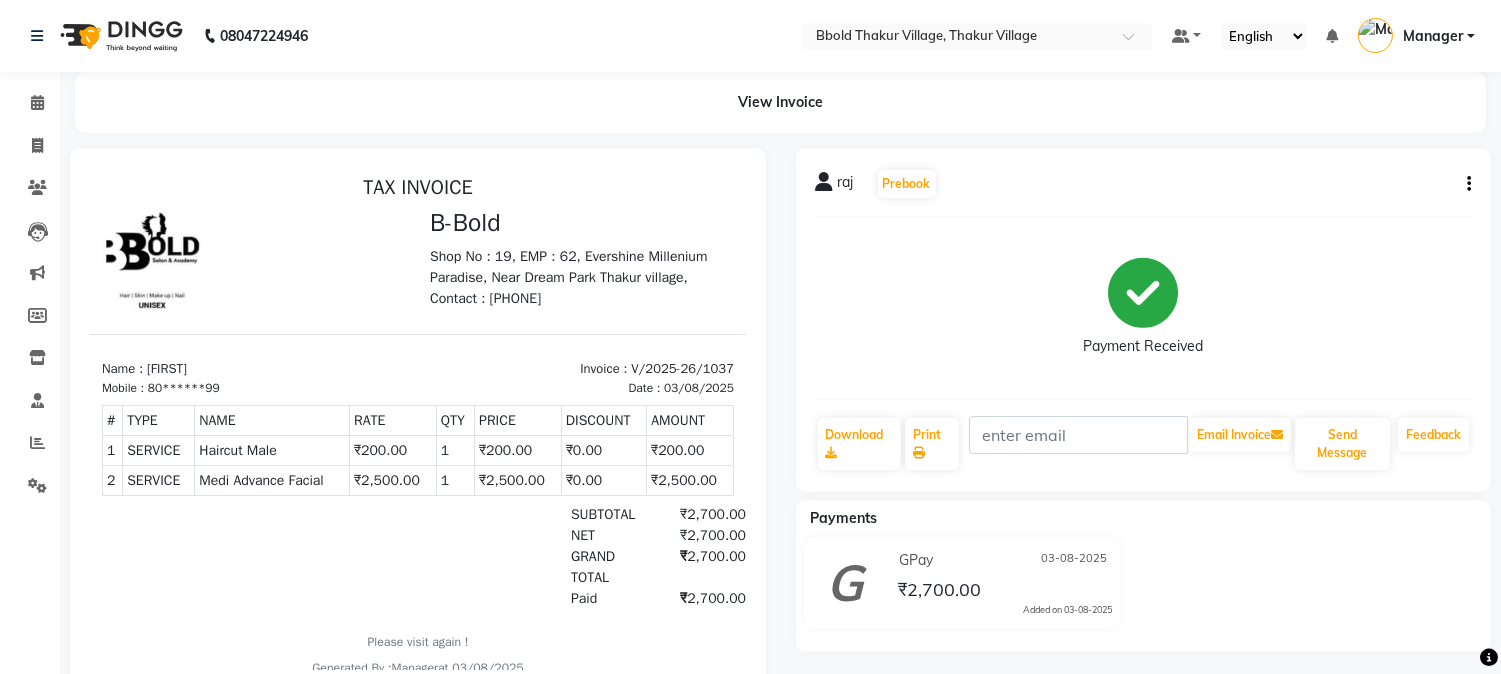 click 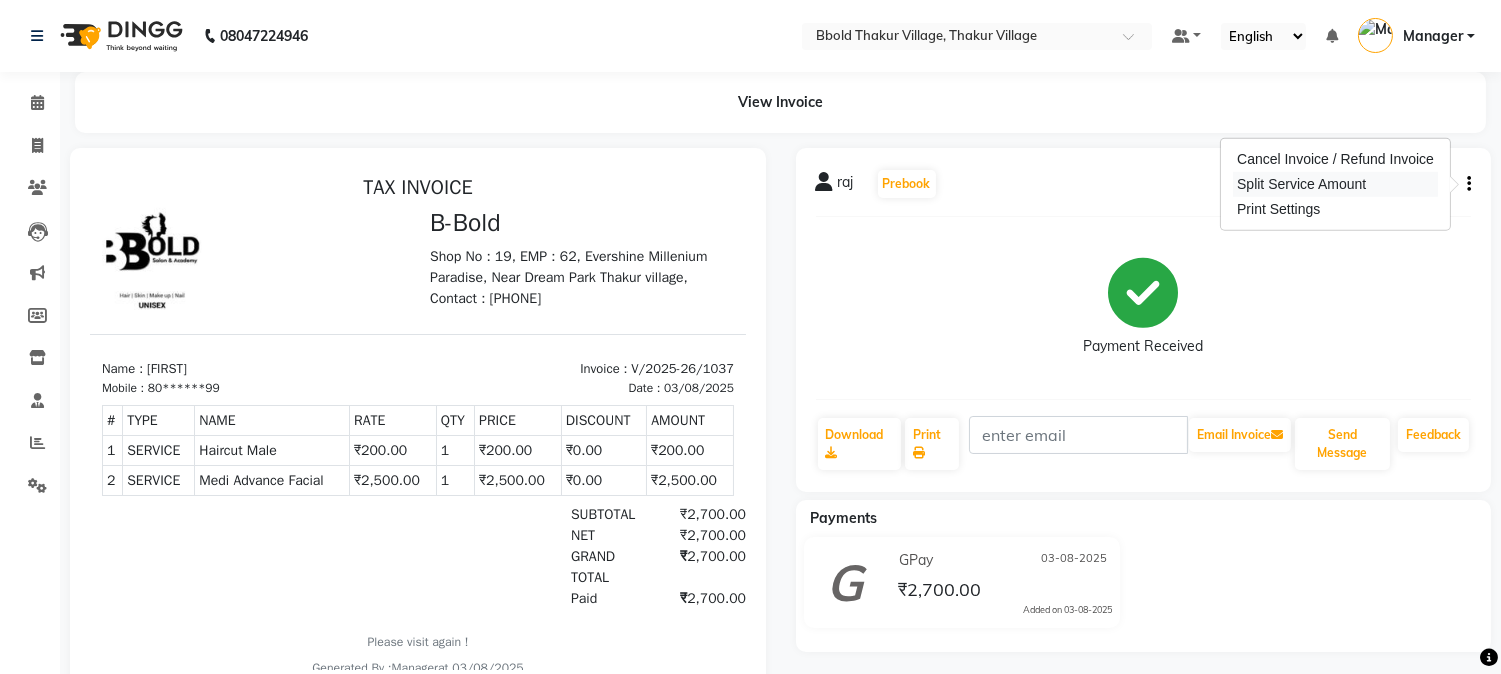 click on "Split Service Amount" at bounding box center [1335, 184] 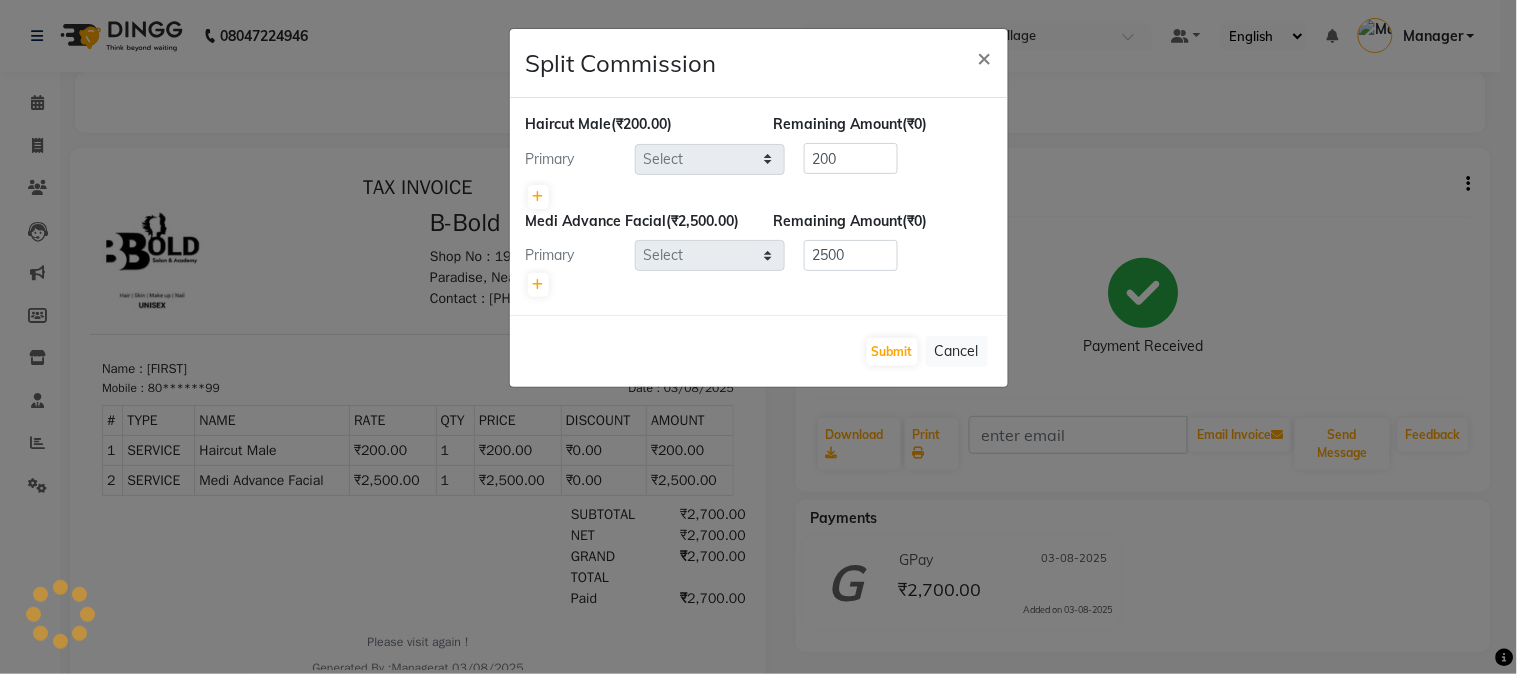 select on "68995" 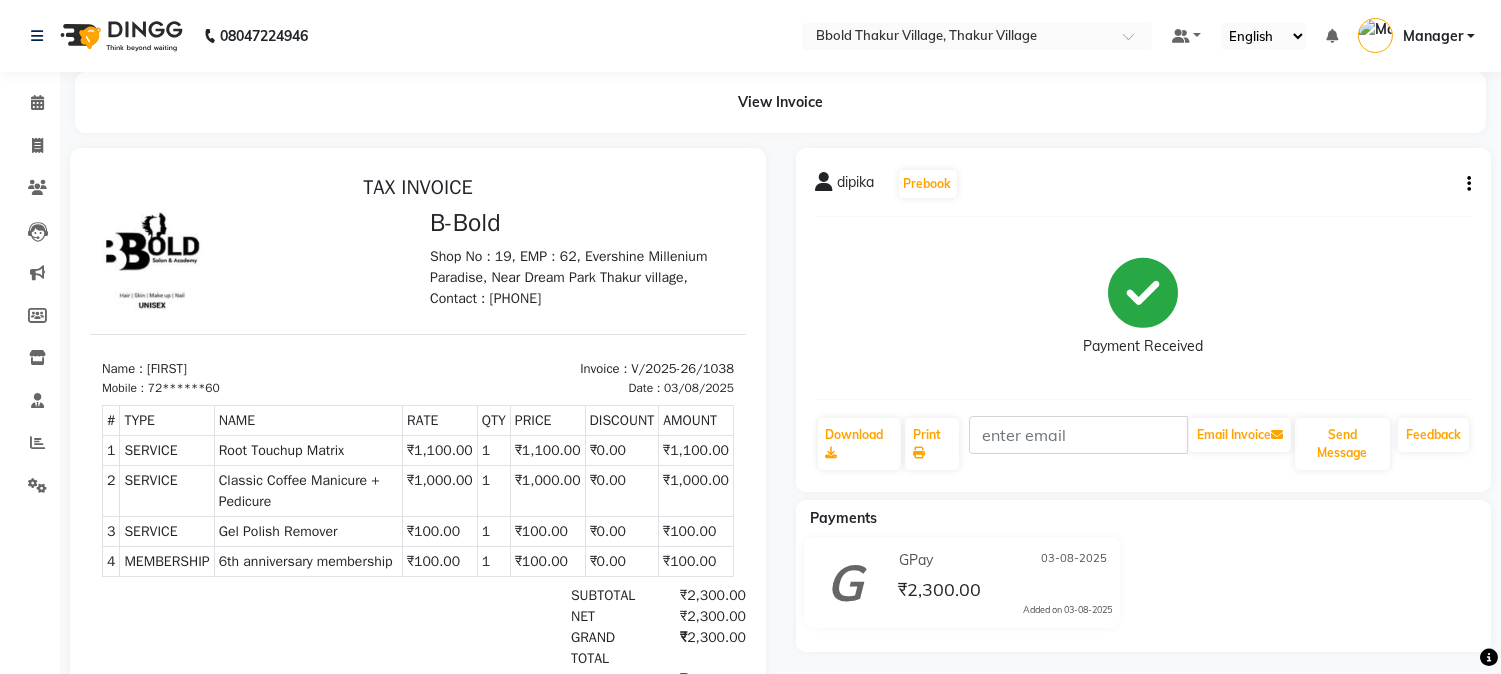 scroll, scrollTop: 0, scrollLeft: 0, axis: both 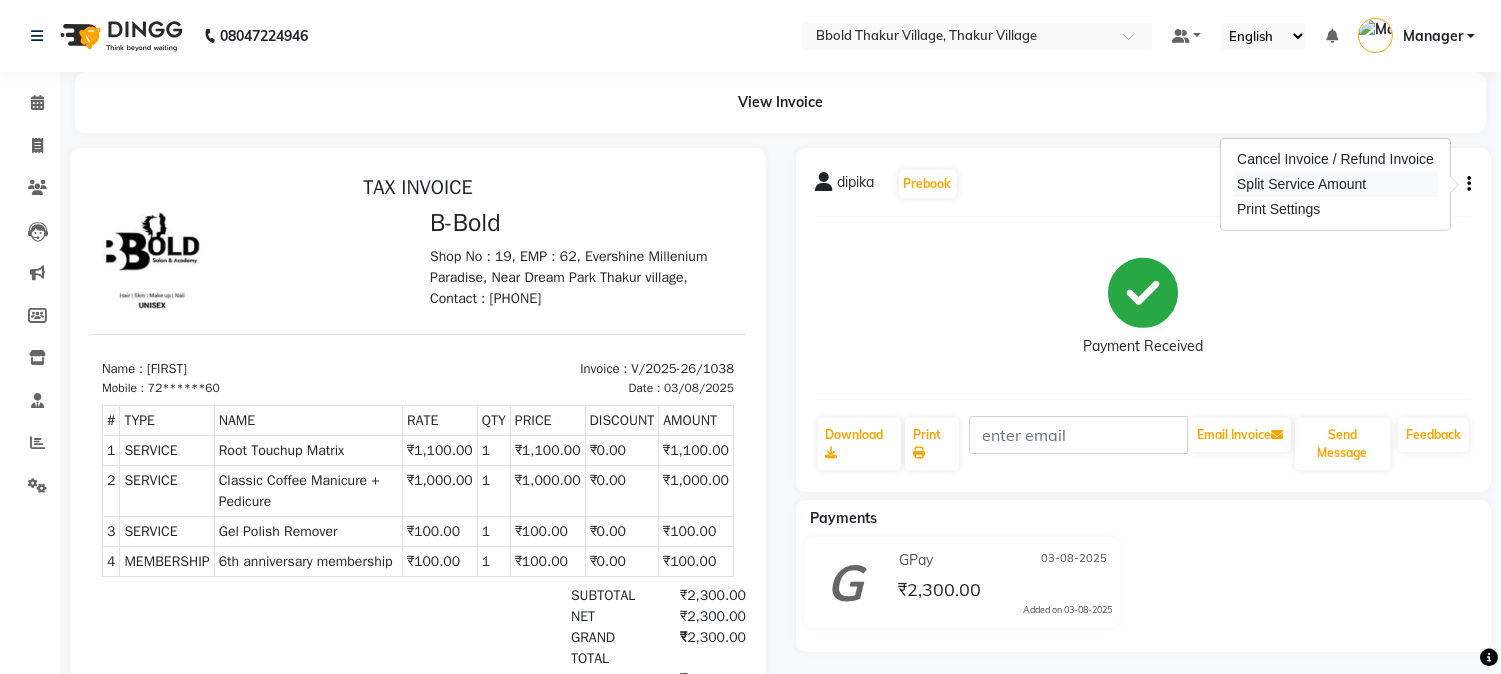 click on "Split Service Amount" at bounding box center [1335, 184] 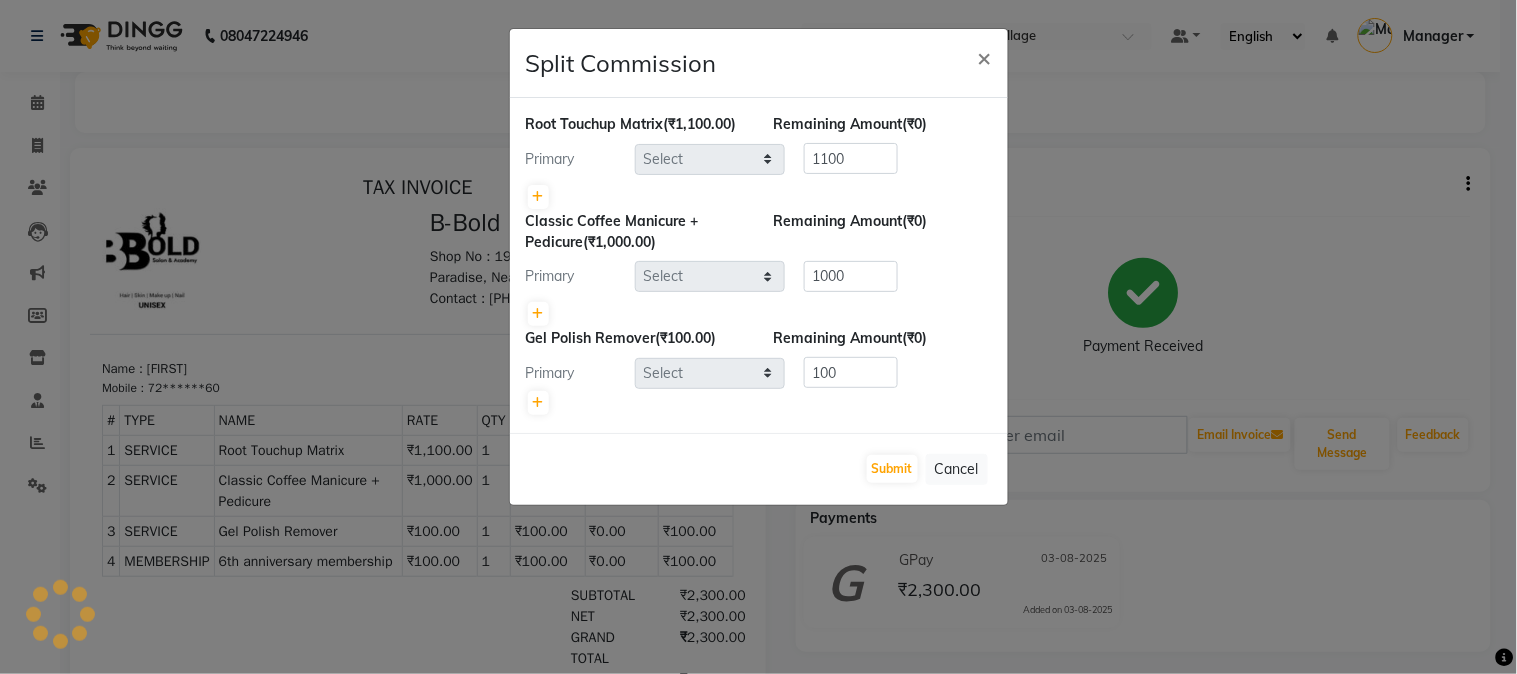 select on "84525" 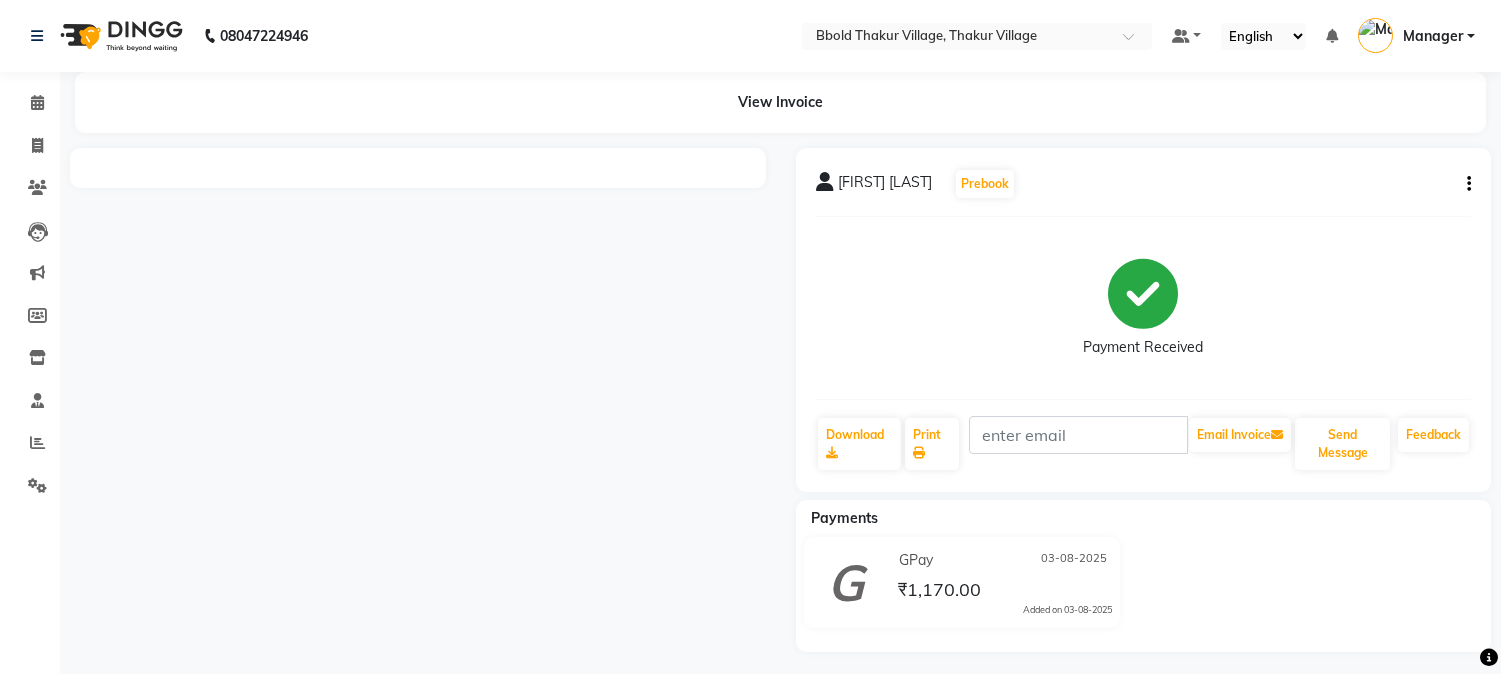 scroll, scrollTop: 0, scrollLeft: 0, axis: both 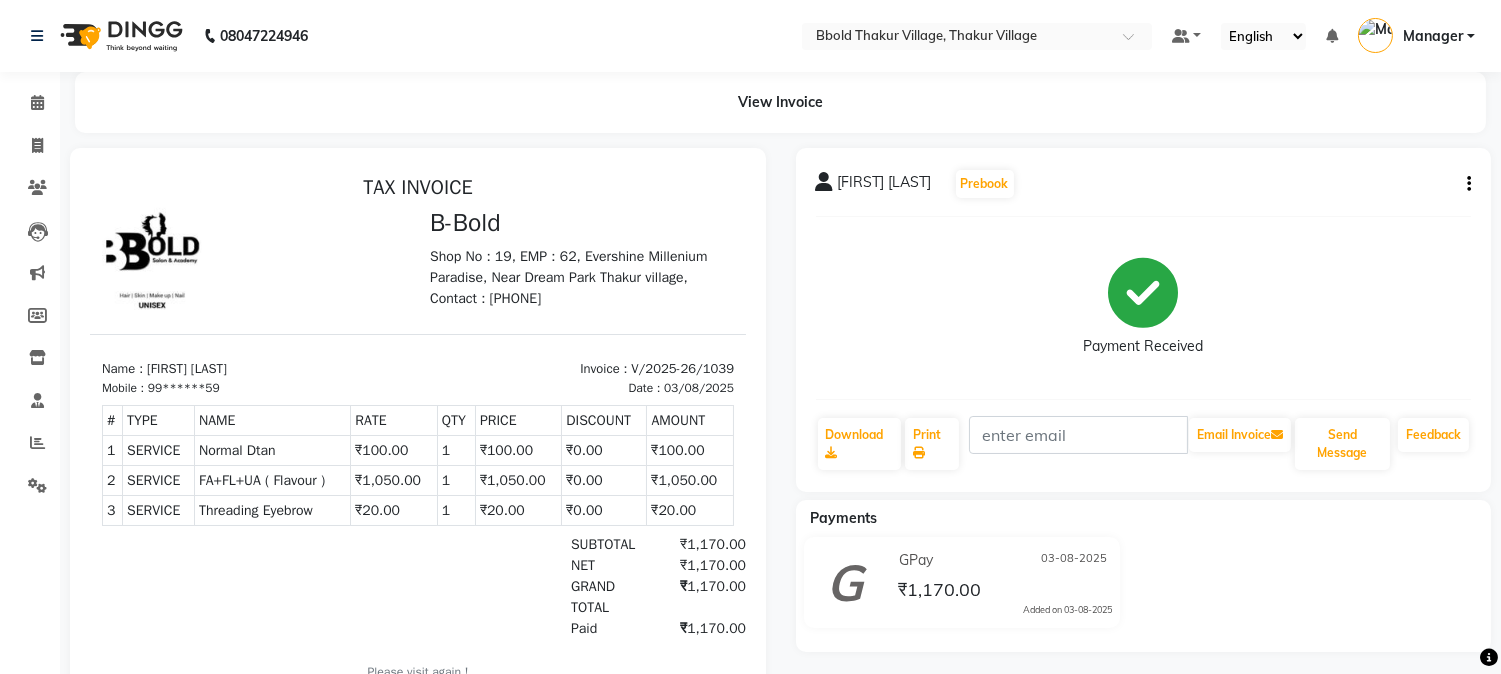 click 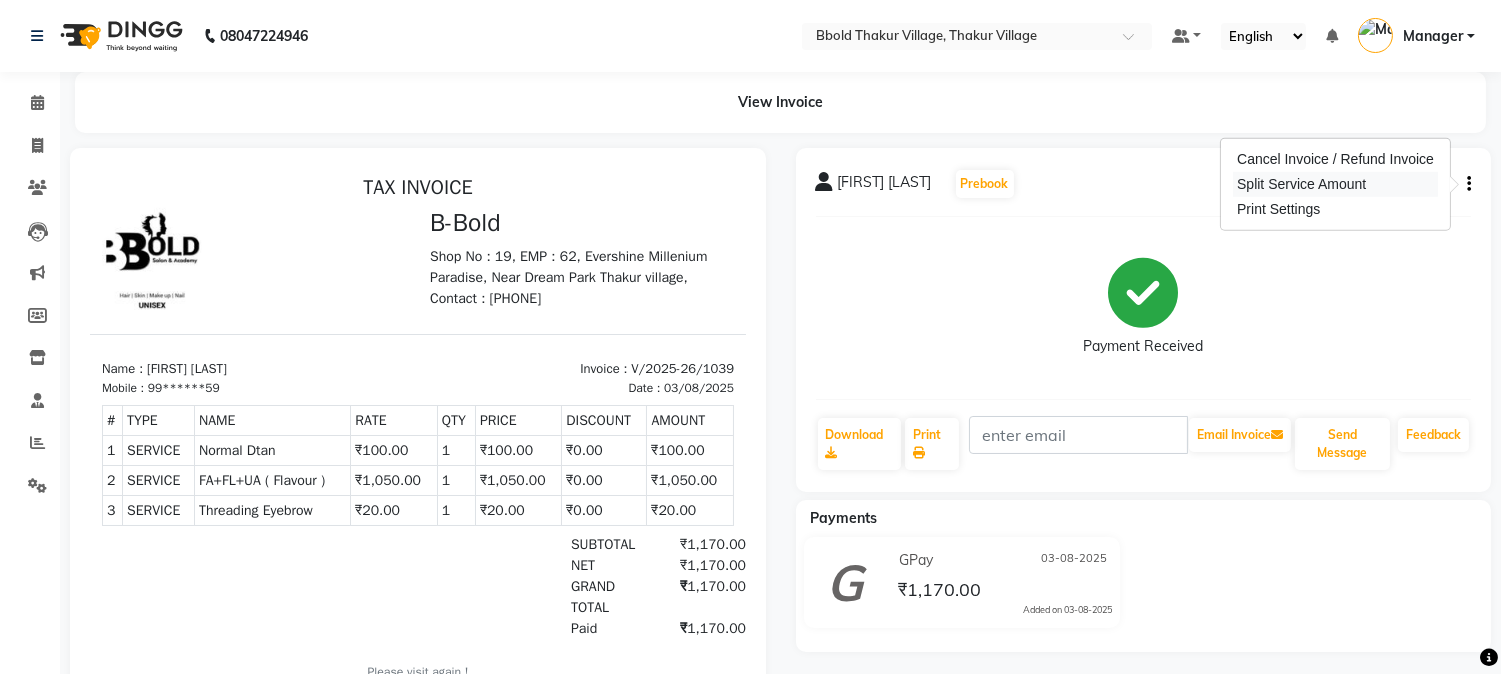 click on "Split Service Amount" at bounding box center [1335, 184] 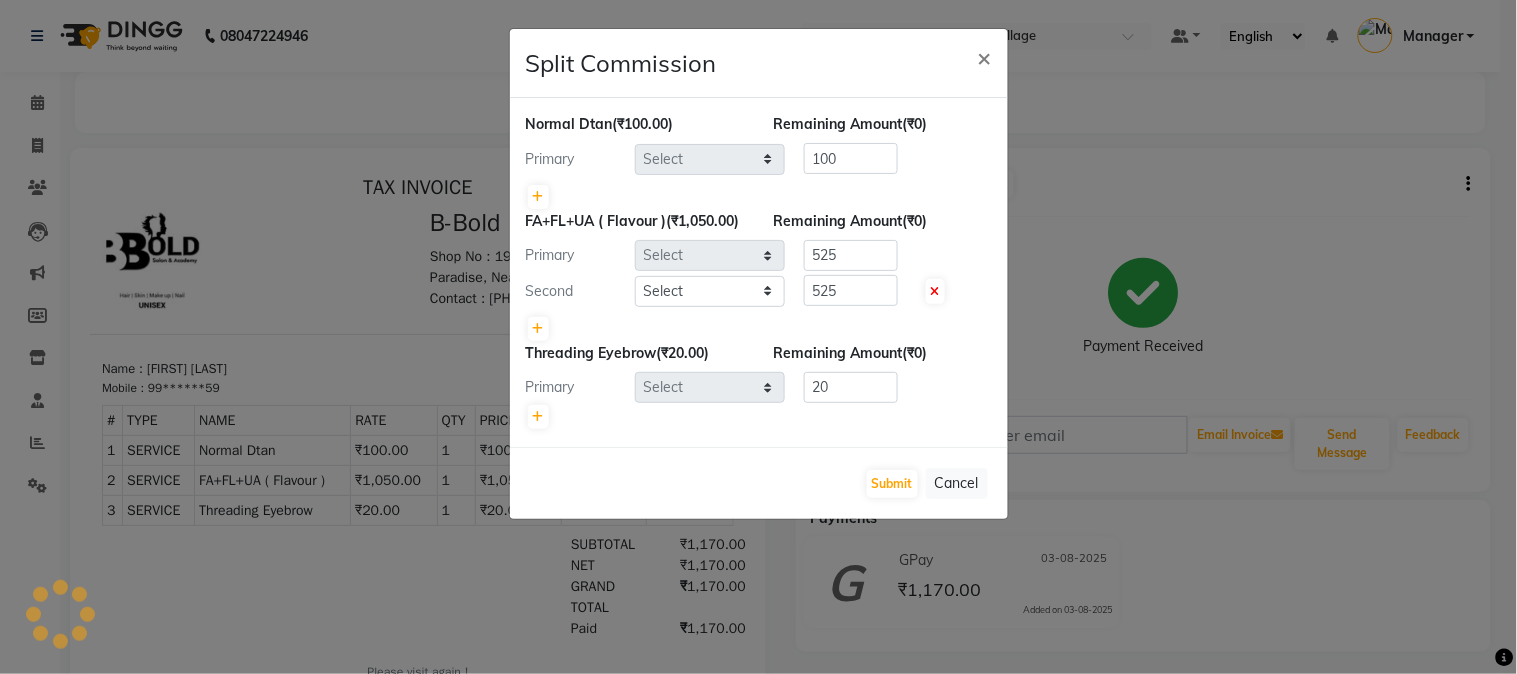 select on "85918" 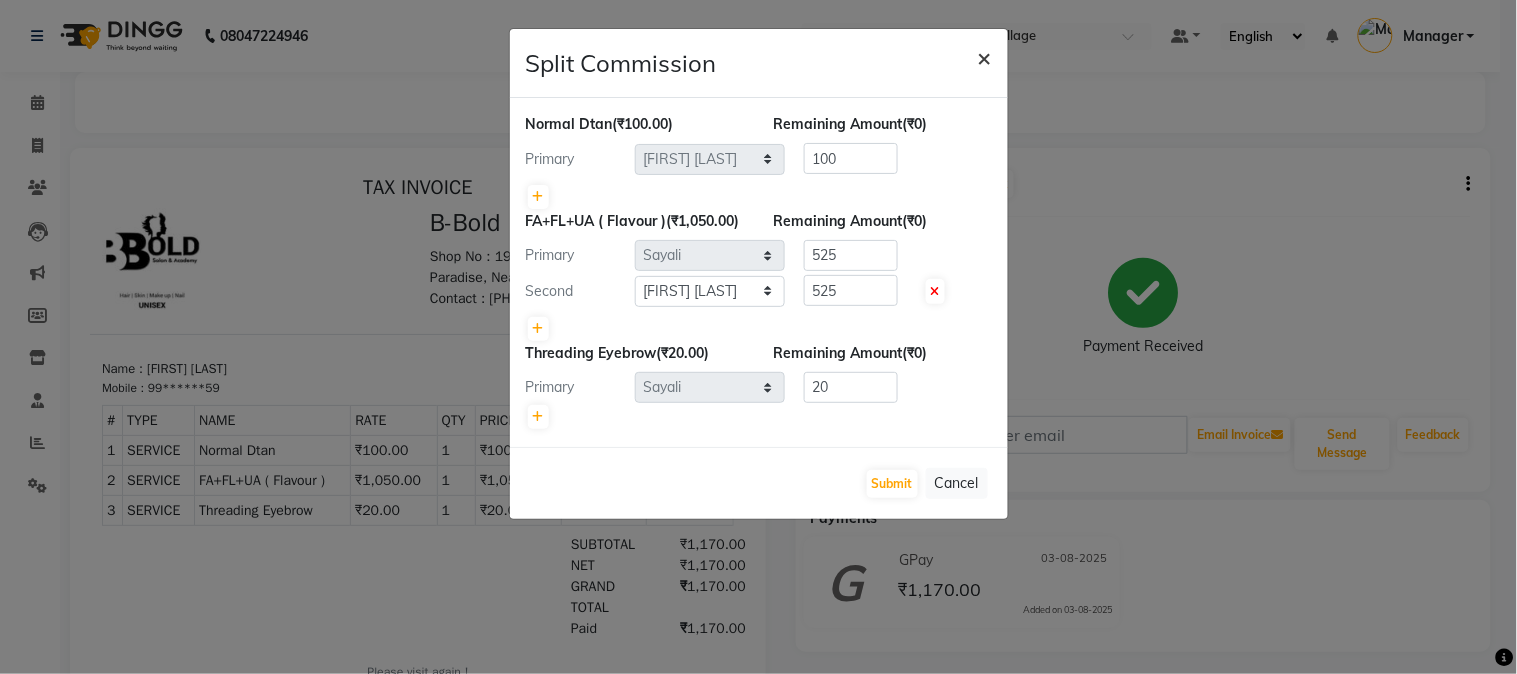 click on "×" 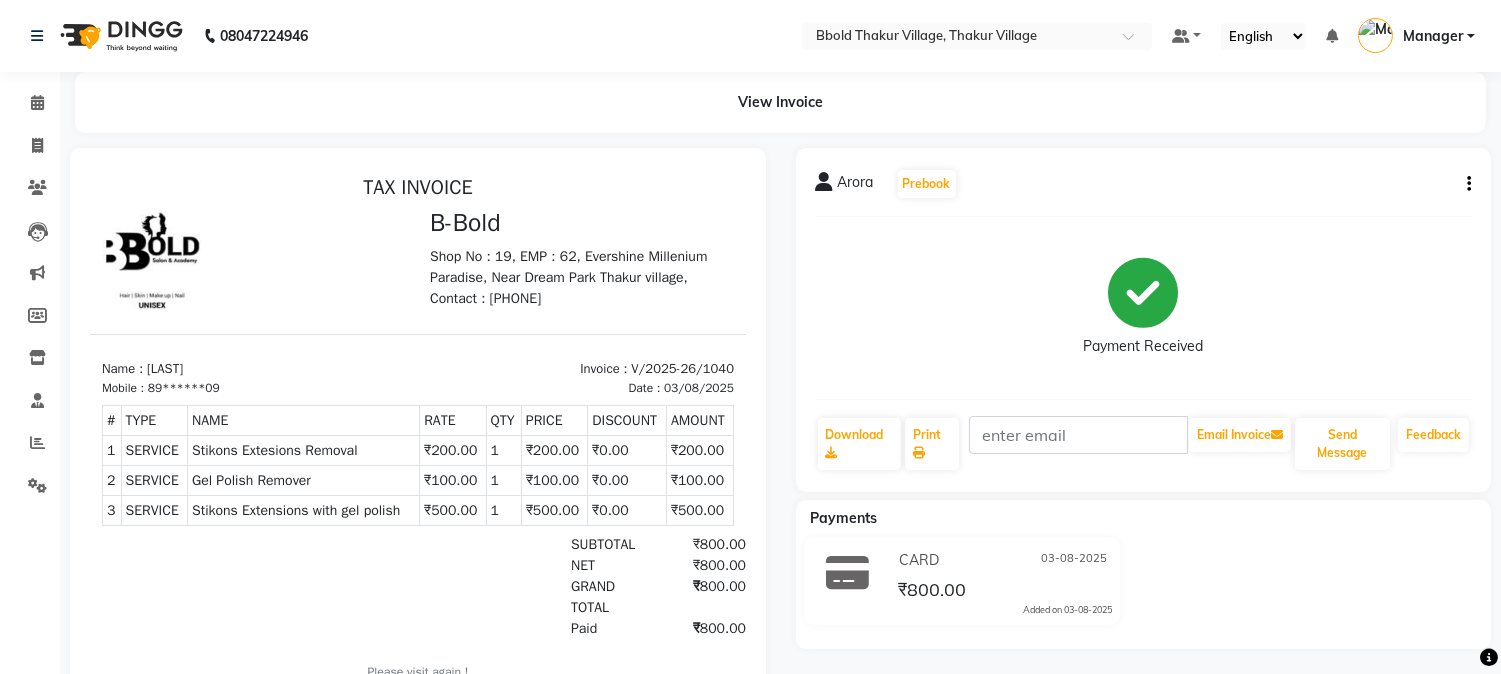 scroll, scrollTop: 0, scrollLeft: 0, axis: both 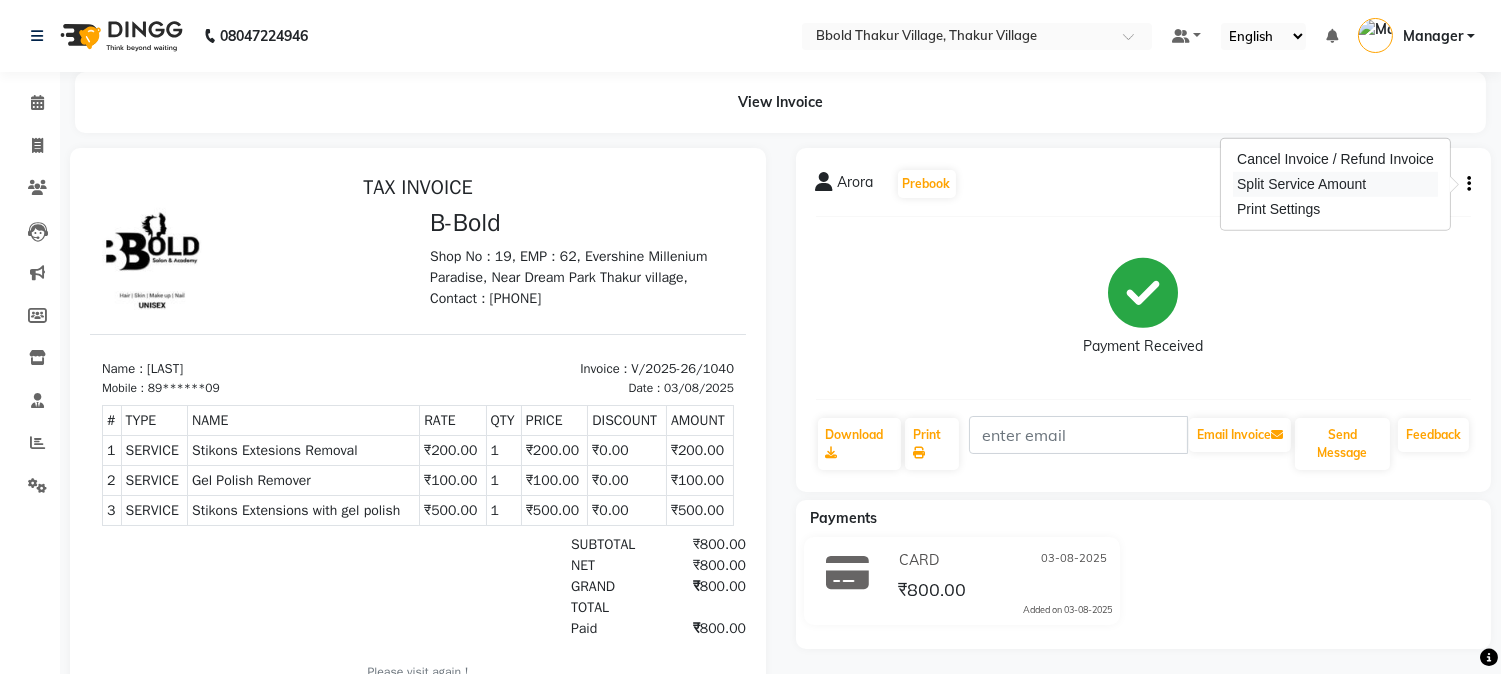 click on "Split Service Amount" at bounding box center (1335, 184) 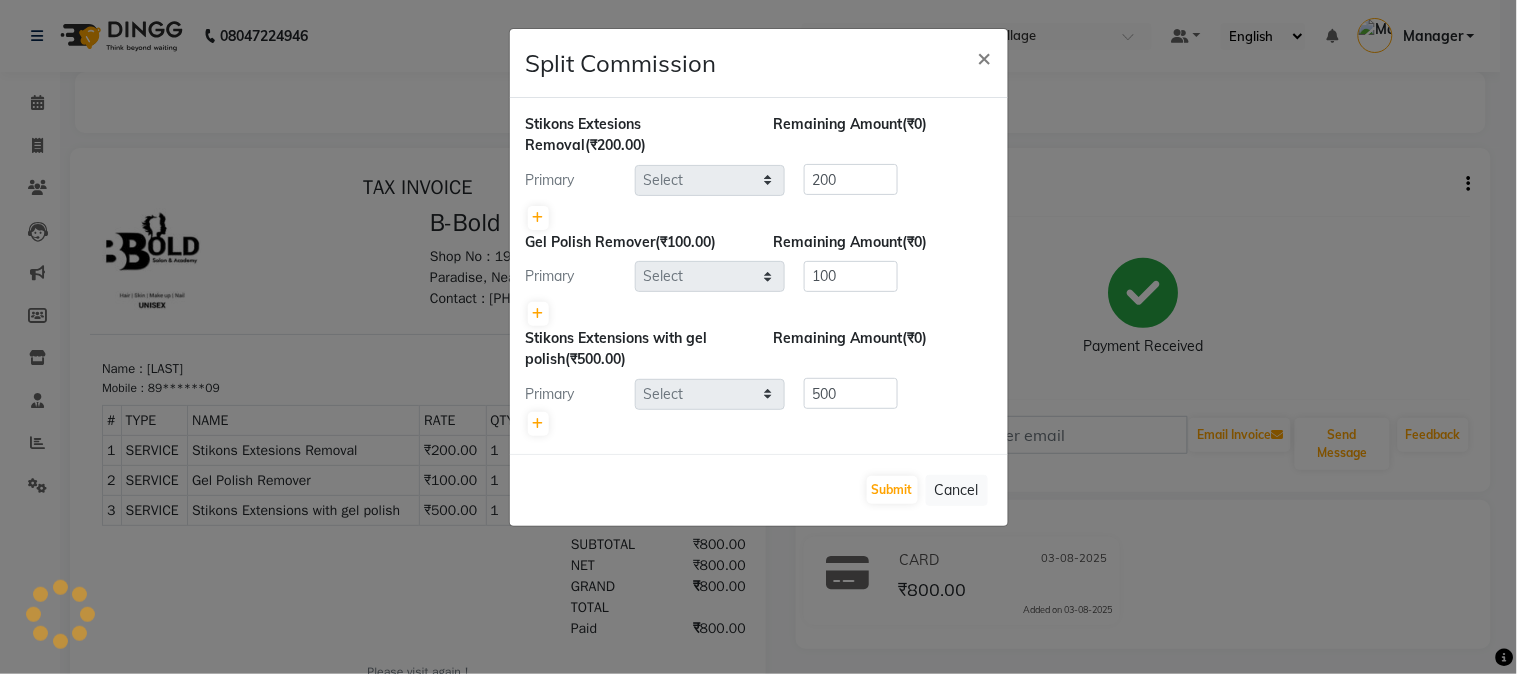 select on "84560" 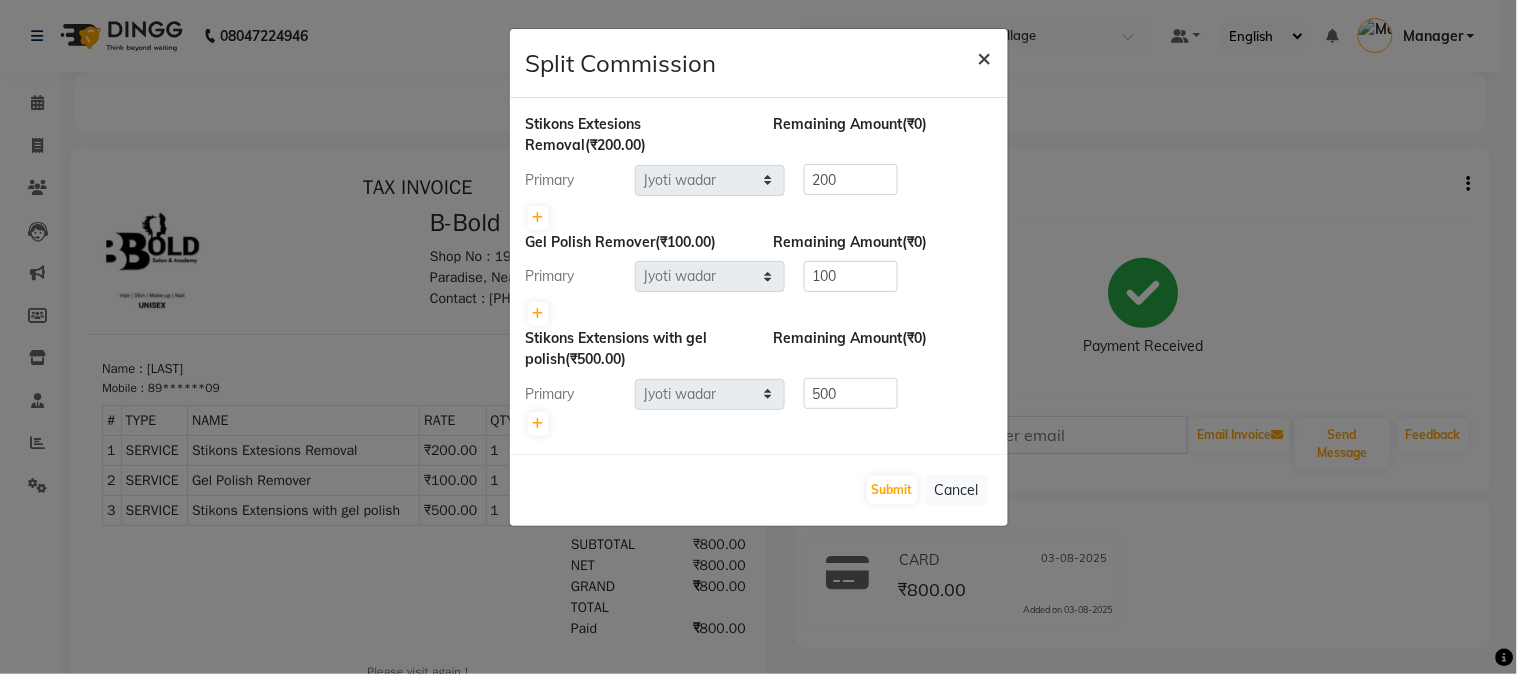 click on "×" 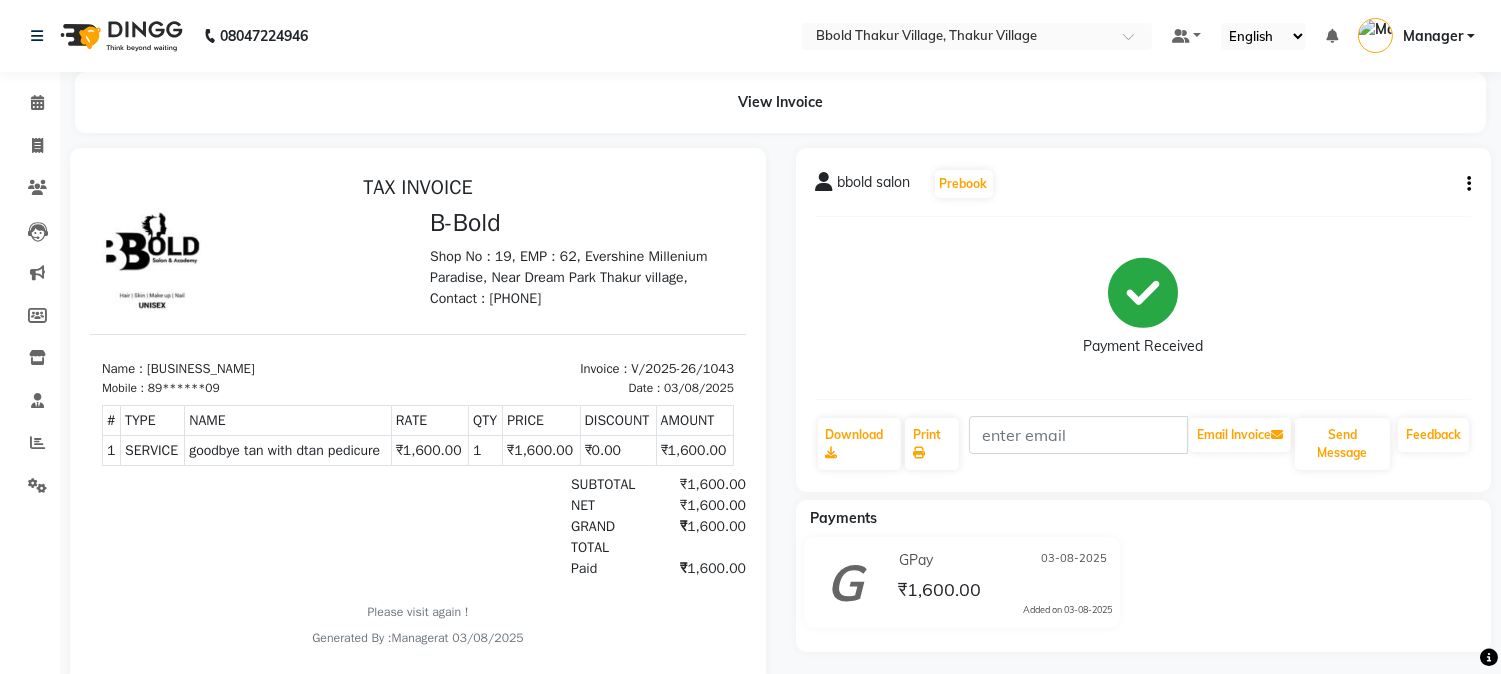 scroll, scrollTop: 0, scrollLeft: 0, axis: both 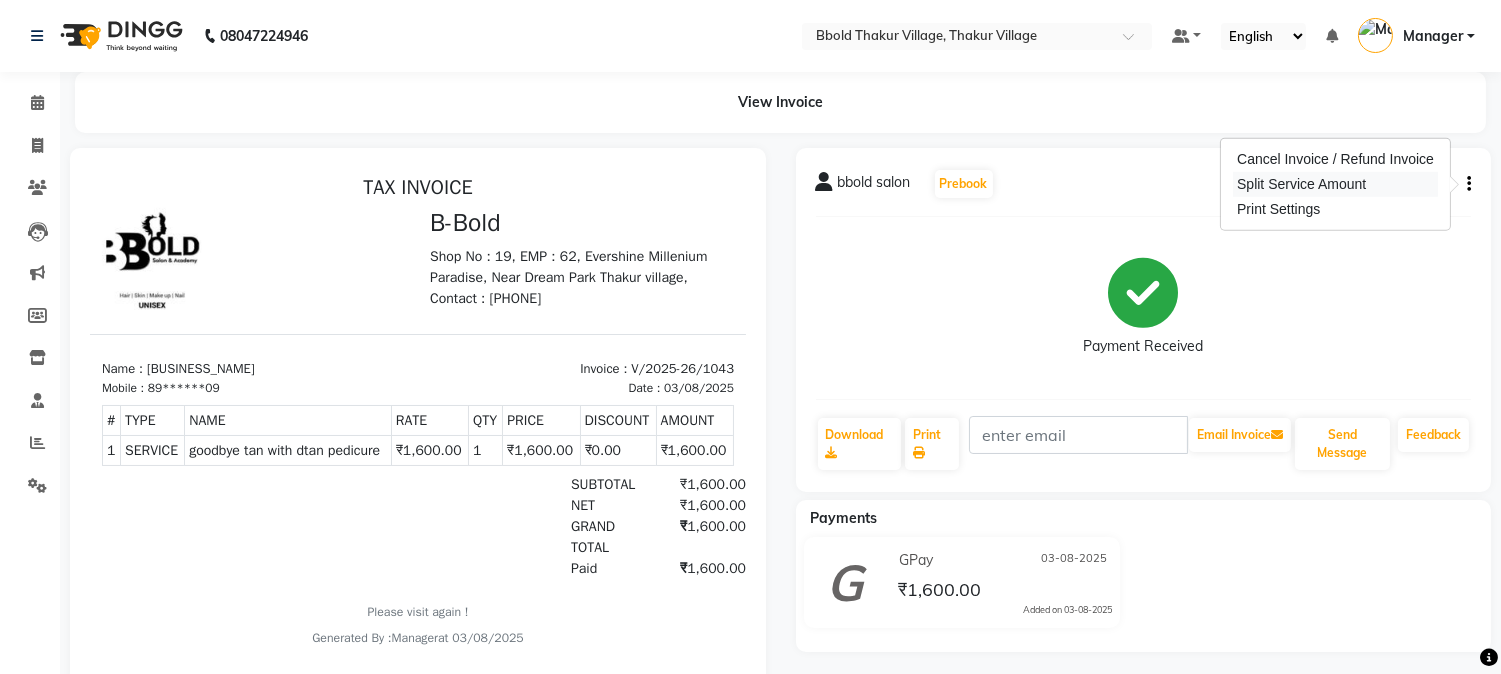 click on "Split Service Amount" at bounding box center (1335, 184) 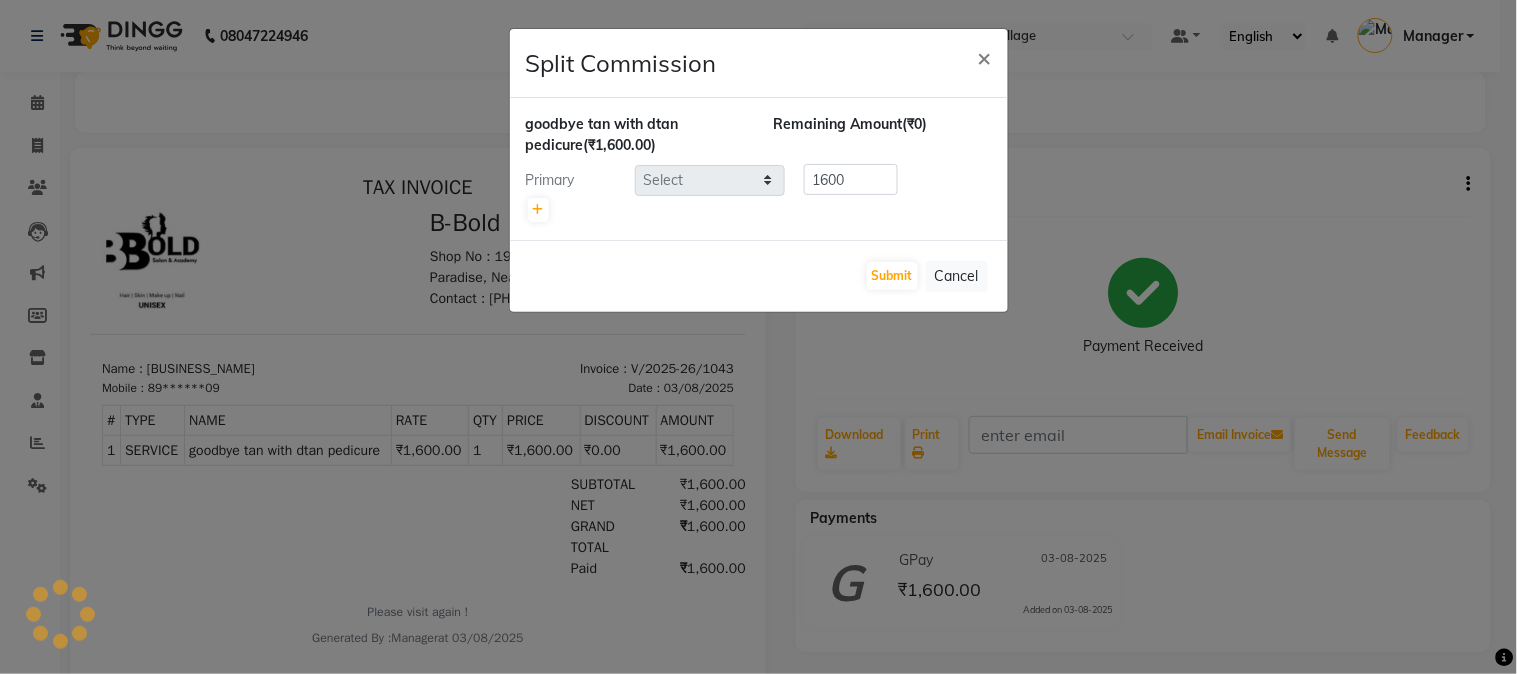 select on "85918" 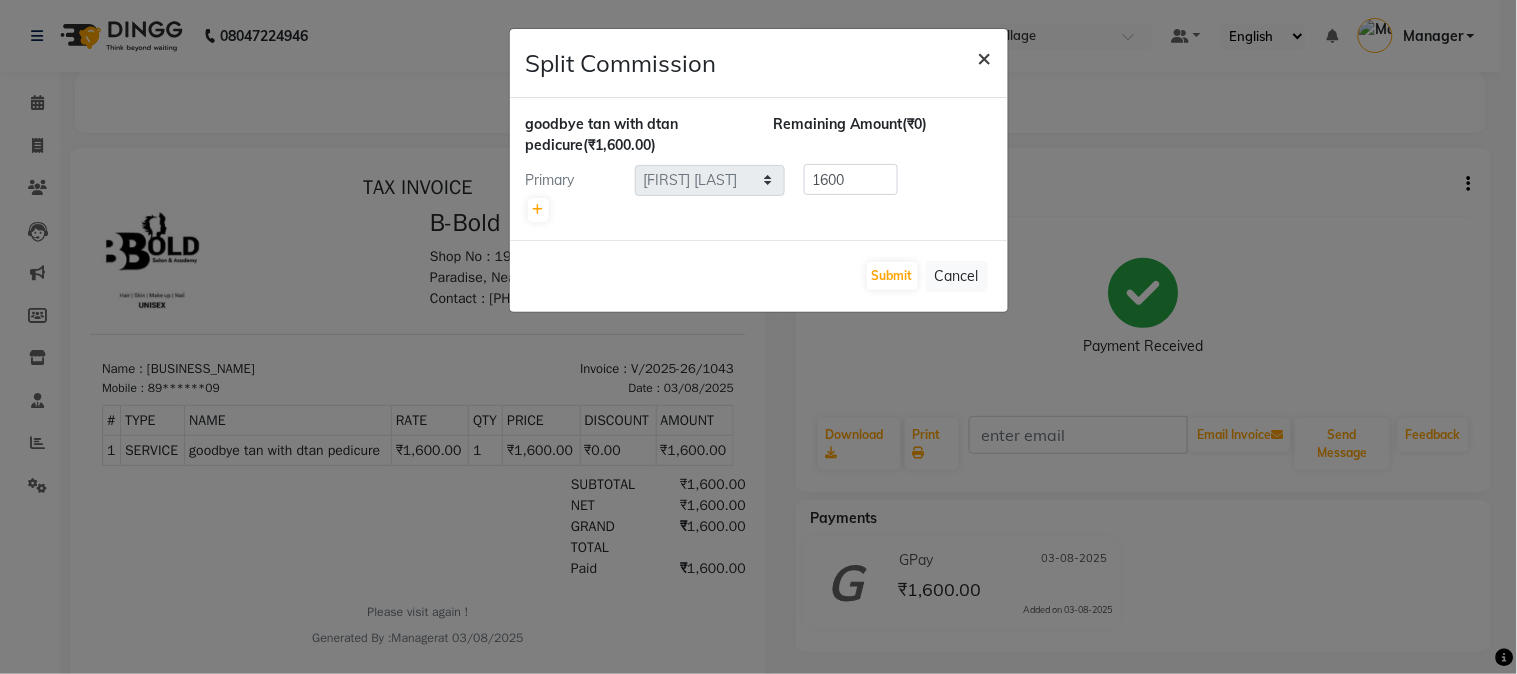click on "×" 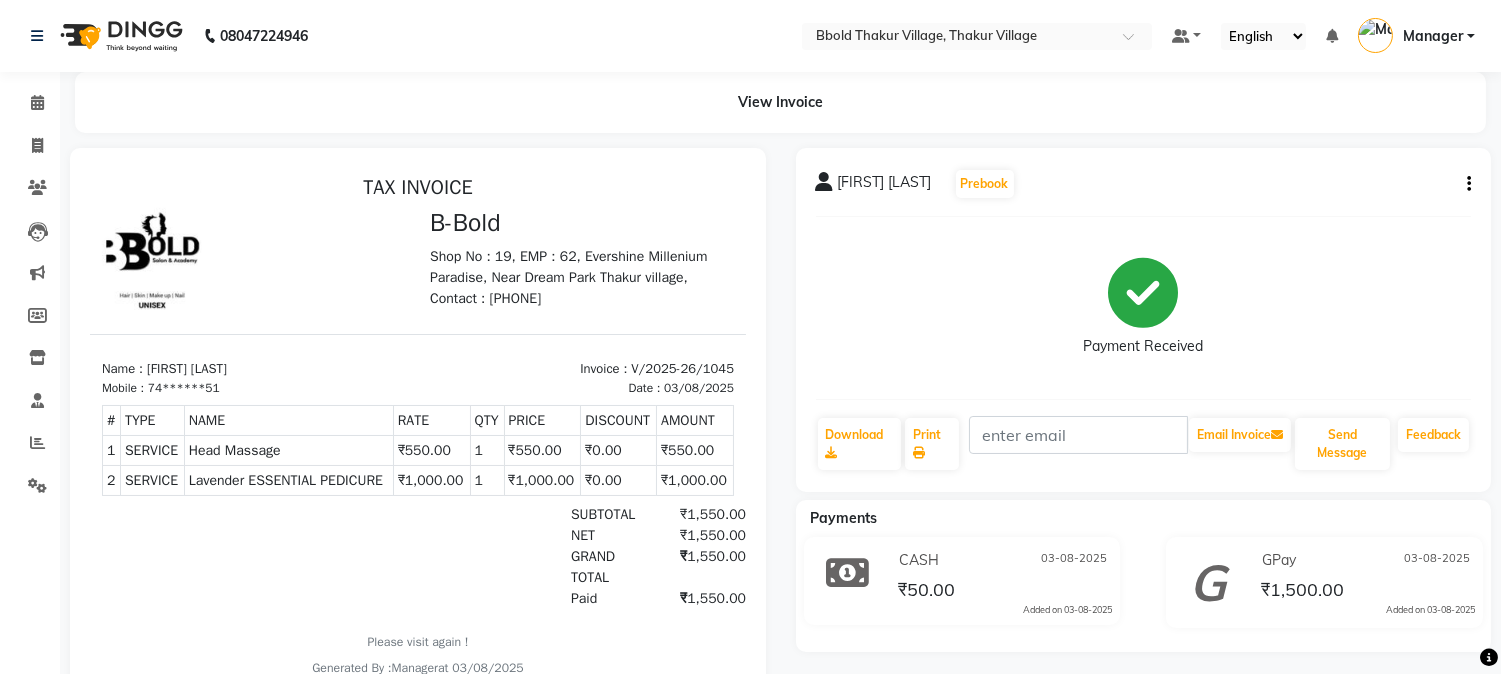 scroll, scrollTop: 0, scrollLeft: 0, axis: both 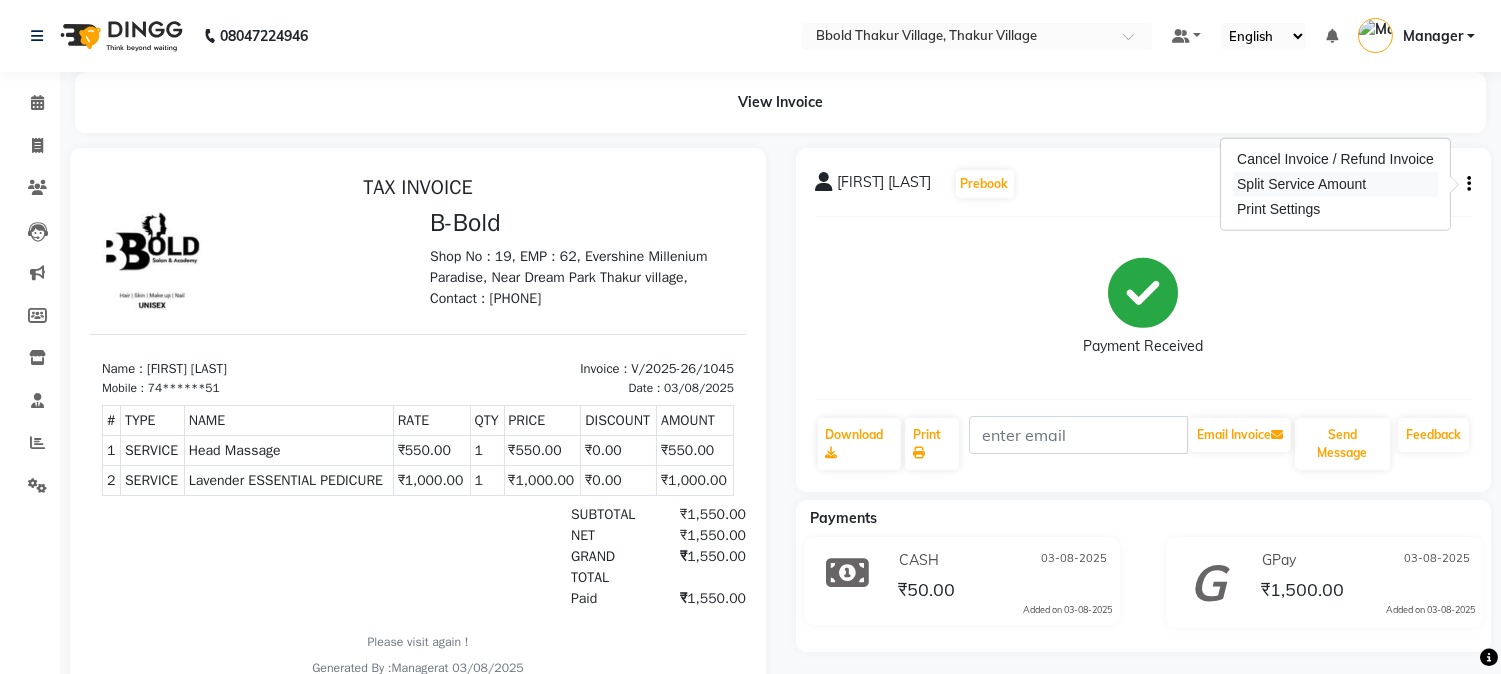 click on "Split Service Amount" at bounding box center [1335, 184] 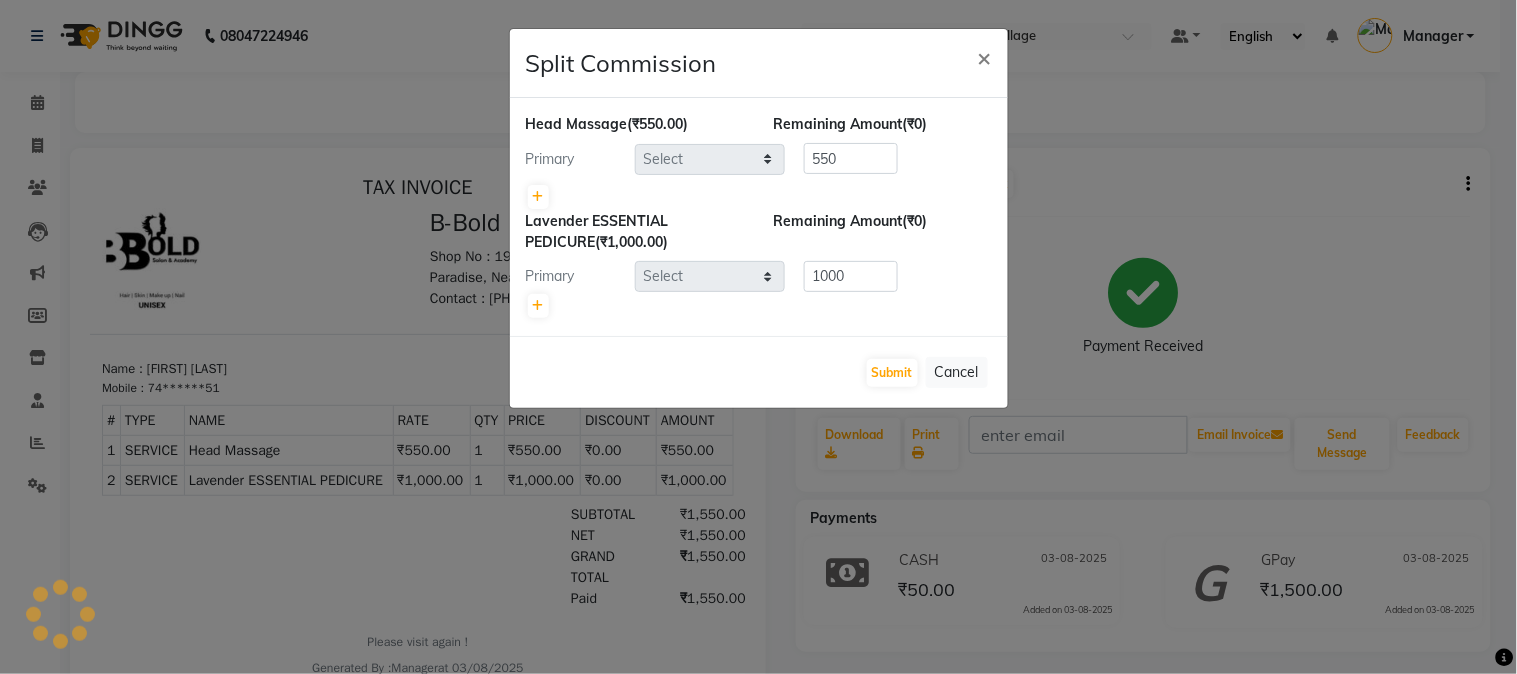 select on "84525" 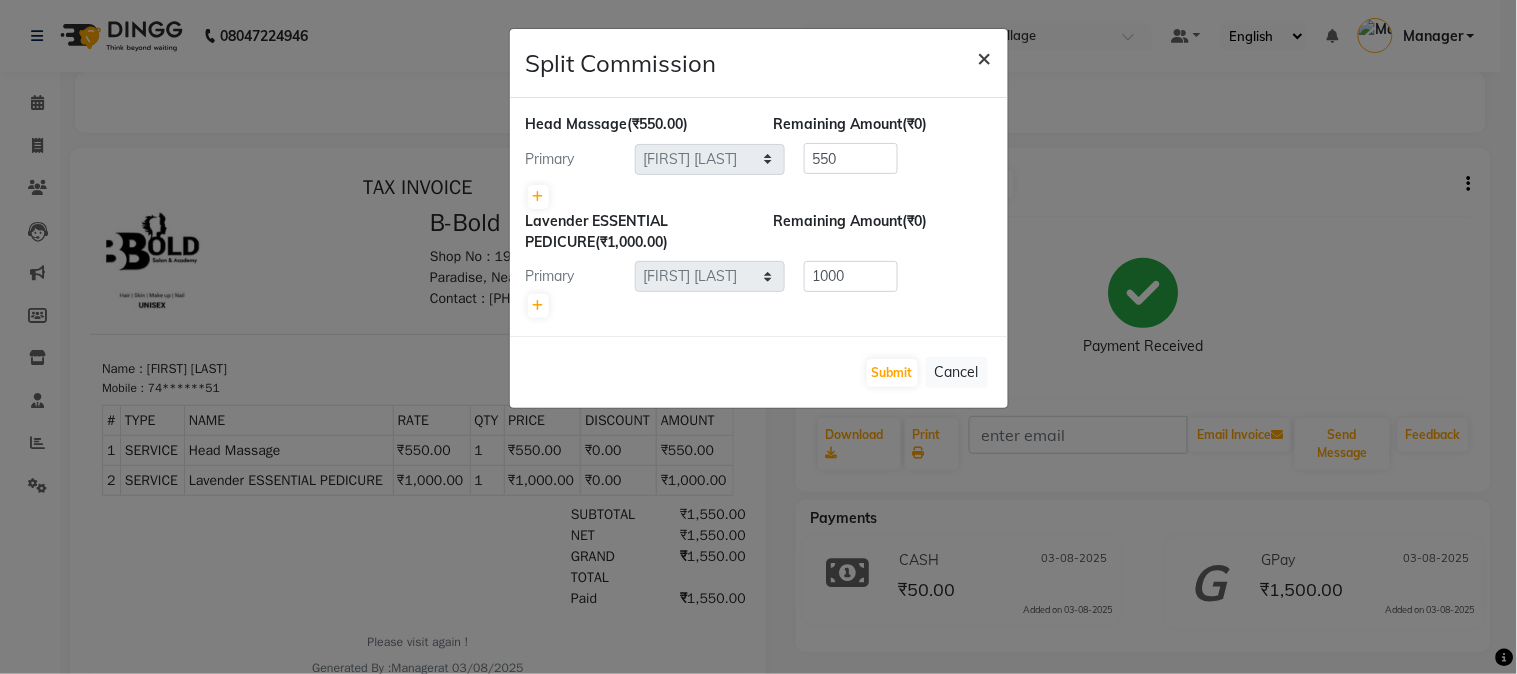 click on "×" 